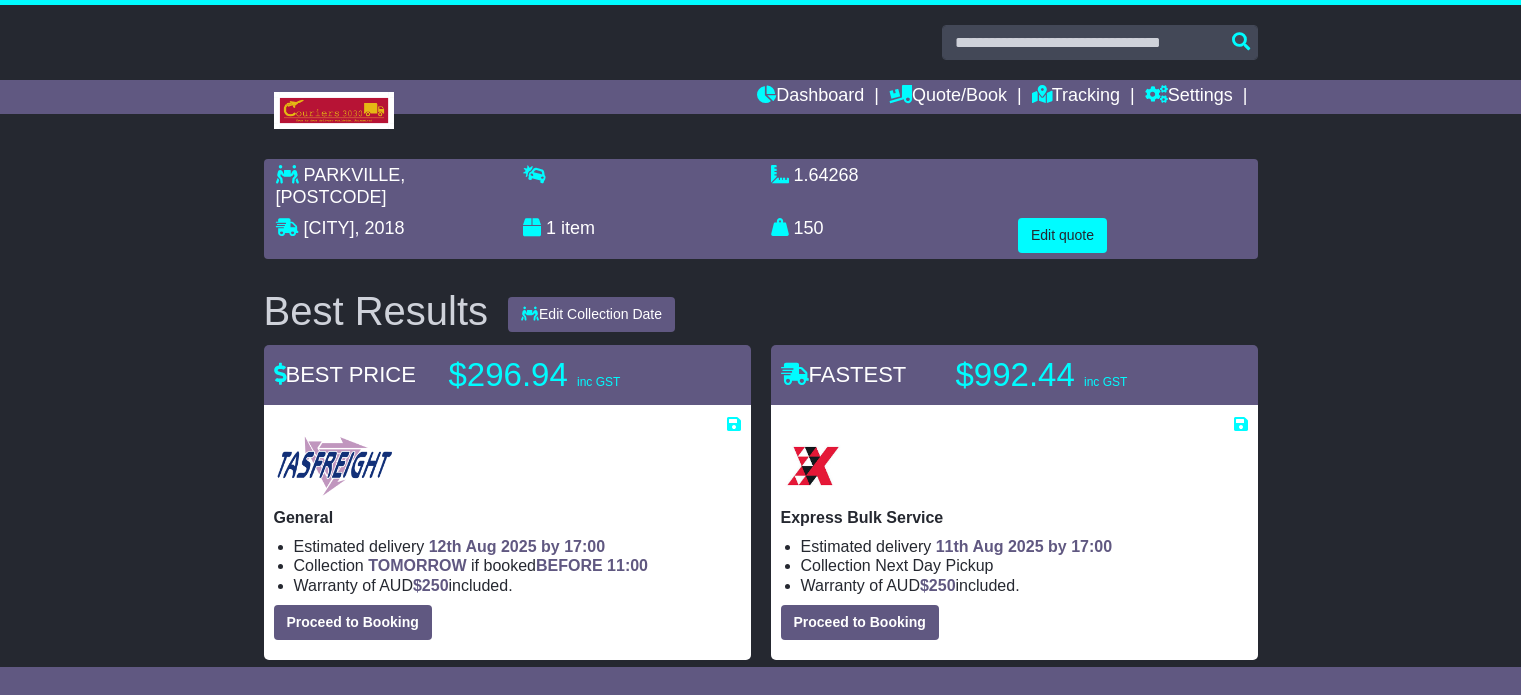 scroll, scrollTop: 0, scrollLeft: 0, axis: both 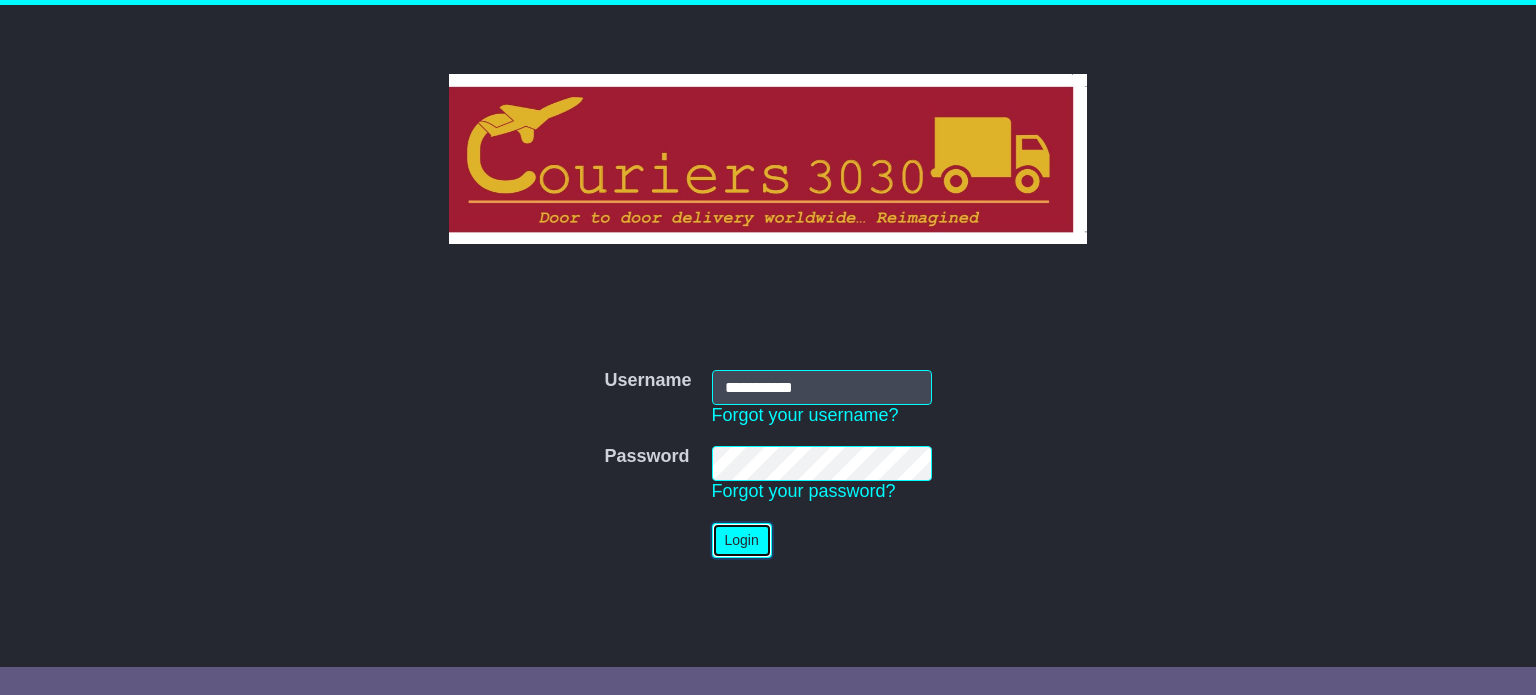 click on "Login" at bounding box center [742, 540] 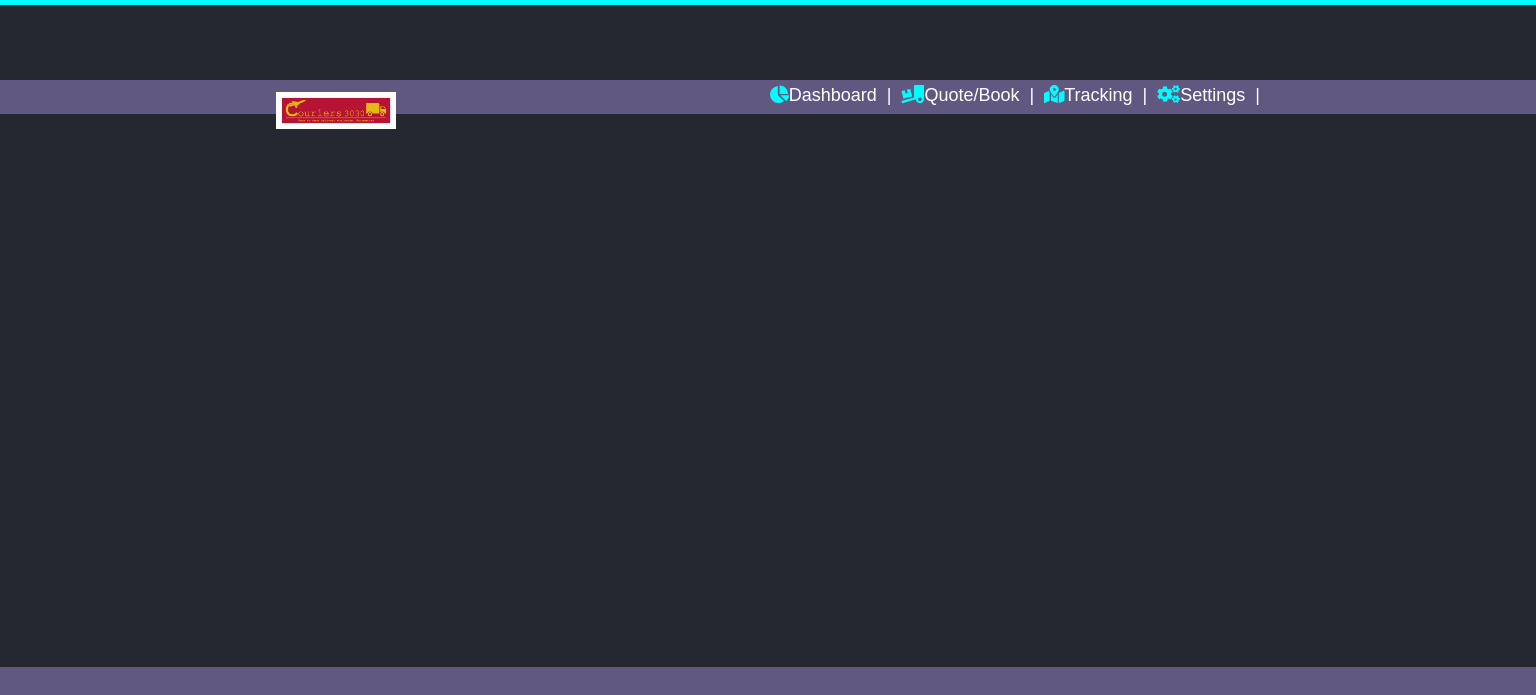 scroll, scrollTop: 0, scrollLeft: 0, axis: both 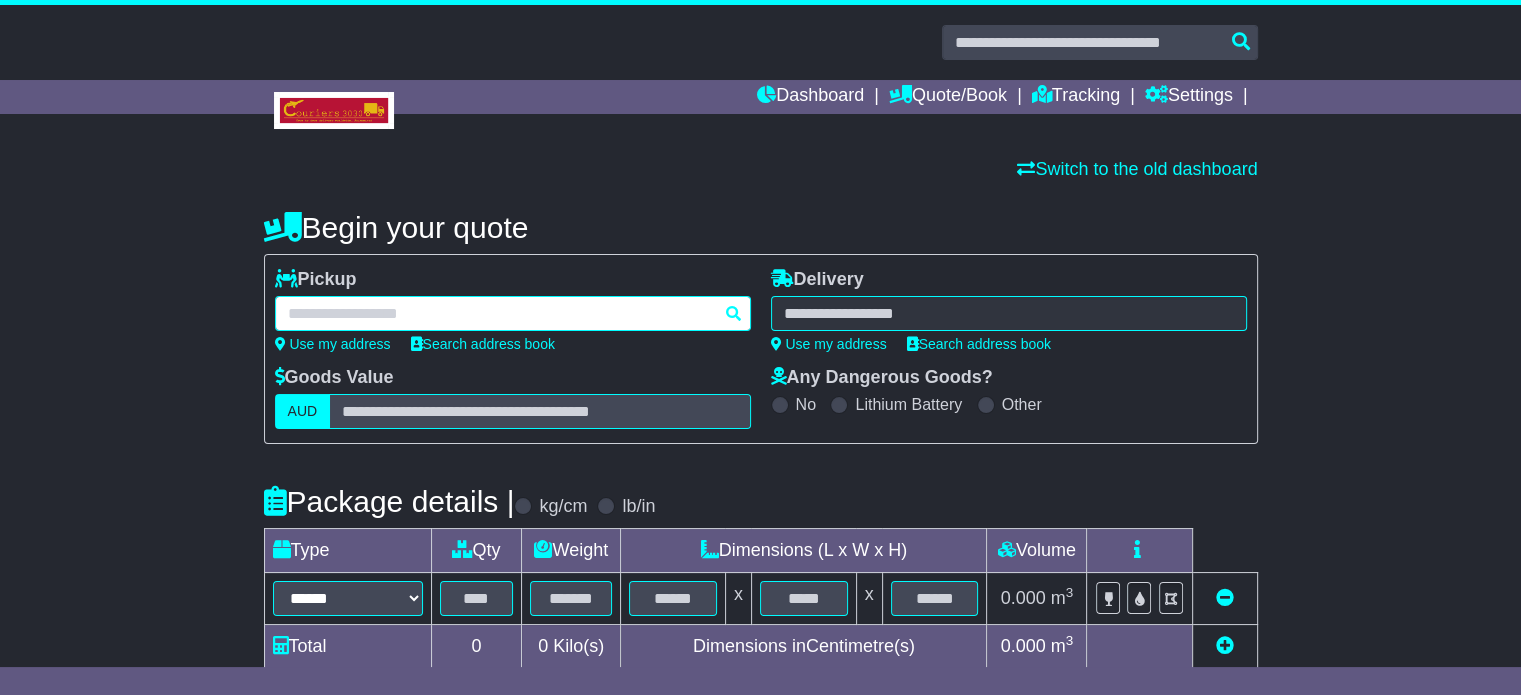 click at bounding box center (513, 313) 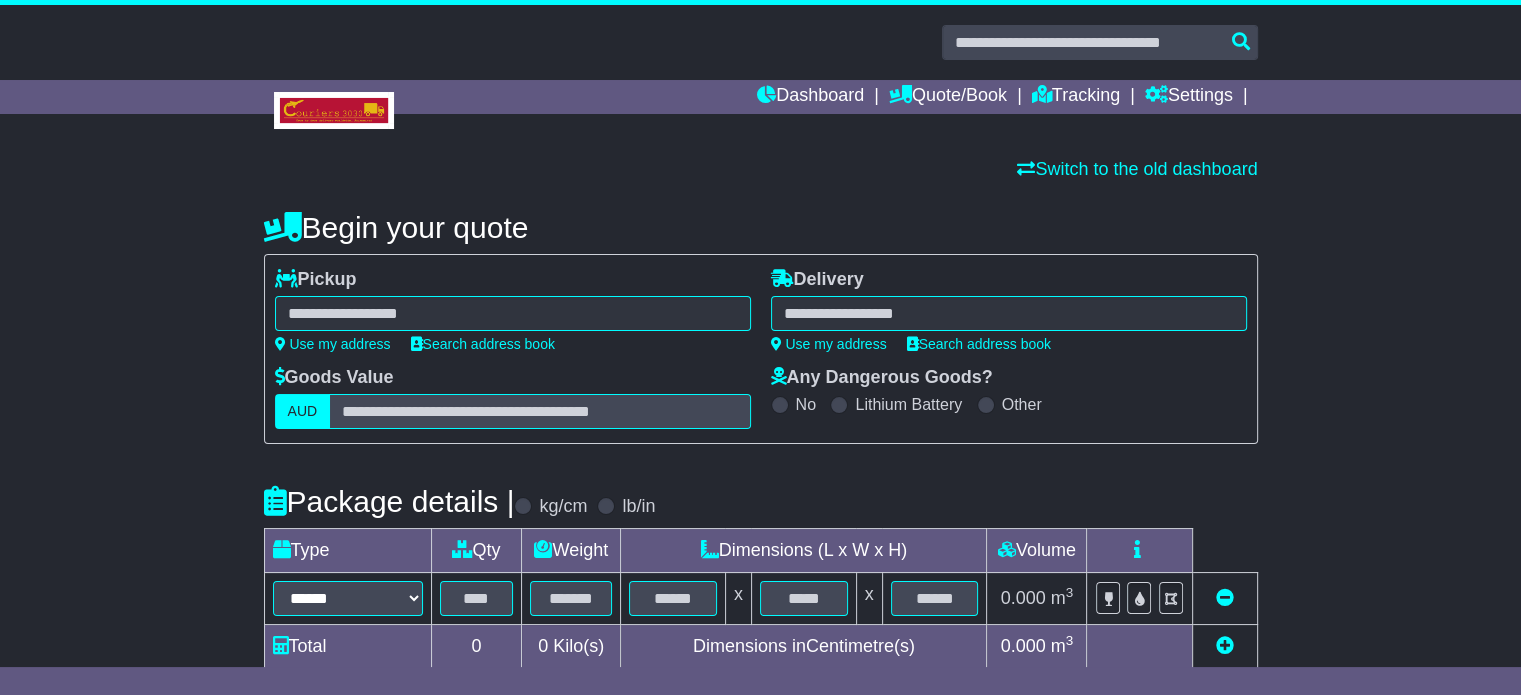 click on "******** WATERLOO WATERLOO 2017 WATERLOO 3373 WATERLOO 4673 WATERLOO 5413 WATERLOO 6228 WATERLOO 7109 WATERLOO CORNER 5110 WATERLOO DC 2017" at bounding box center [513, 313] 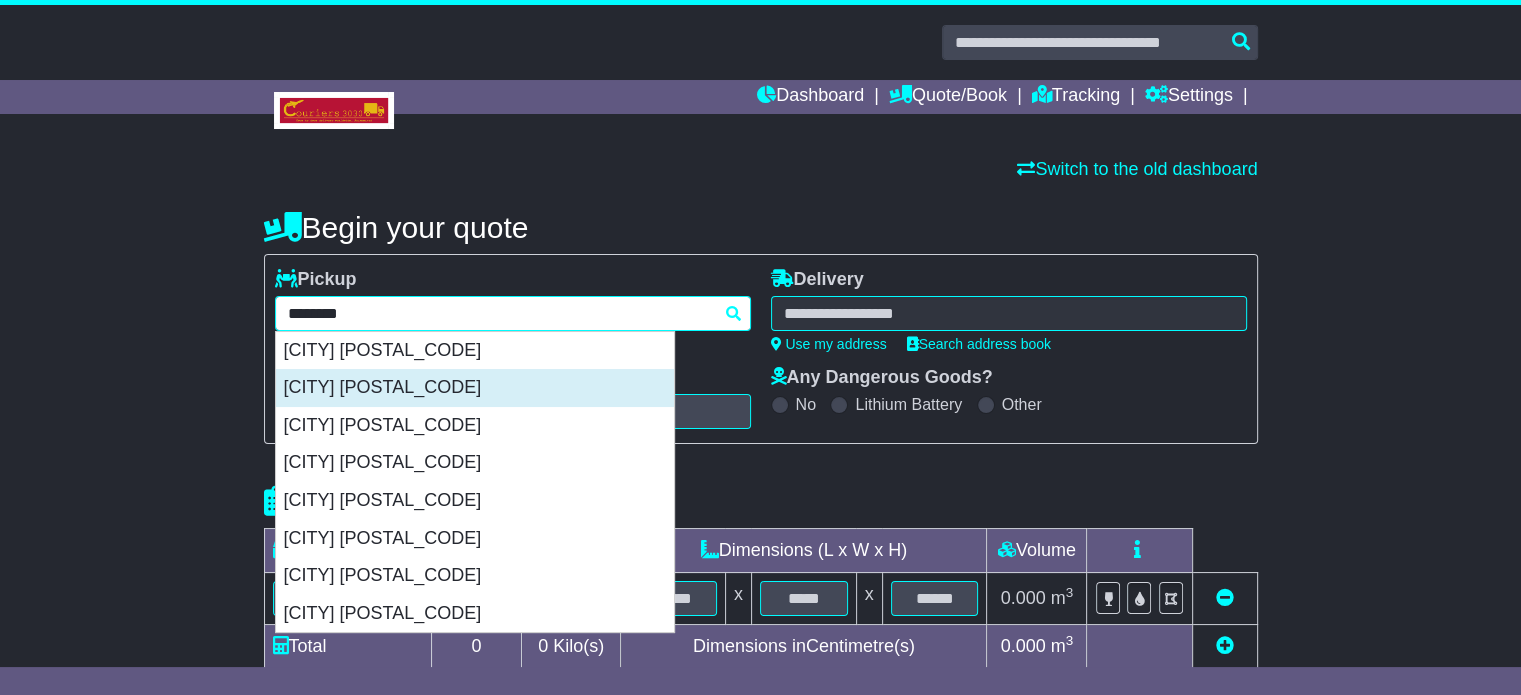 click on "WATERLOO 3373" at bounding box center (475, 388) 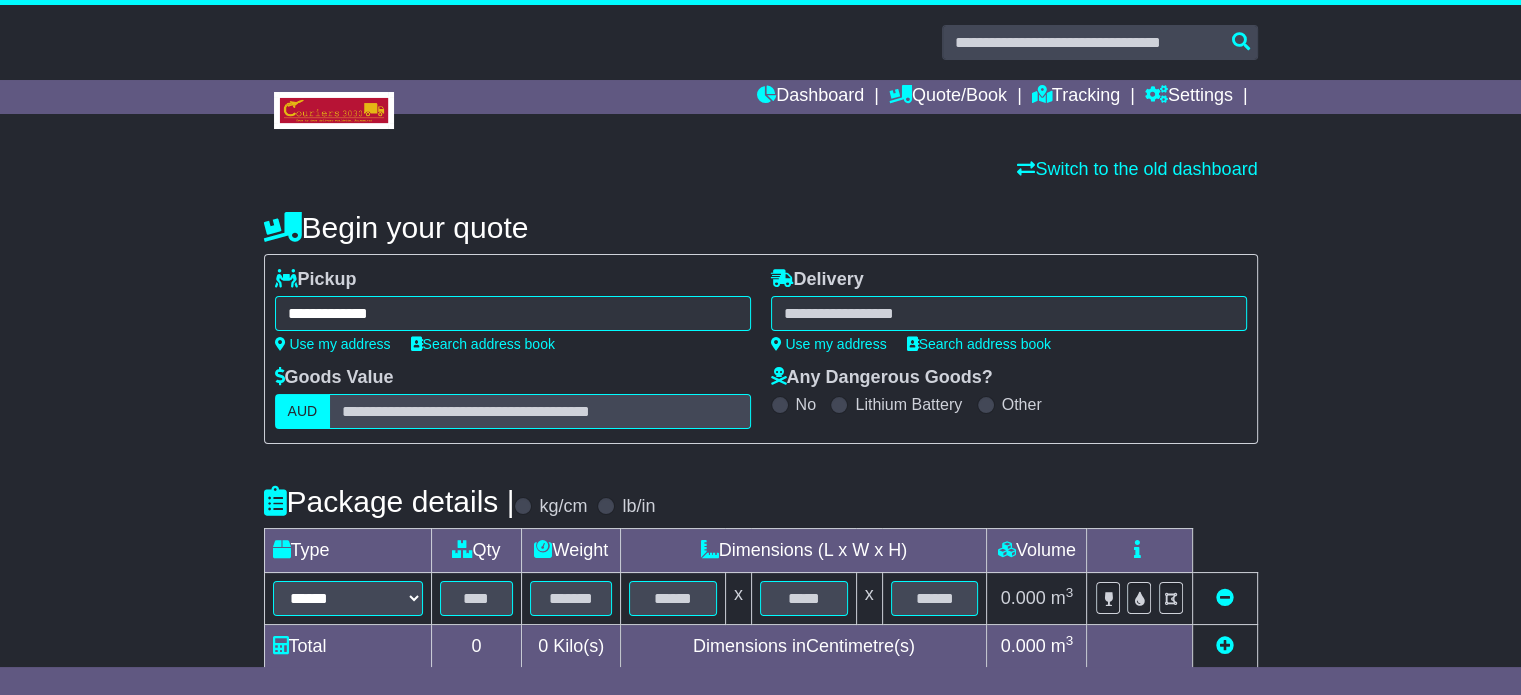 click on "**********" at bounding box center (513, 313) 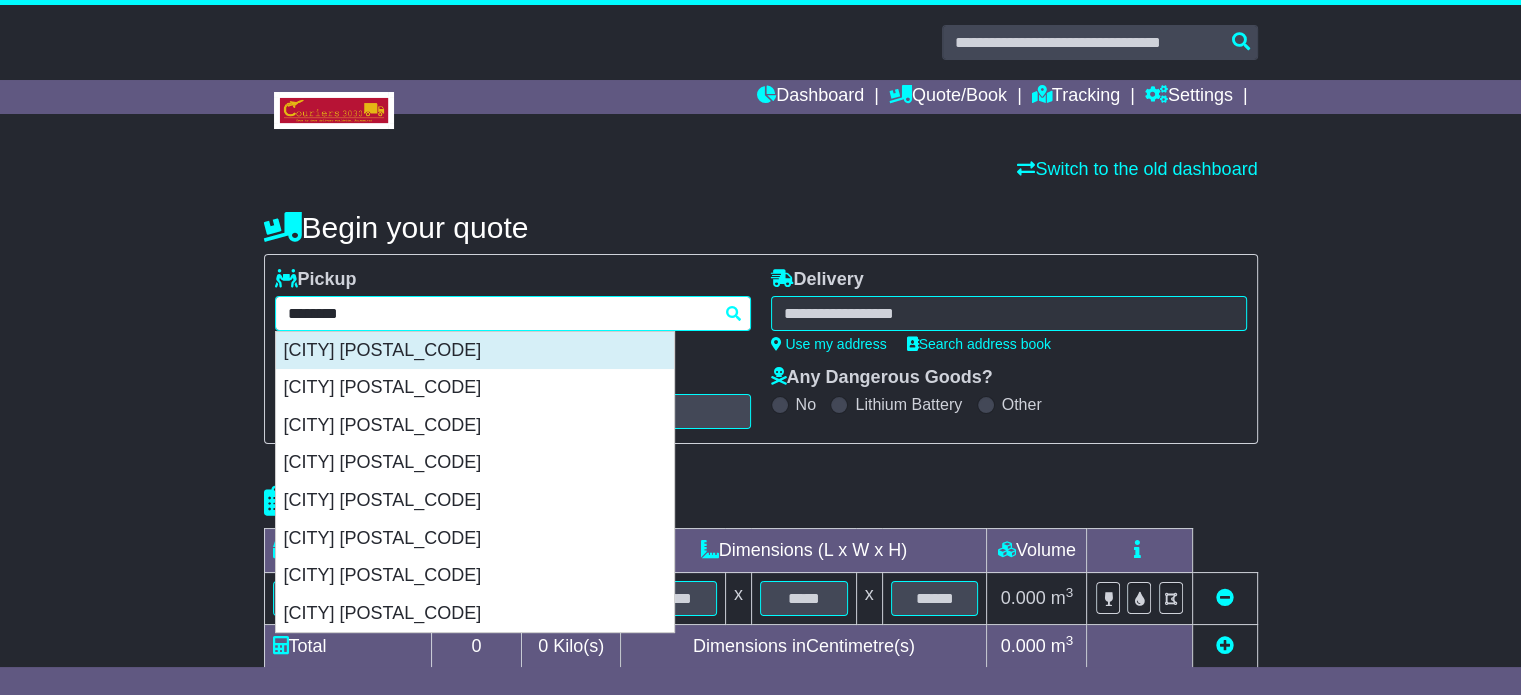 click on "WATERLOO 2017" at bounding box center (475, 351) 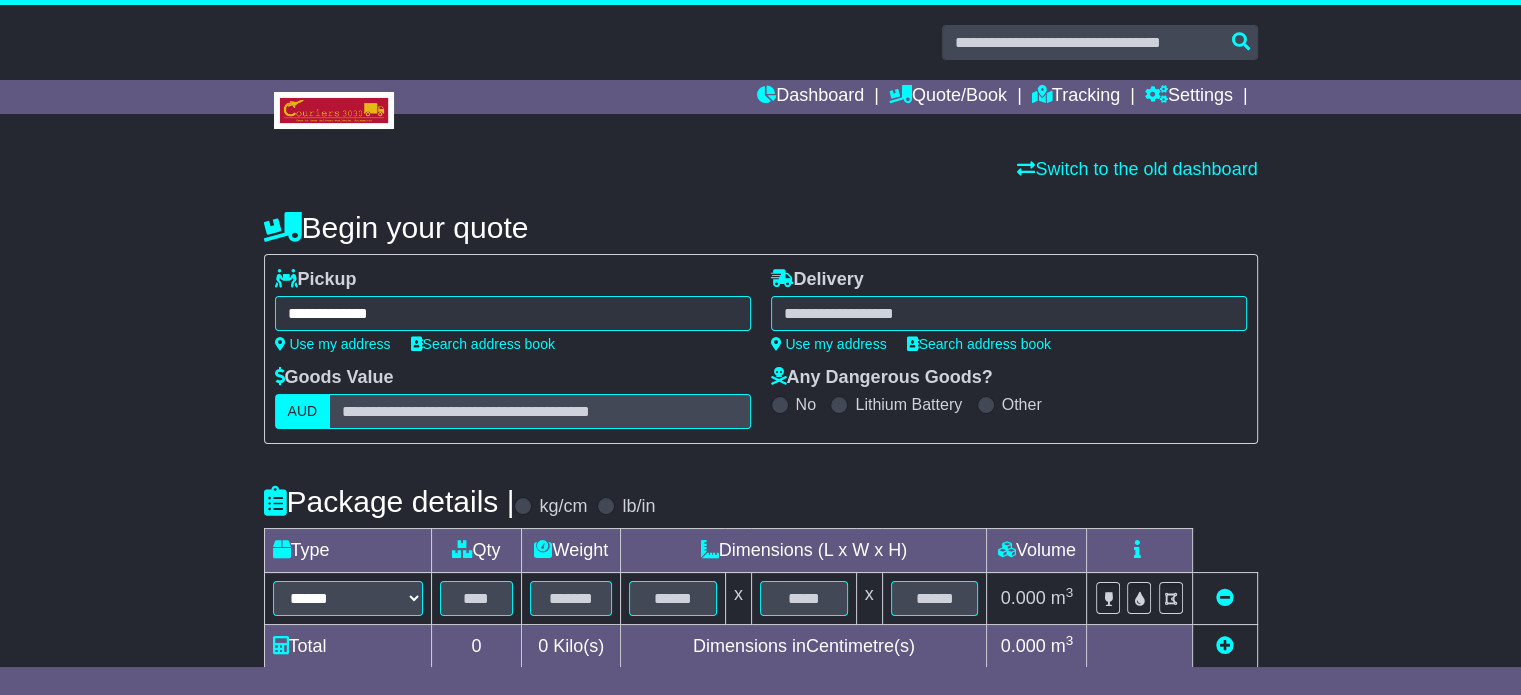 type on "**********" 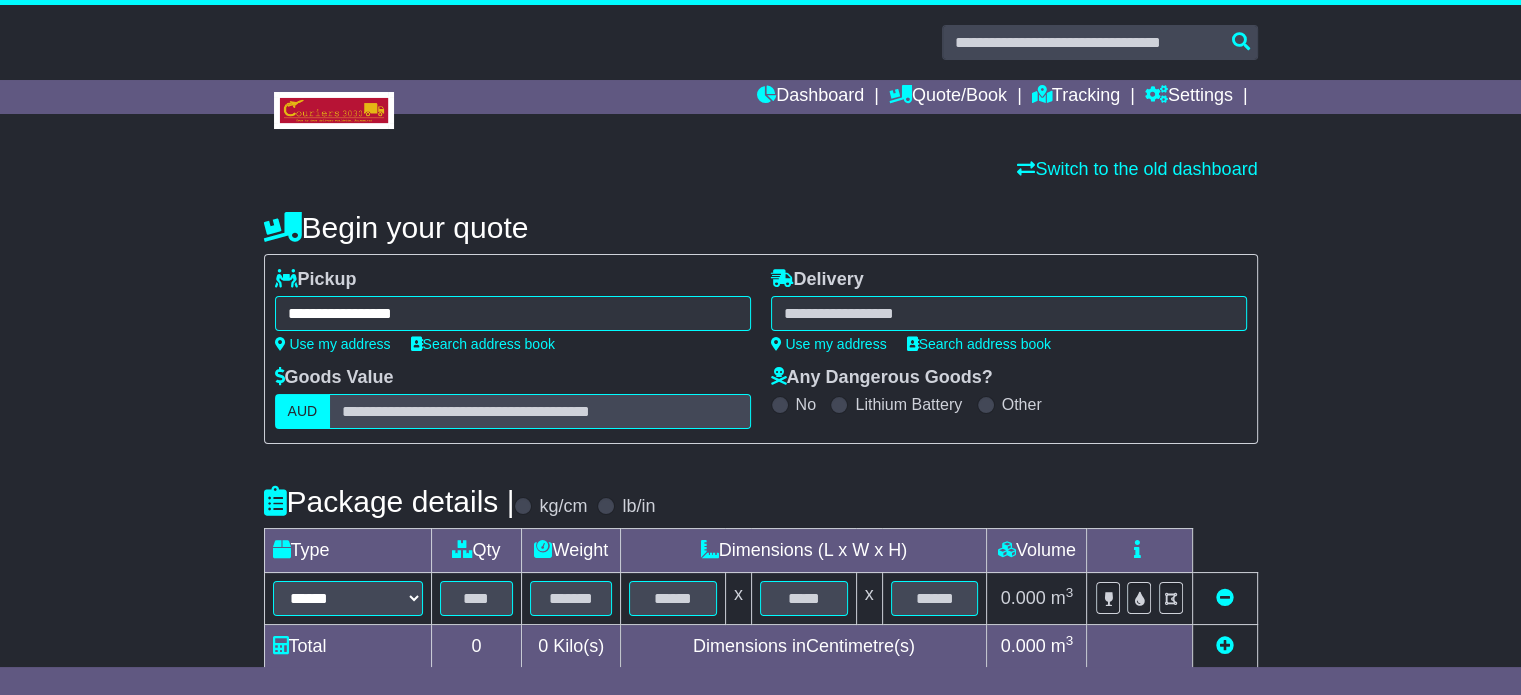 click at bounding box center [1009, 313] 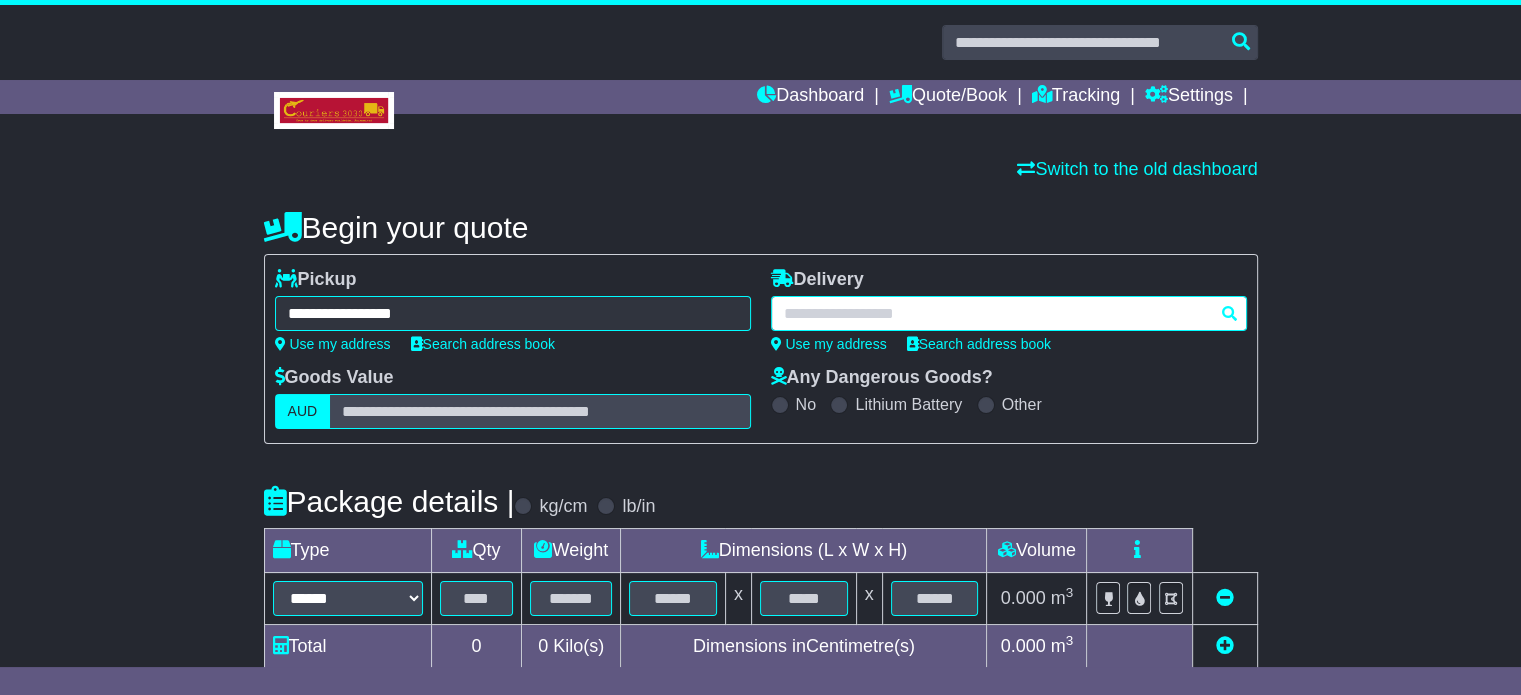 paste on "**********" 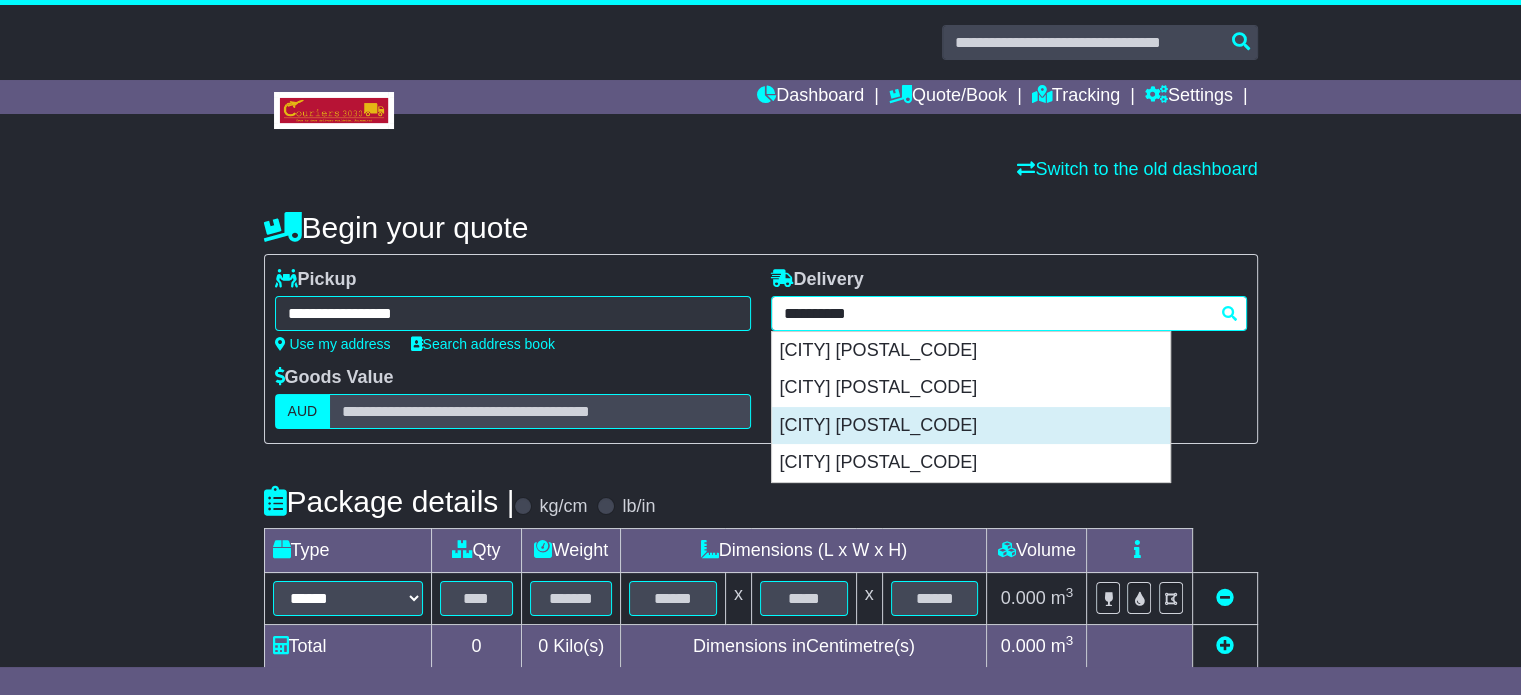 click on "SPRINGVALE 3171" at bounding box center [971, 426] 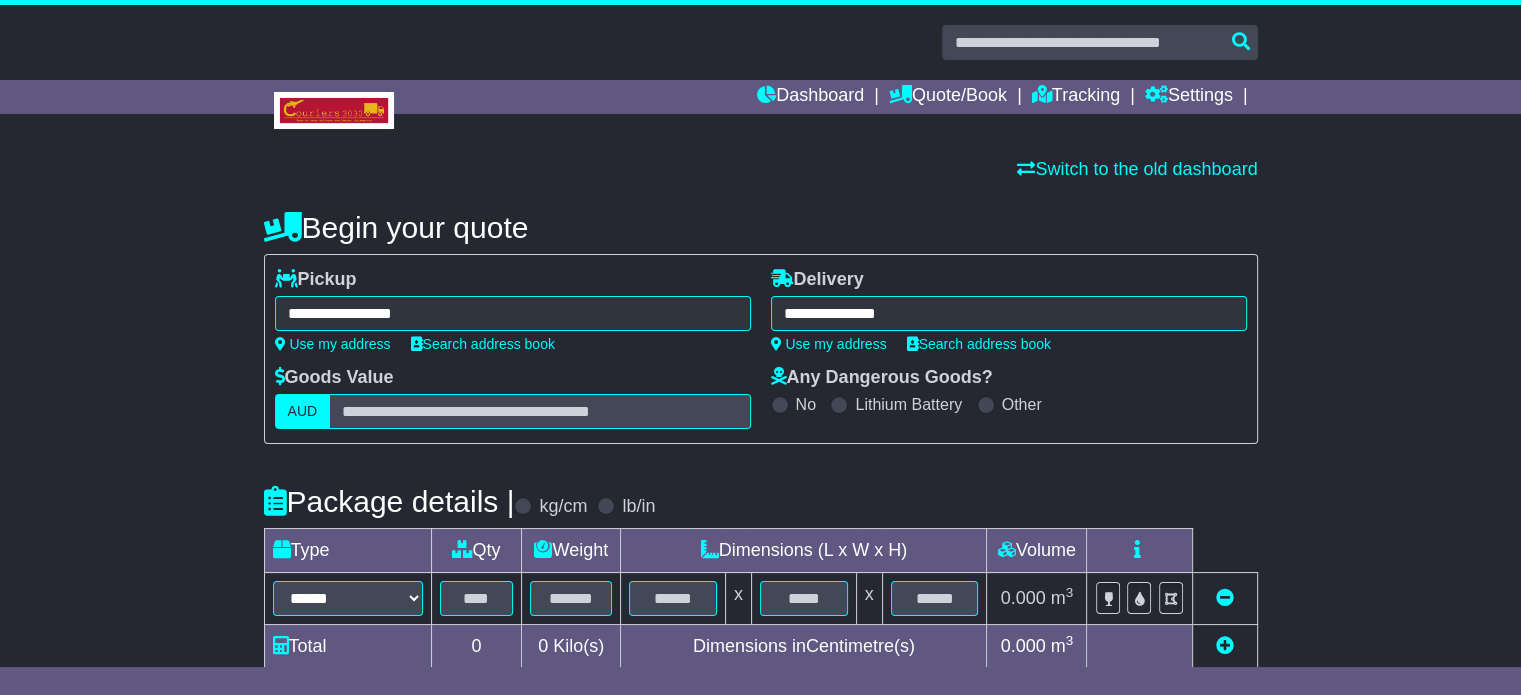 type on "**********" 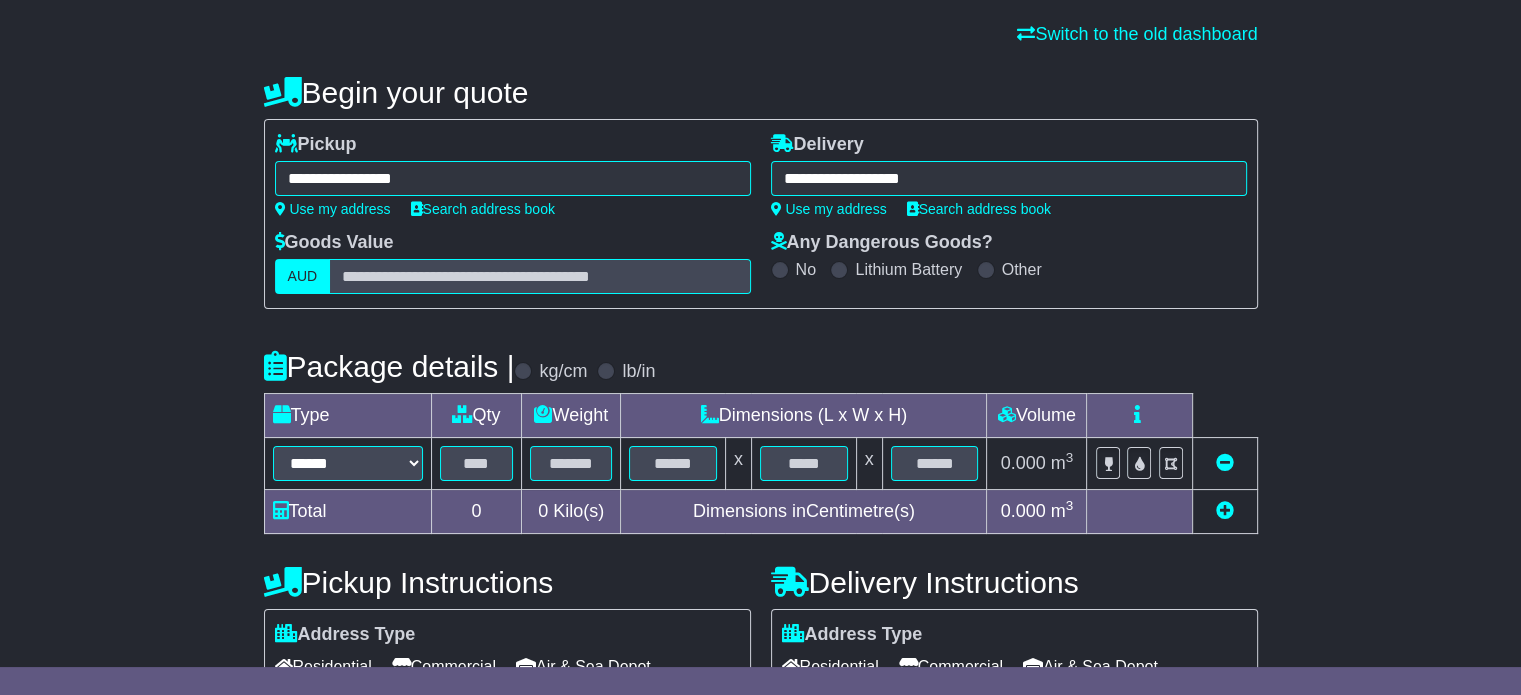 scroll, scrollTop: 300, scrollLeft: 0, axis: vertical 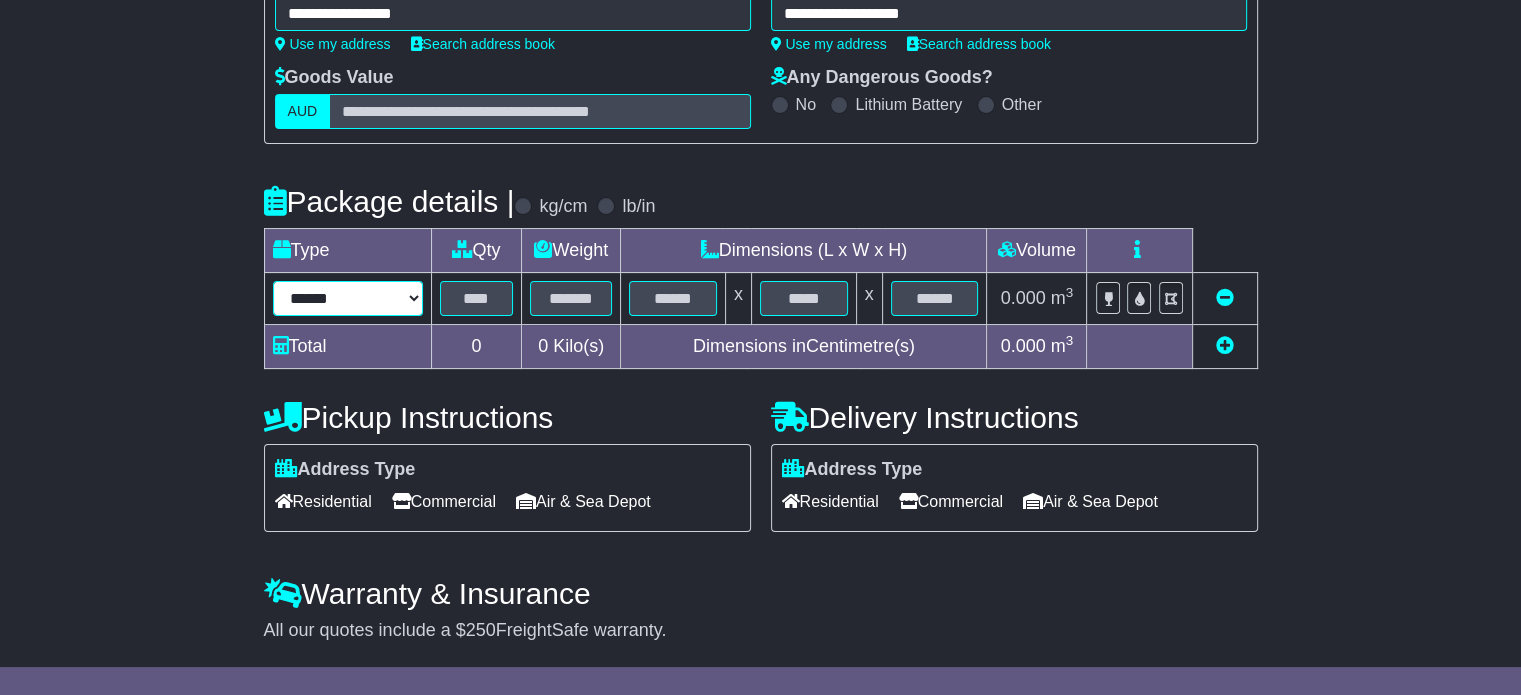 drag, startPoint x: 363, startPoint y: 290, endPoint x: 354, endPoint y: 311, distance: 22.847319 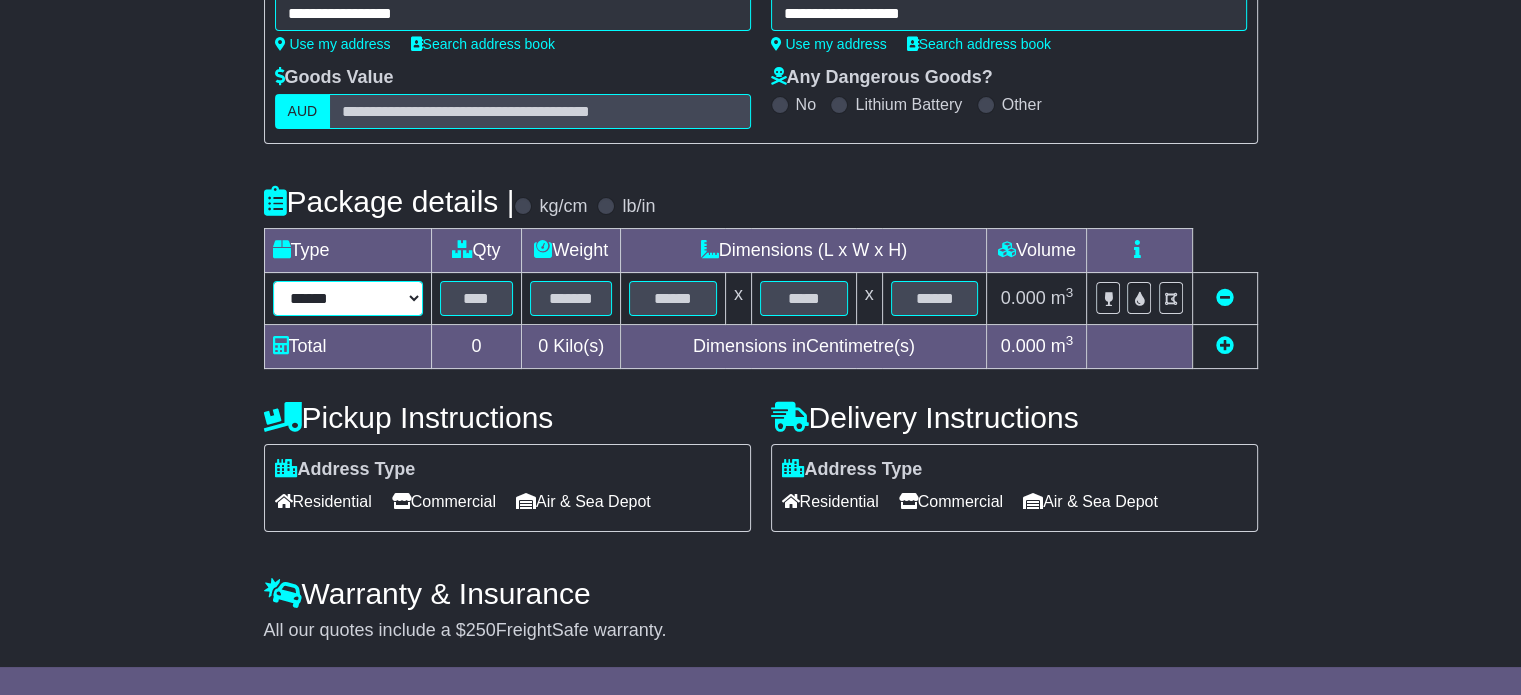 select on "*****" 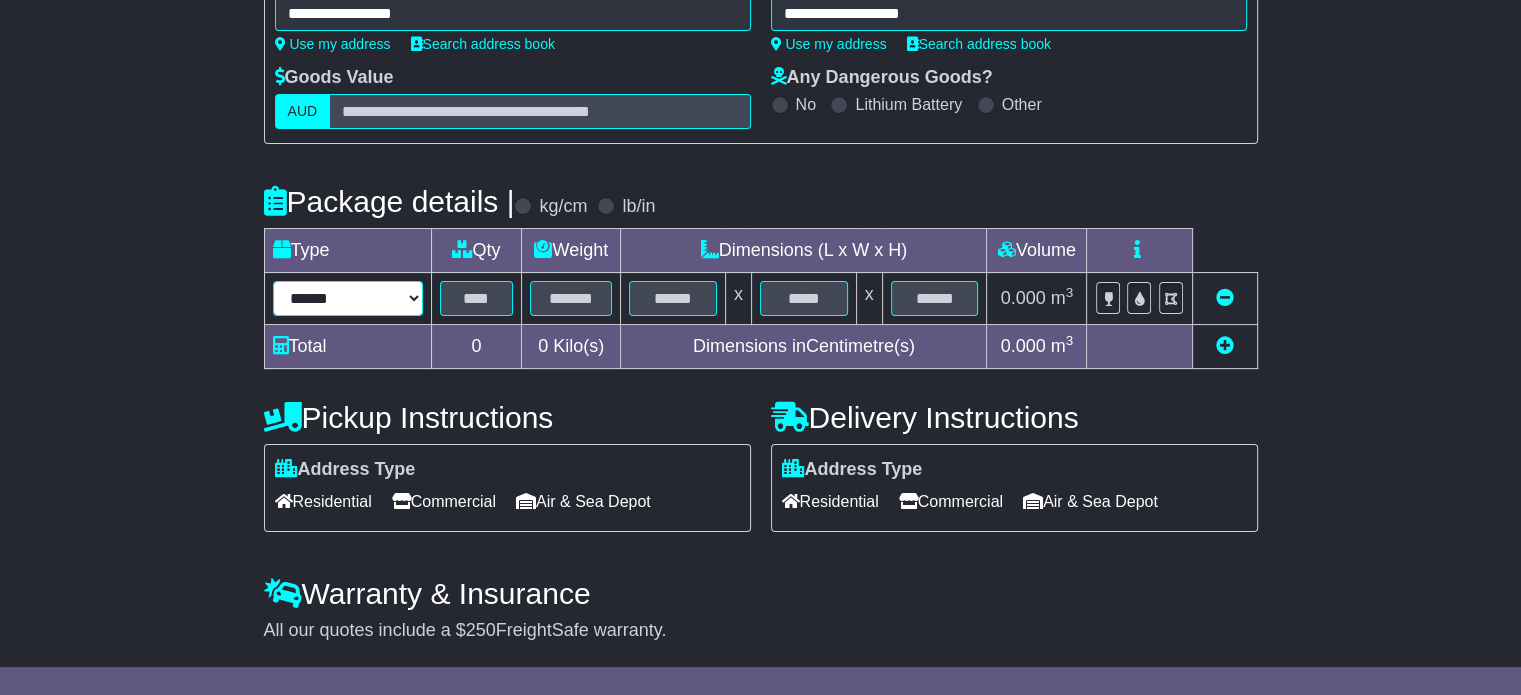 click on "****** ****** *** ******** ***** **** **** ****** *** *******" at bounding box center [348, 298] 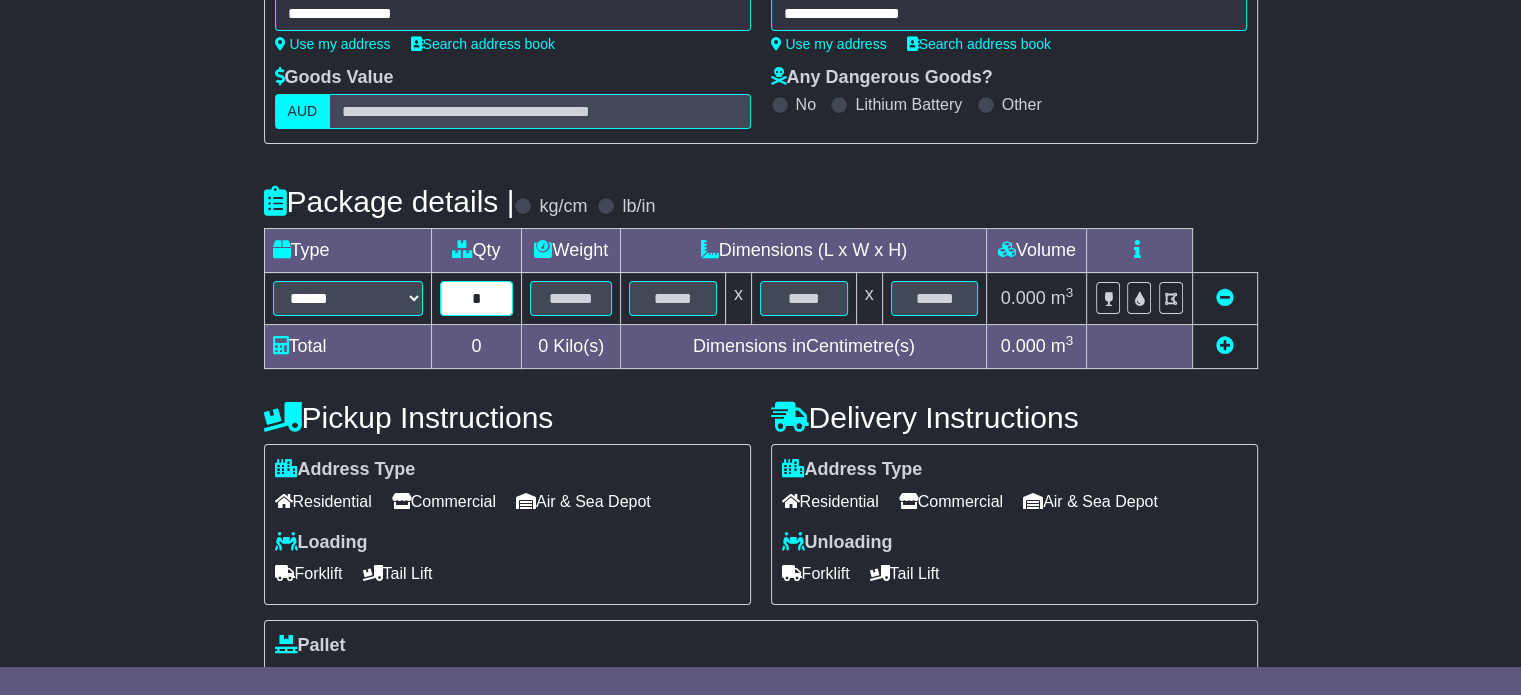 type on "*" 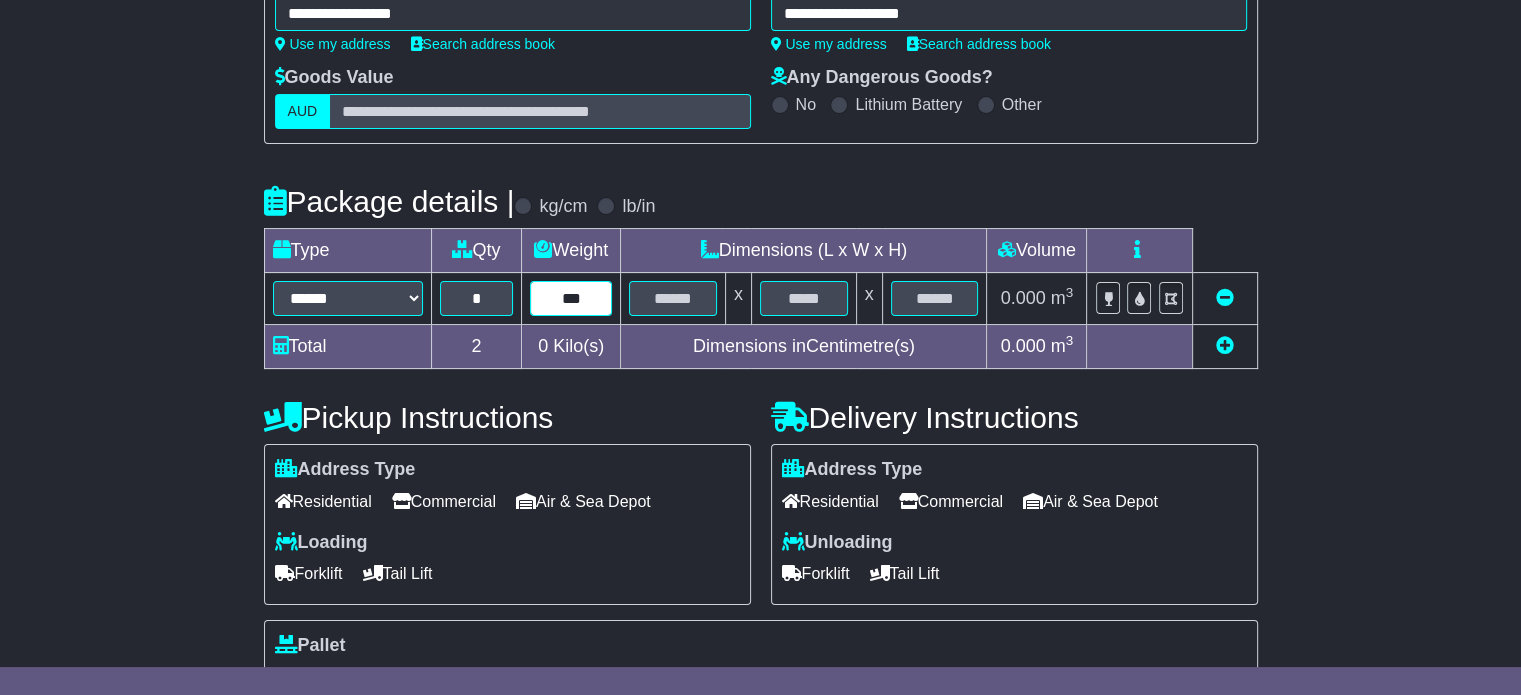 type on "***" 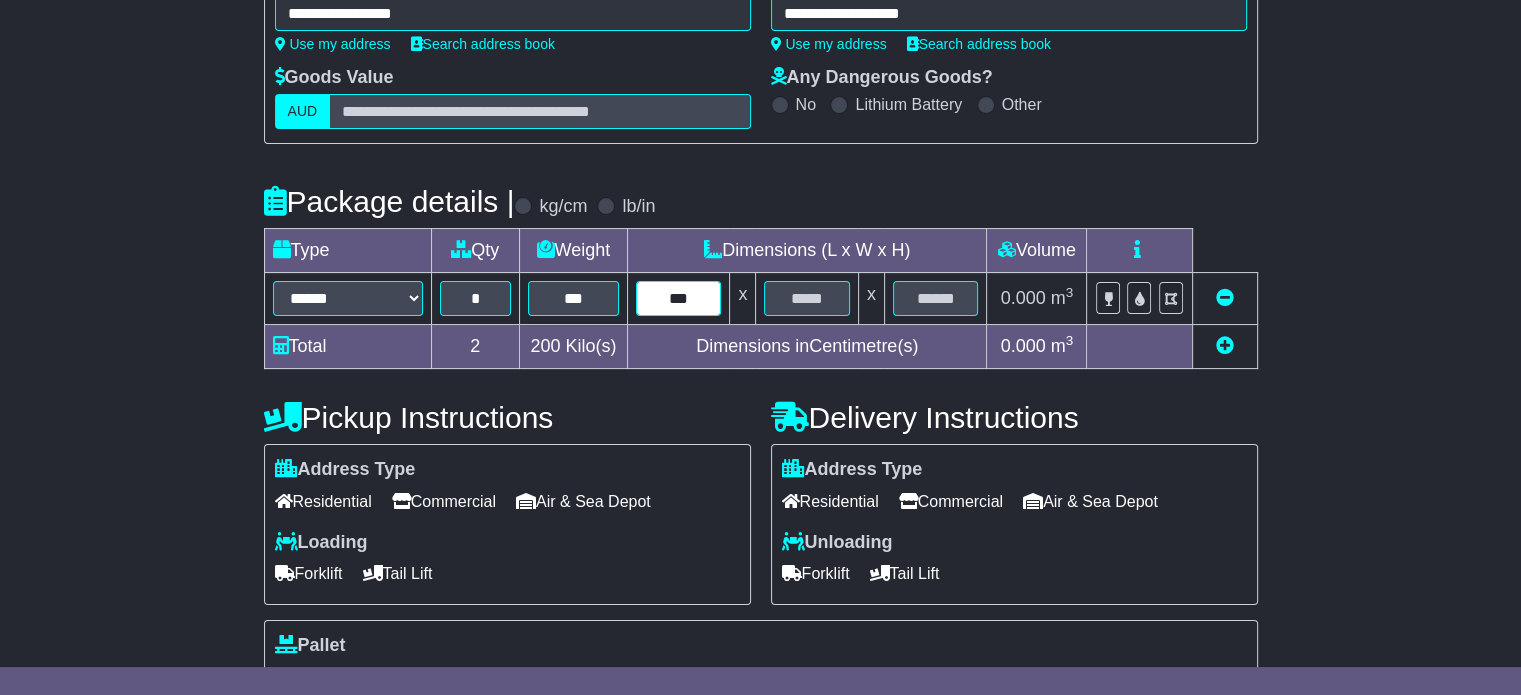 type on "***" 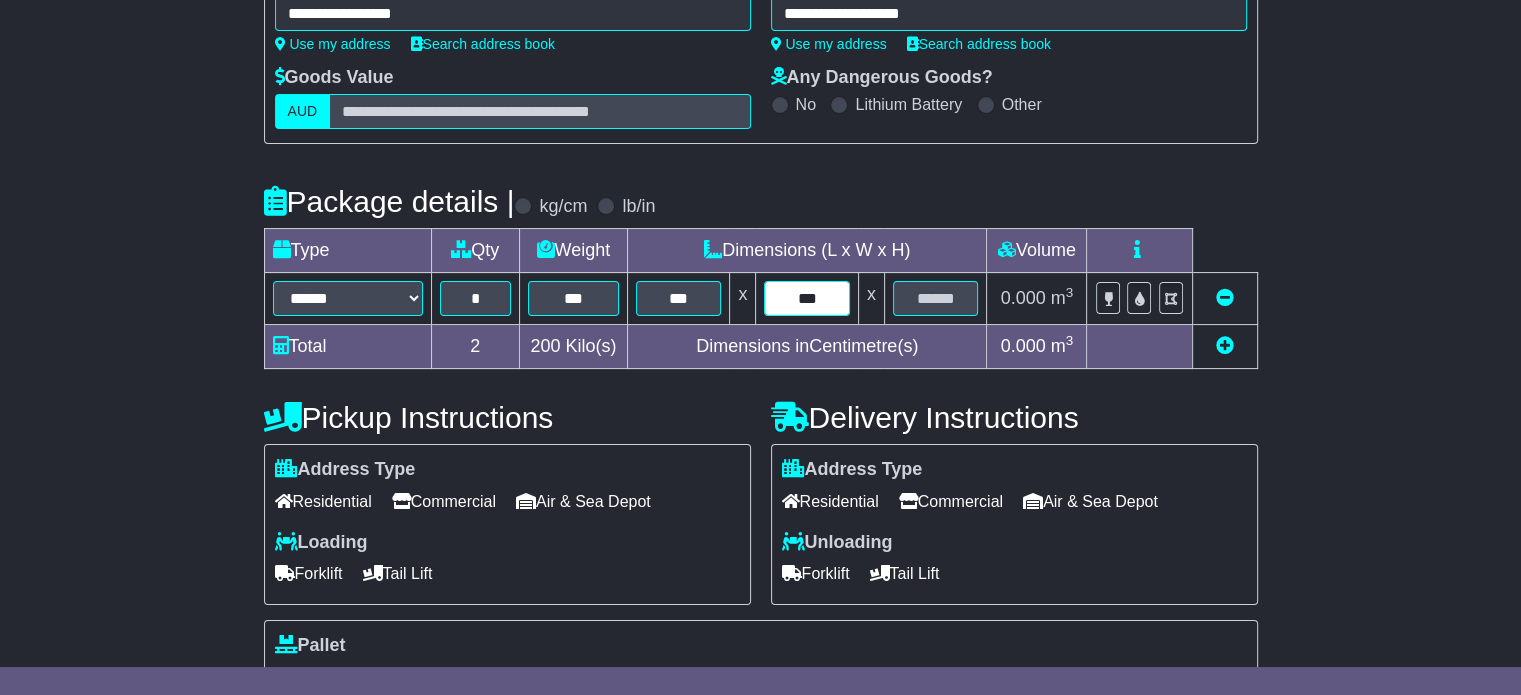 type on "***" 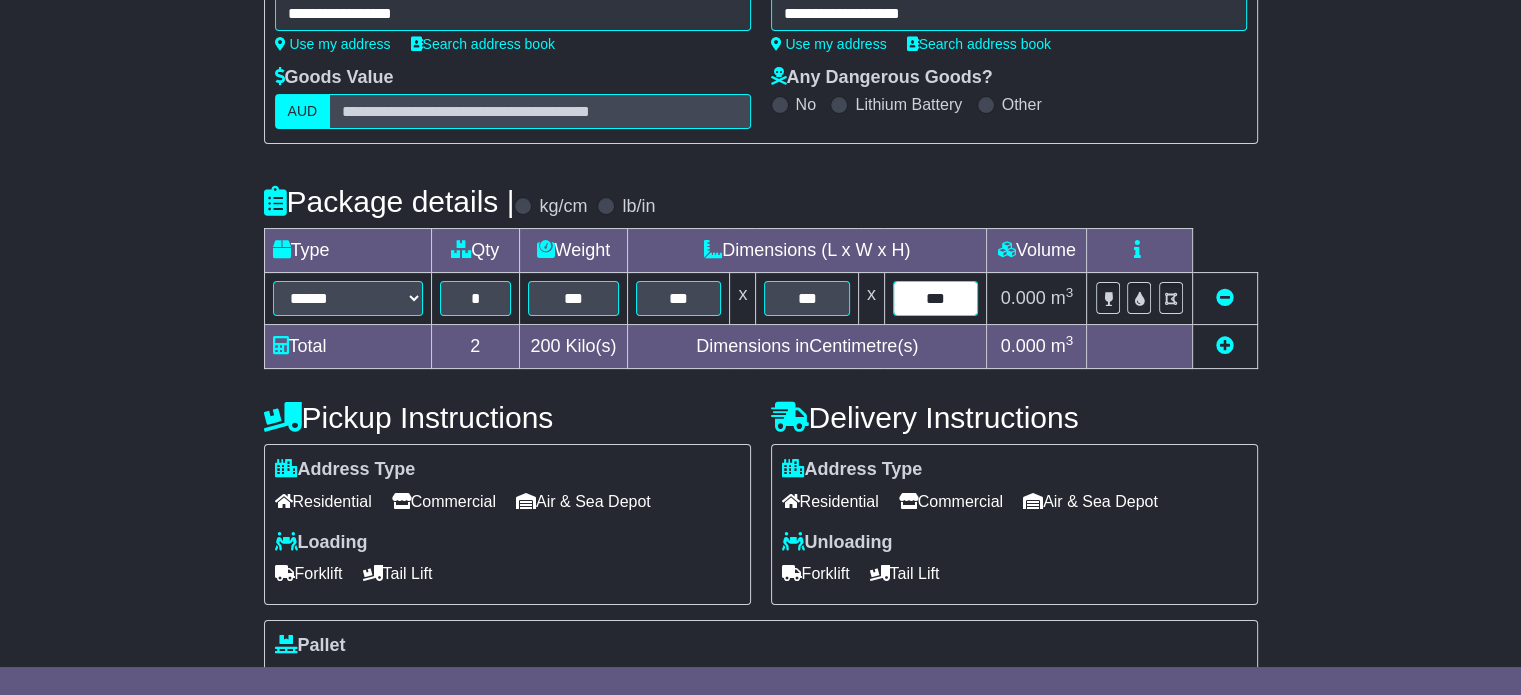 type on "***" 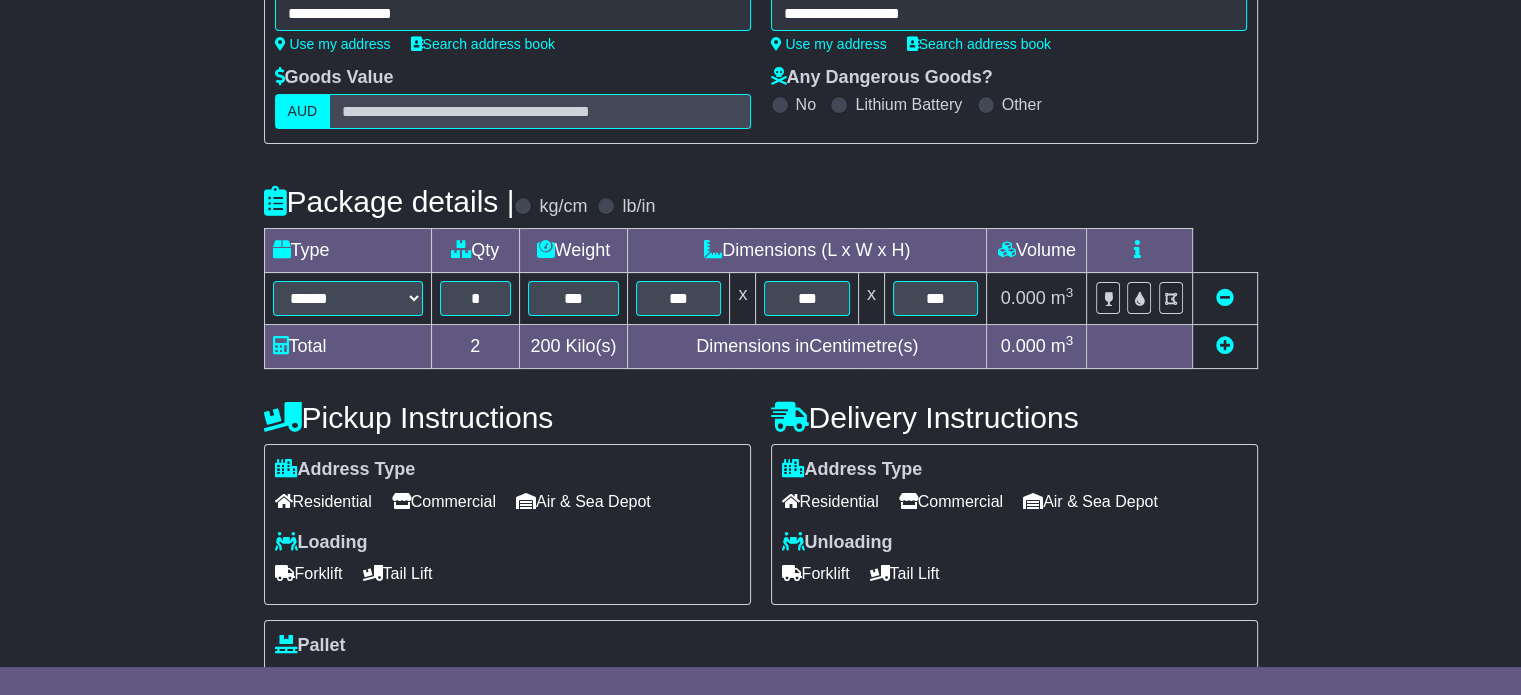 type 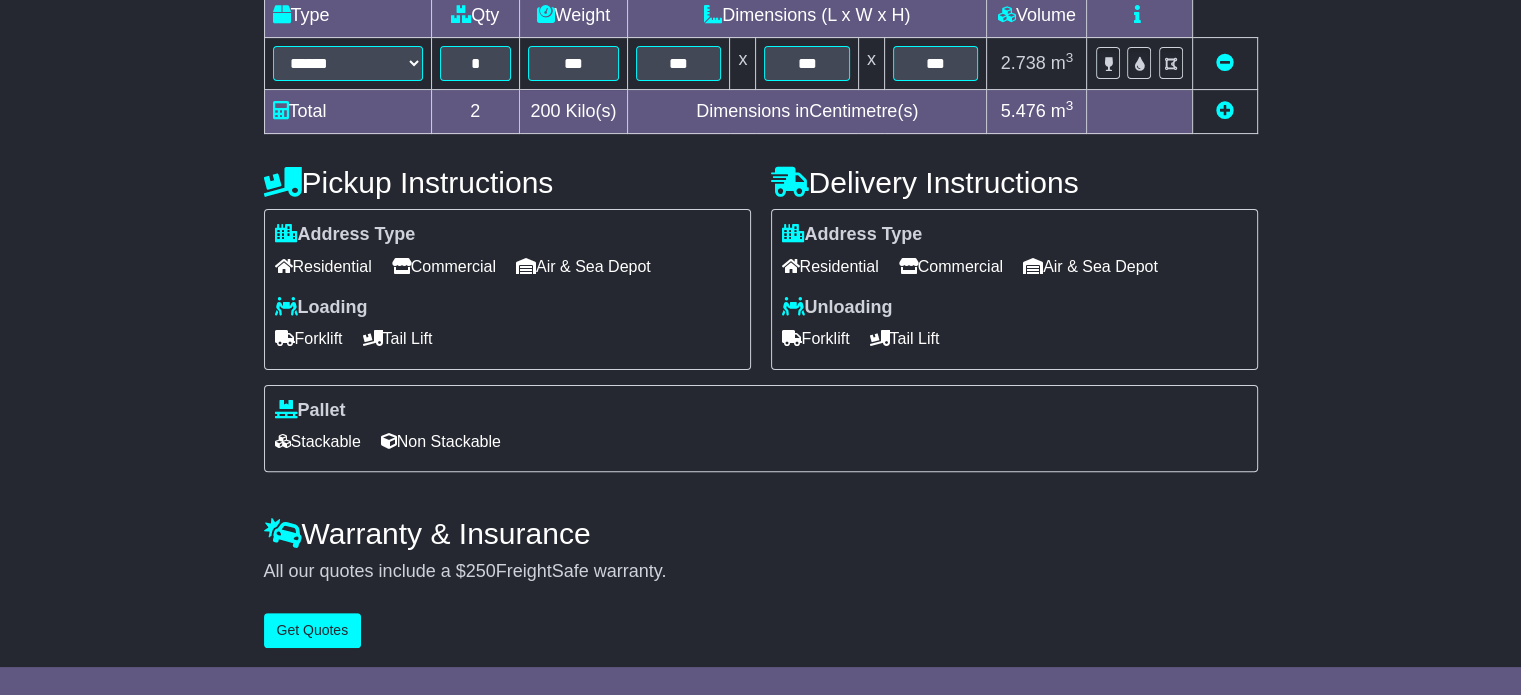 click at bounding box center [1225, 110] 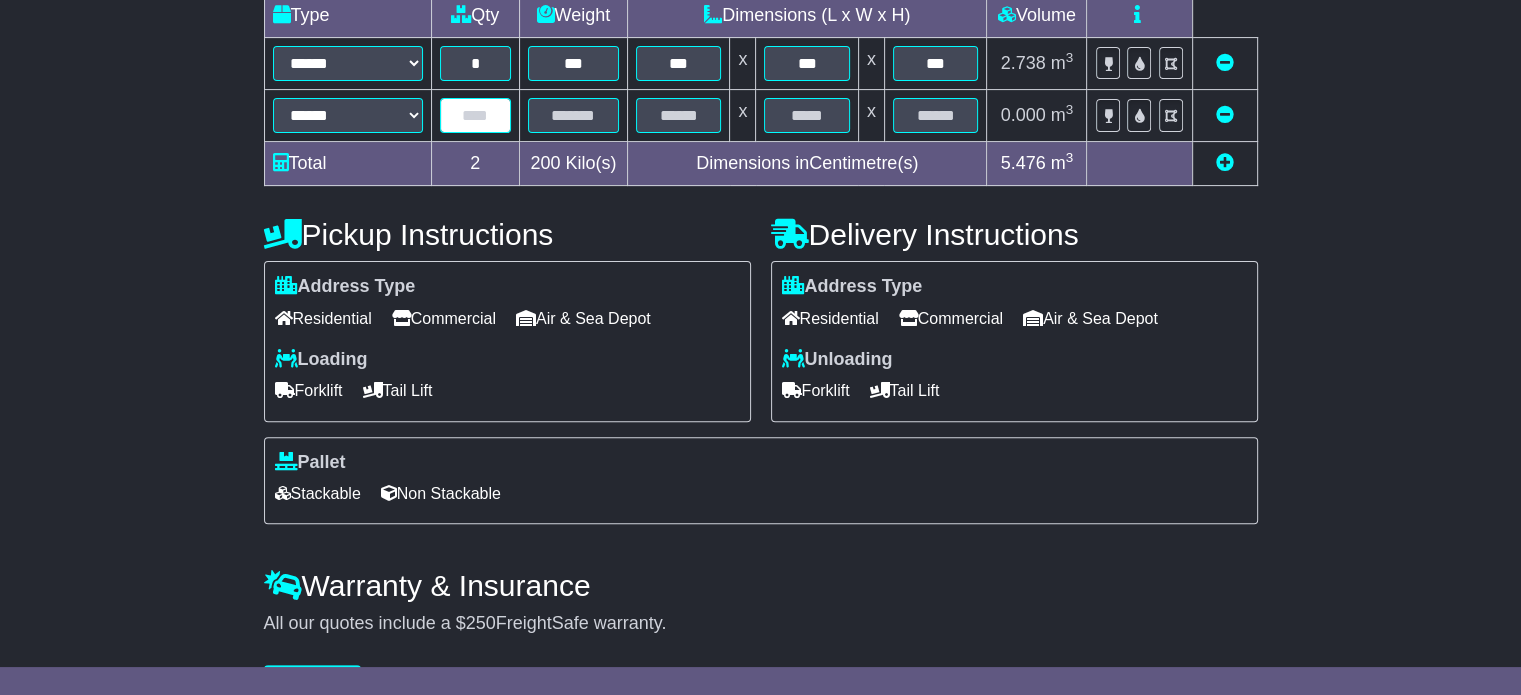 click at bounding box center [475, 115] 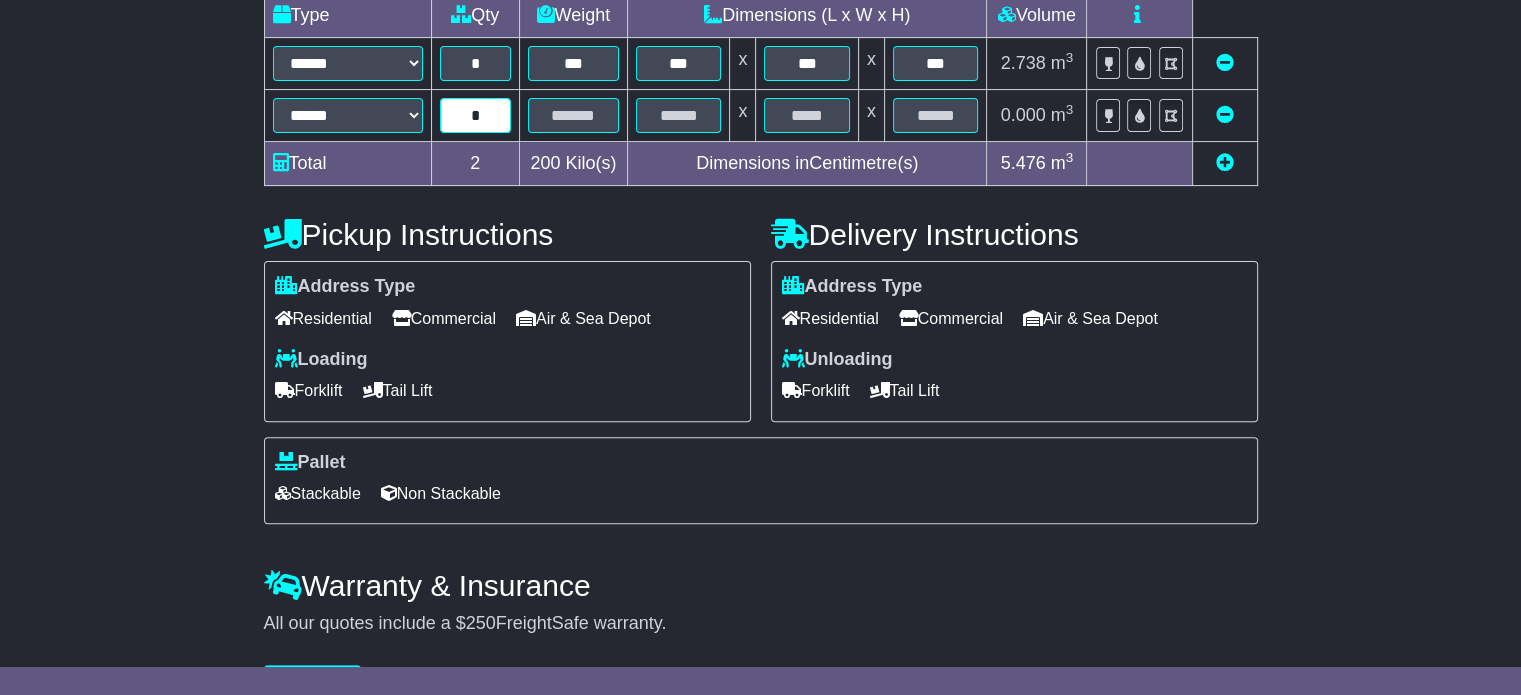 type on "*" 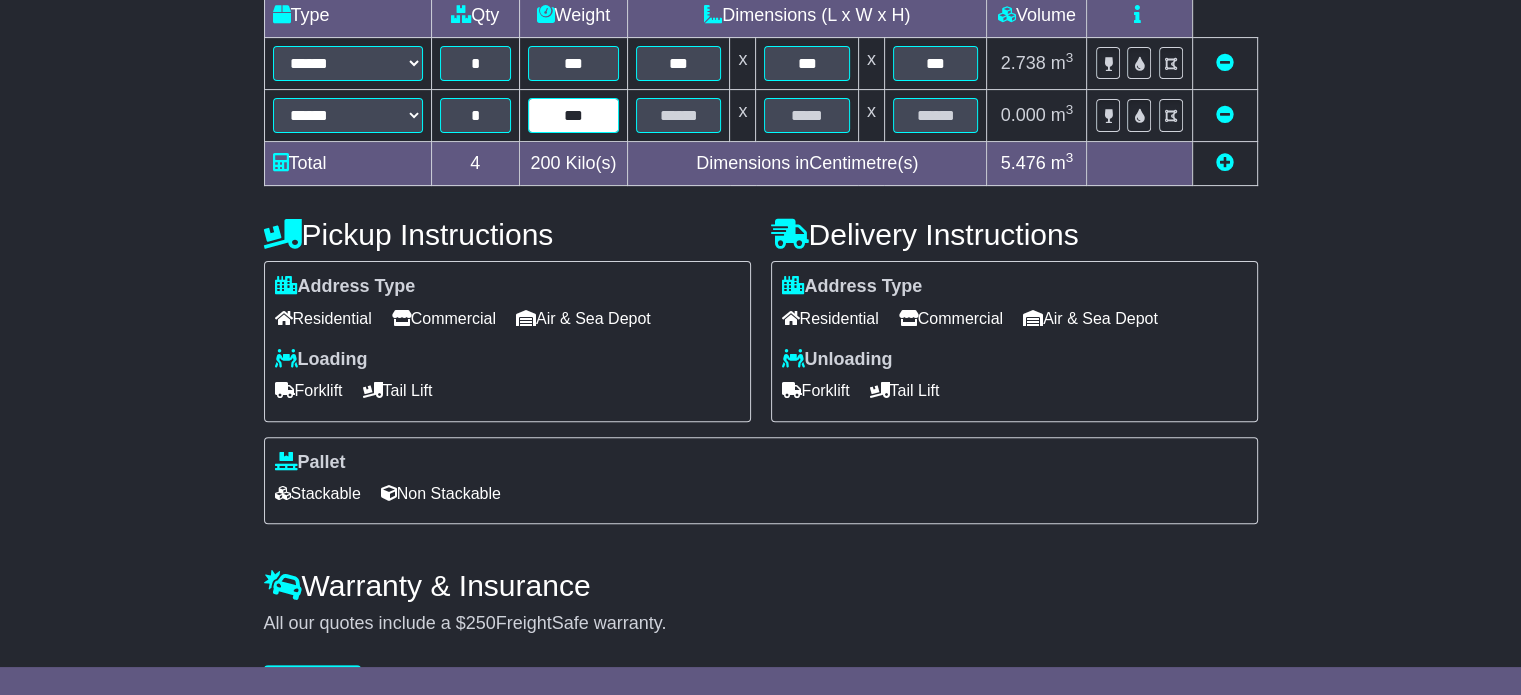 type on "***" 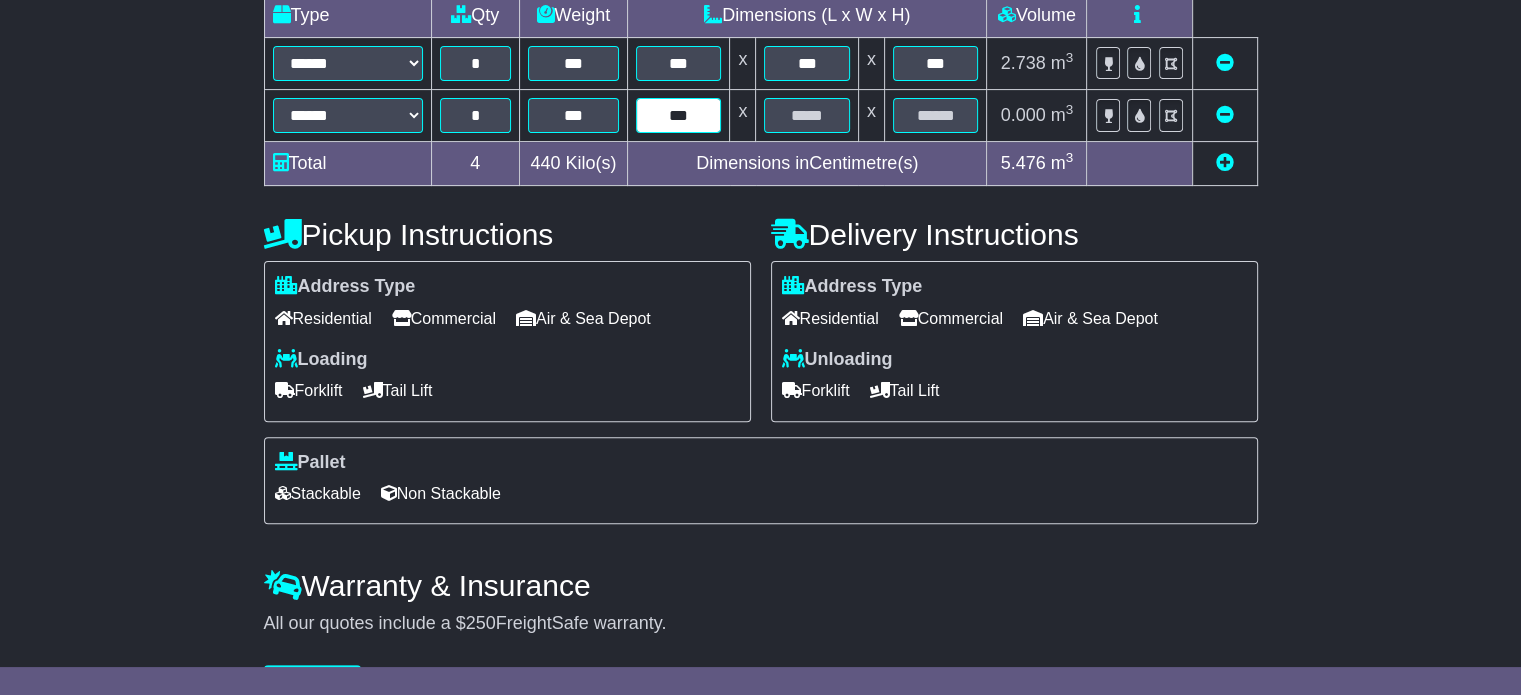 type on "***" 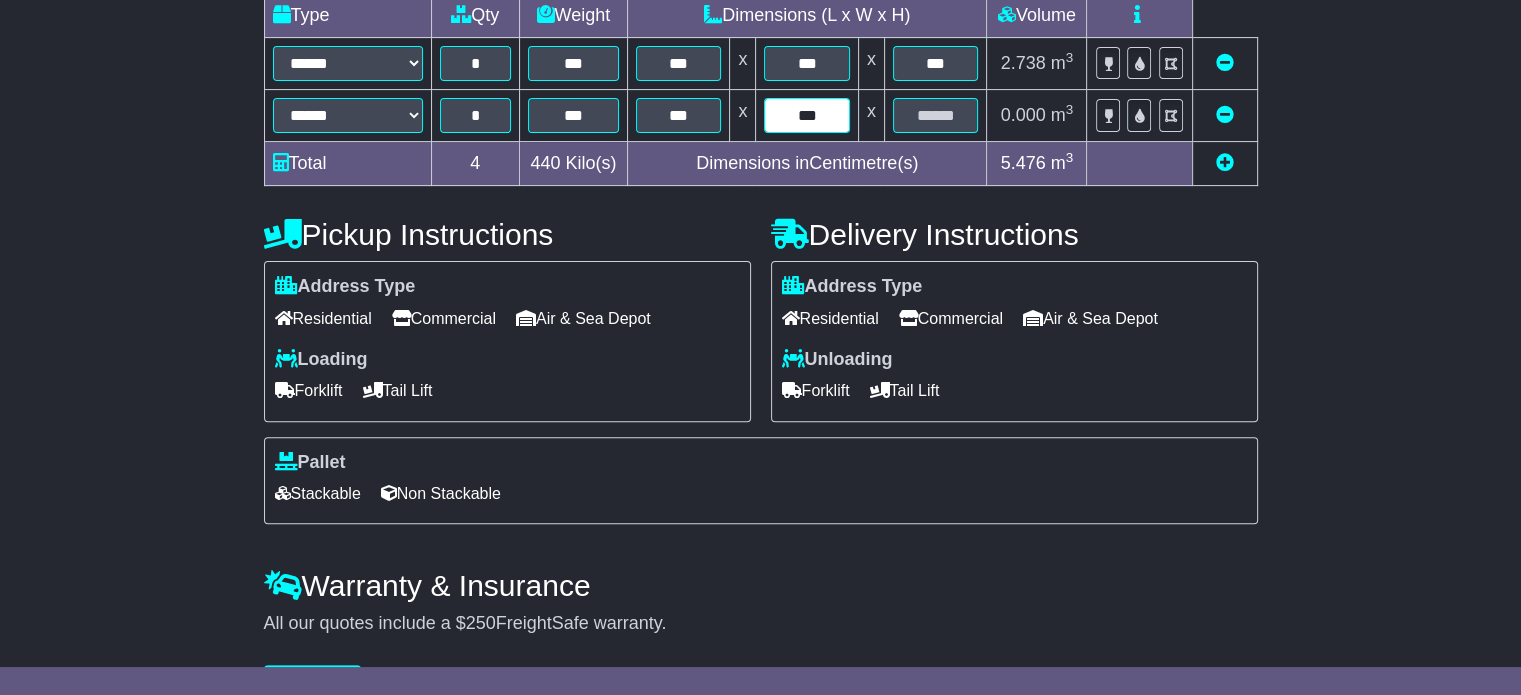 type on "***" 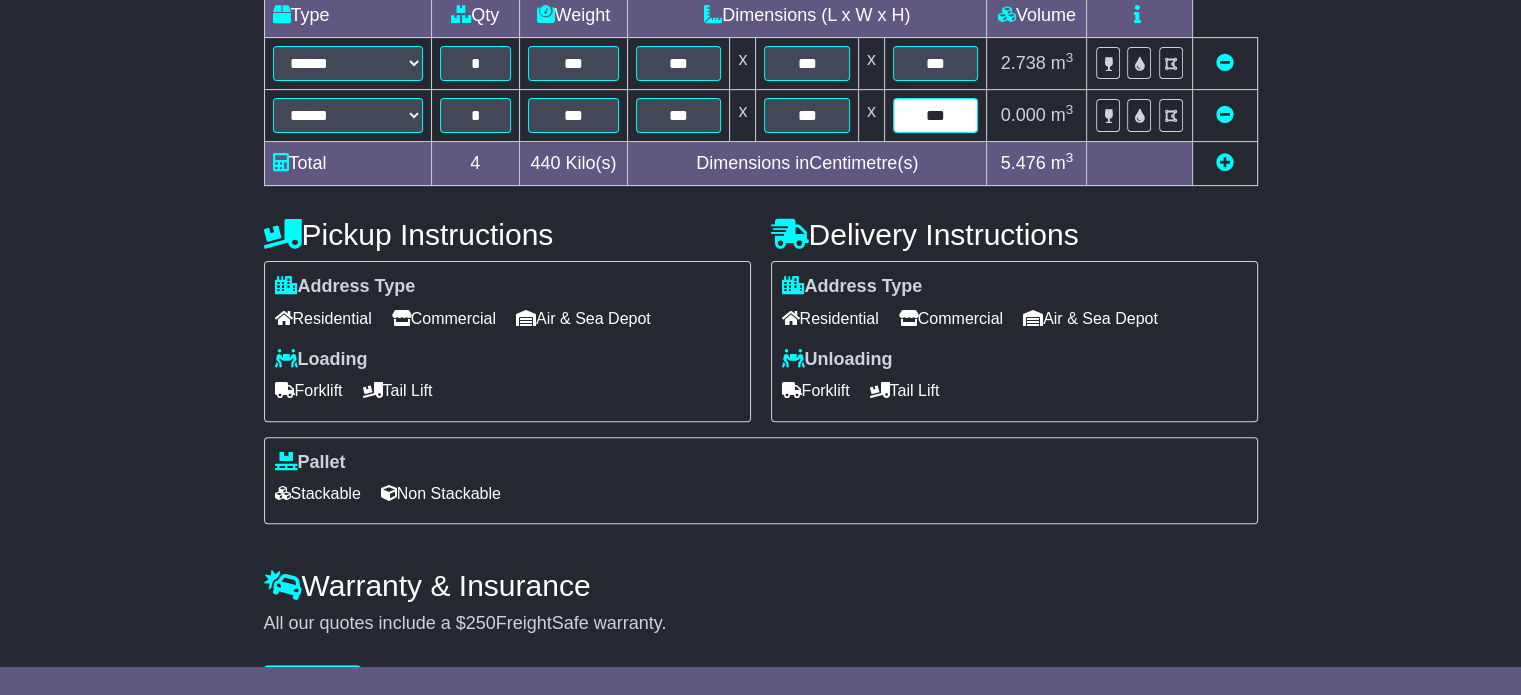 type on "***" 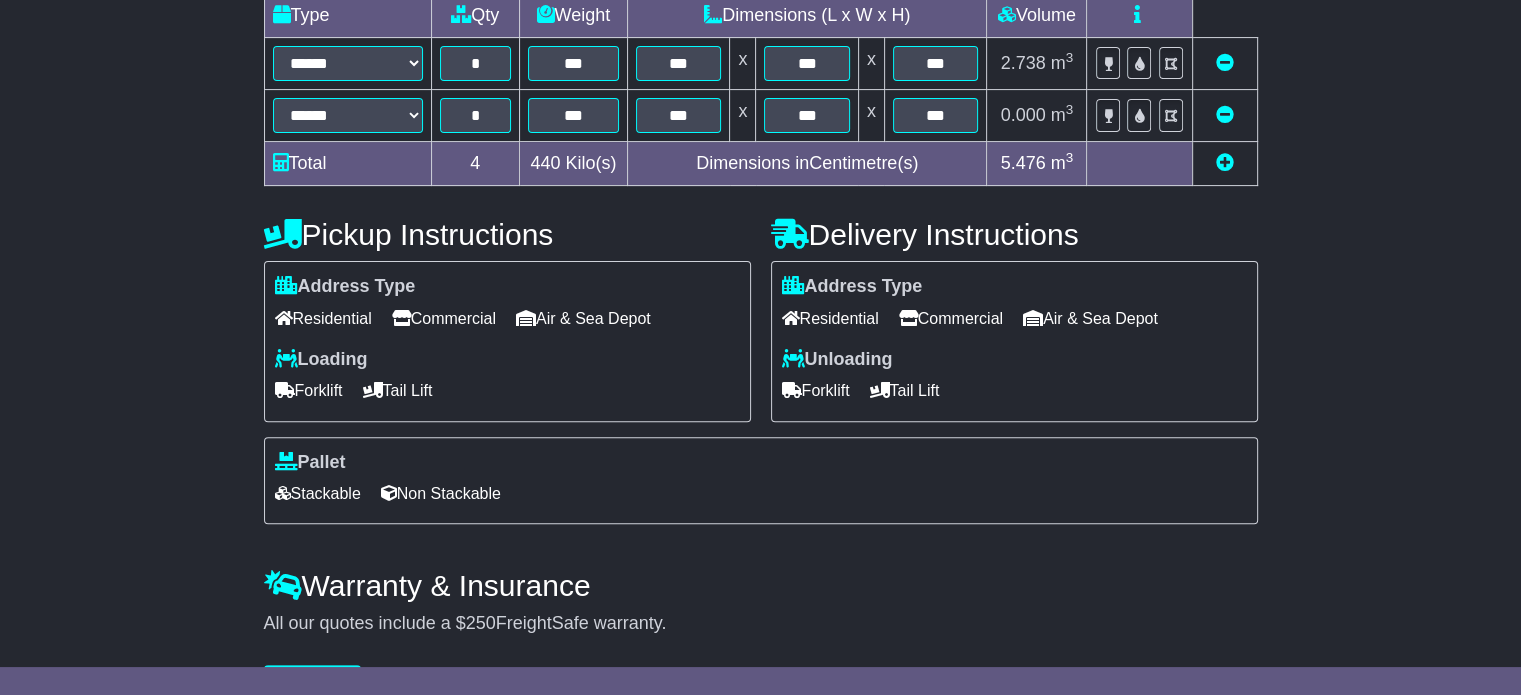 click at bounding box center (1225, 162) 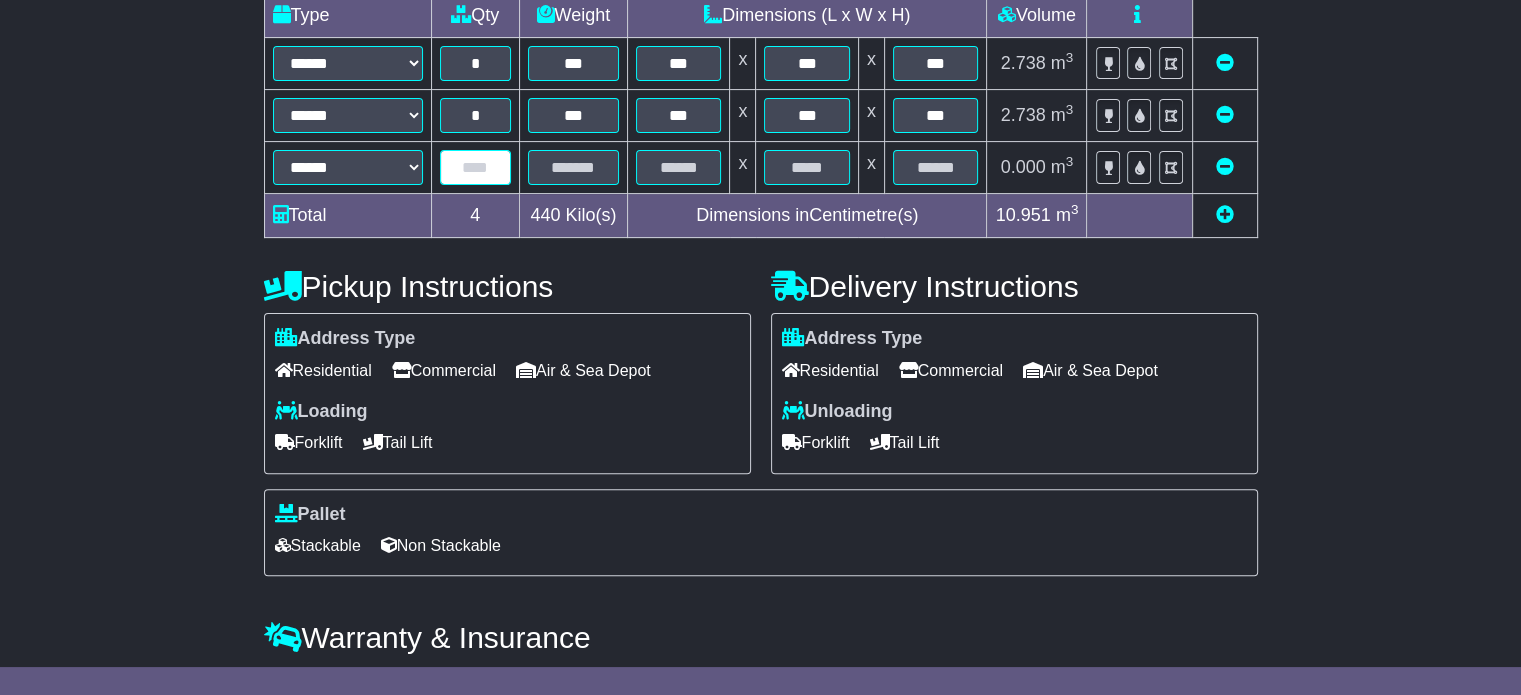 click at bounding box center (475, 167) 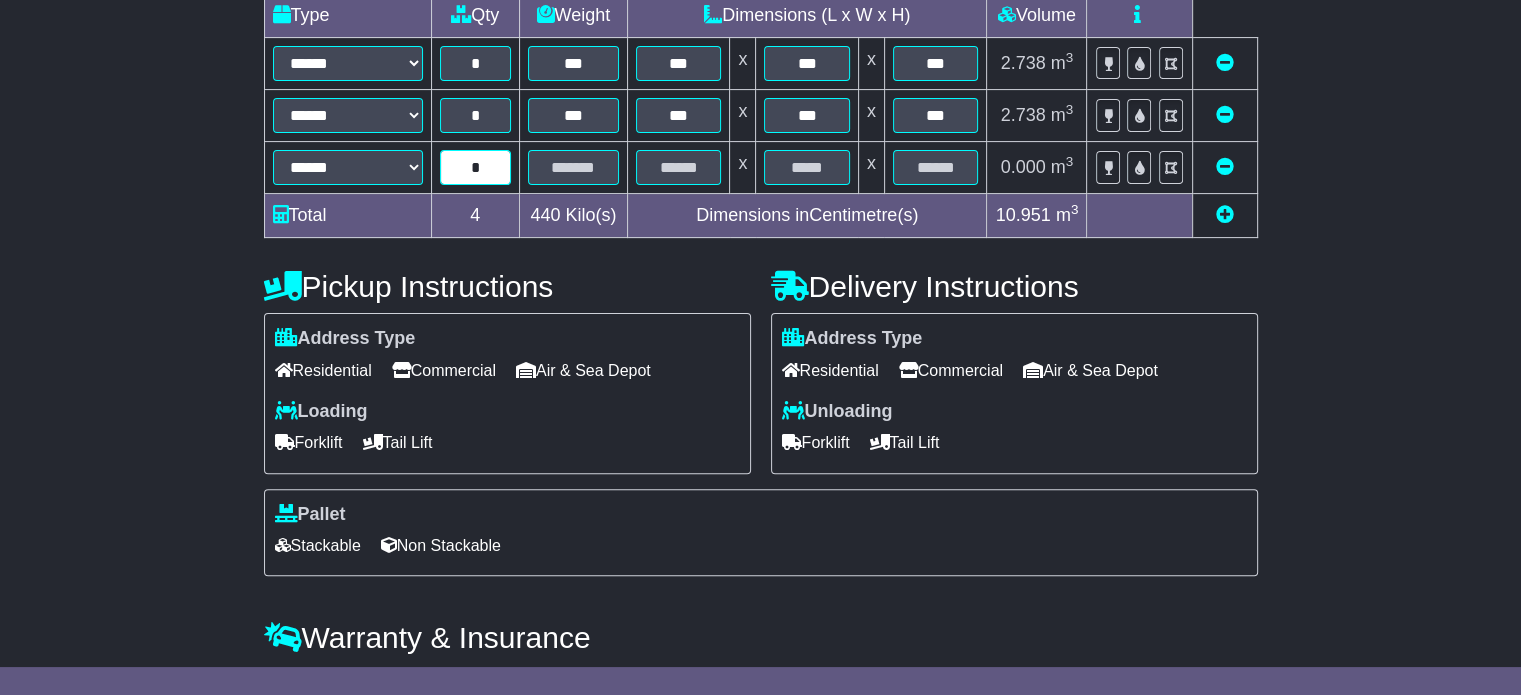 type on "*" 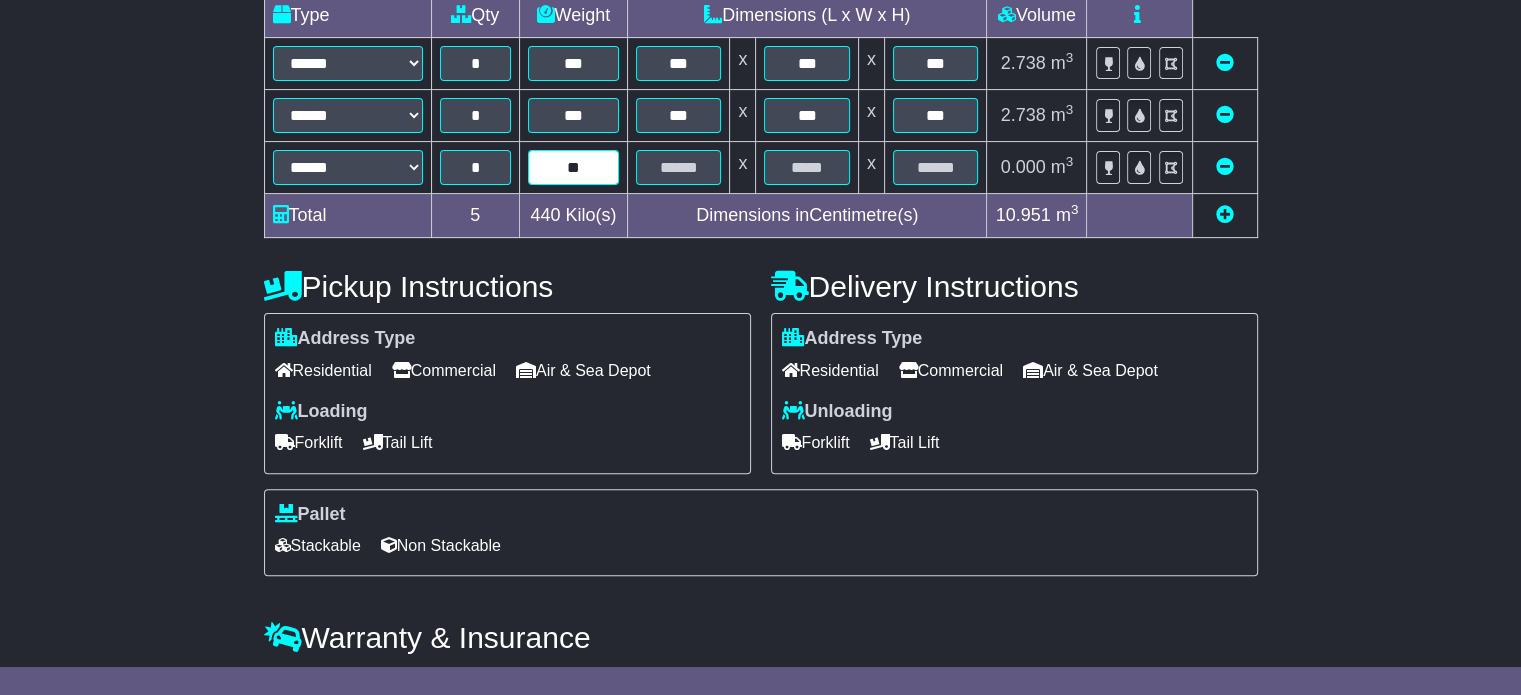 type on "**" 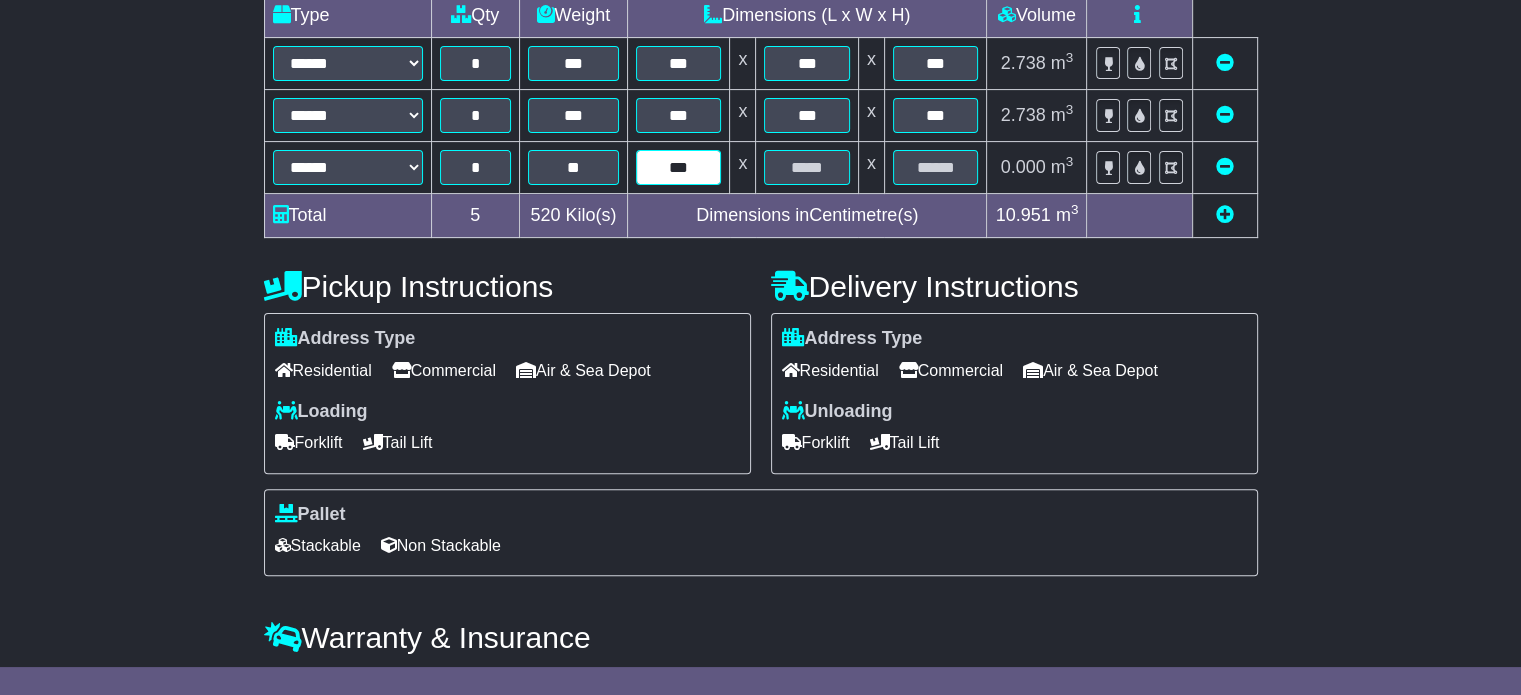 type on "***" 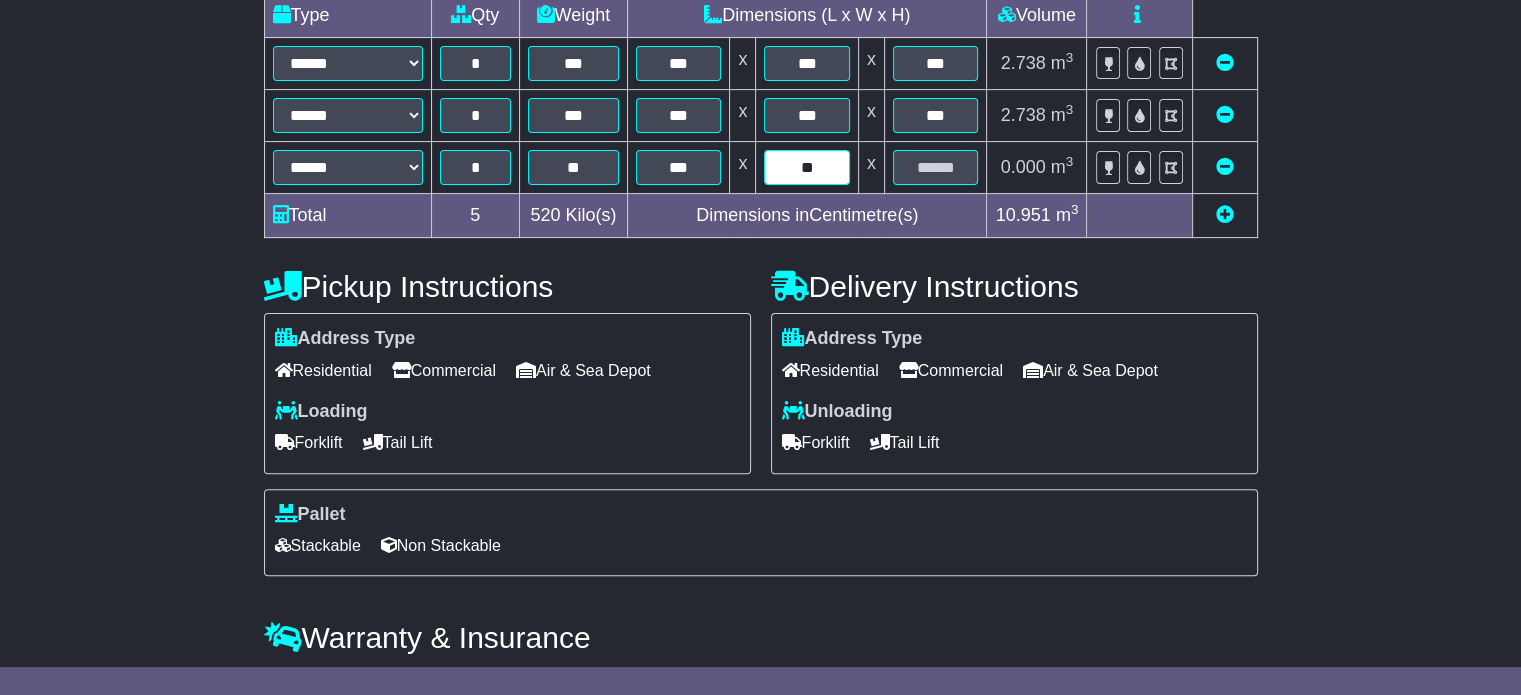 type on "**" 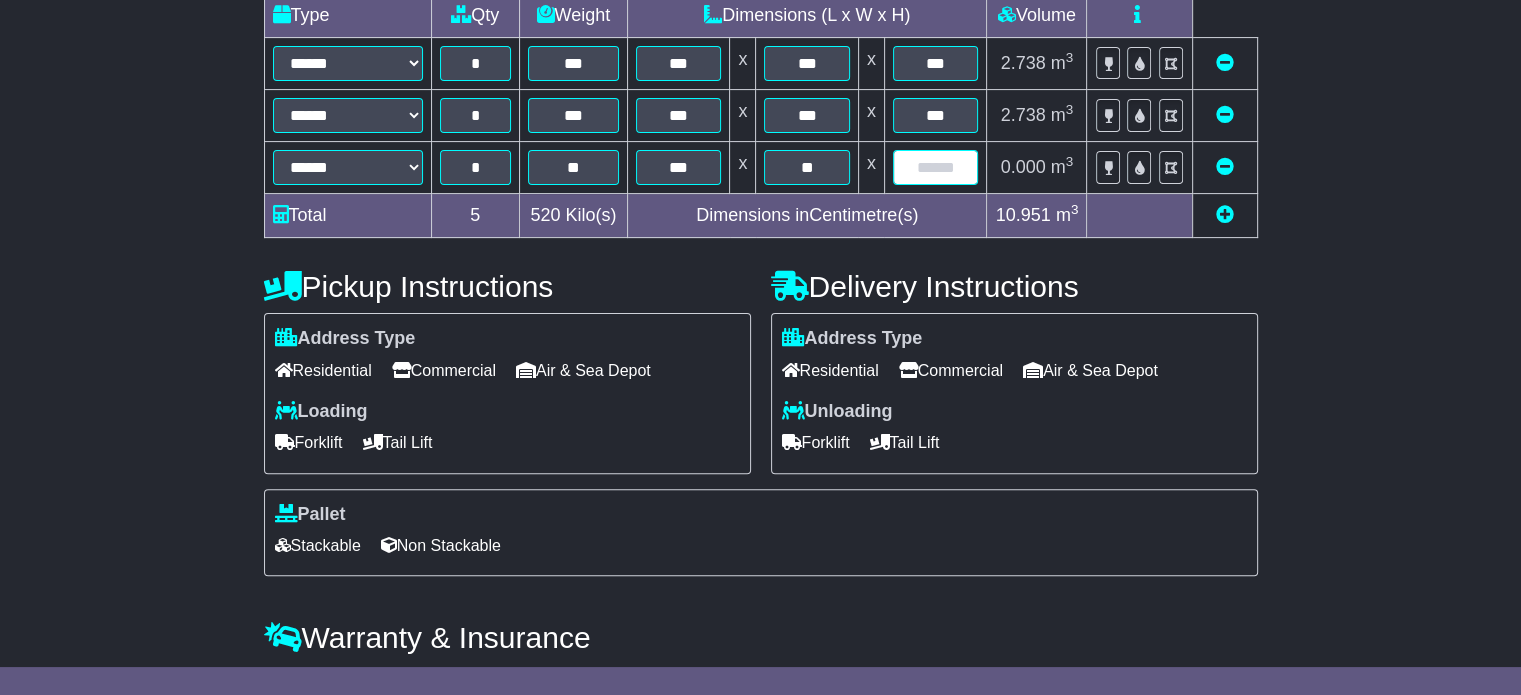 type on "*" 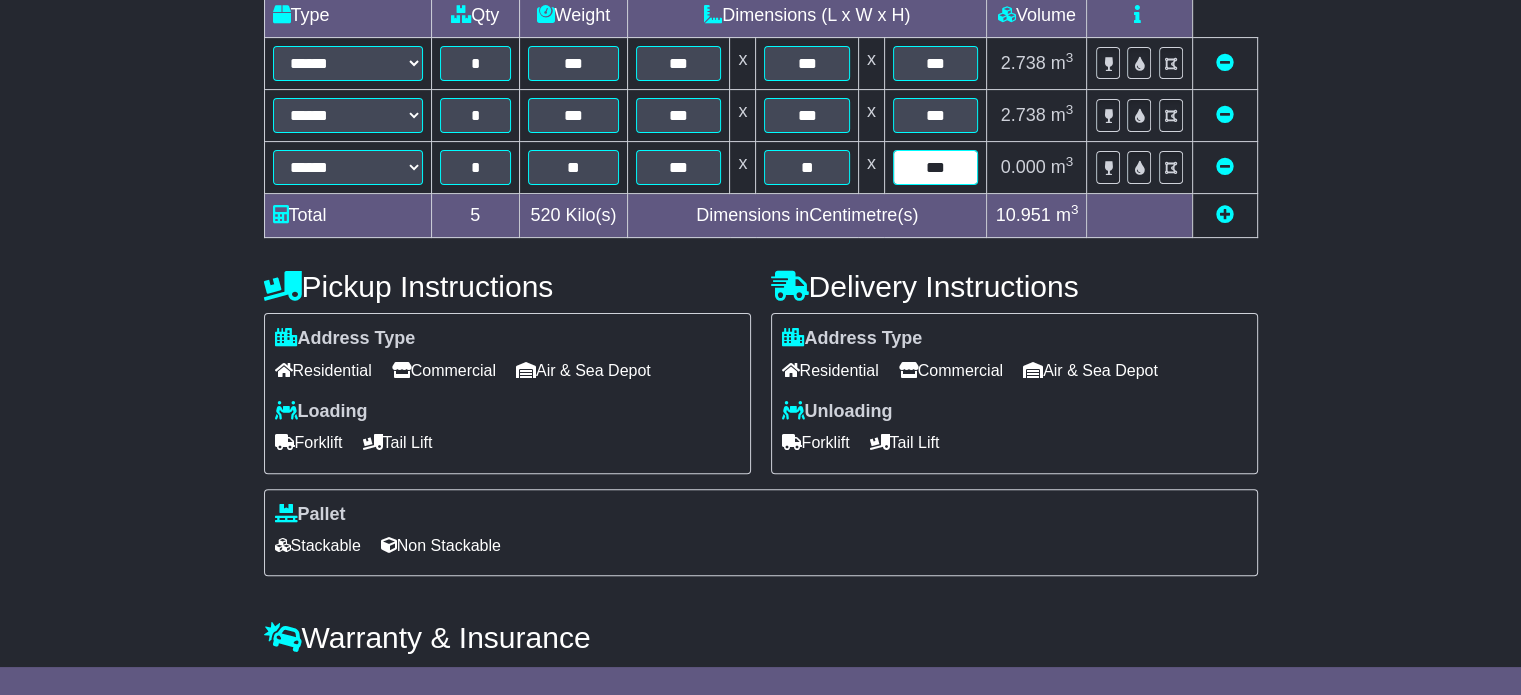 type on "***" 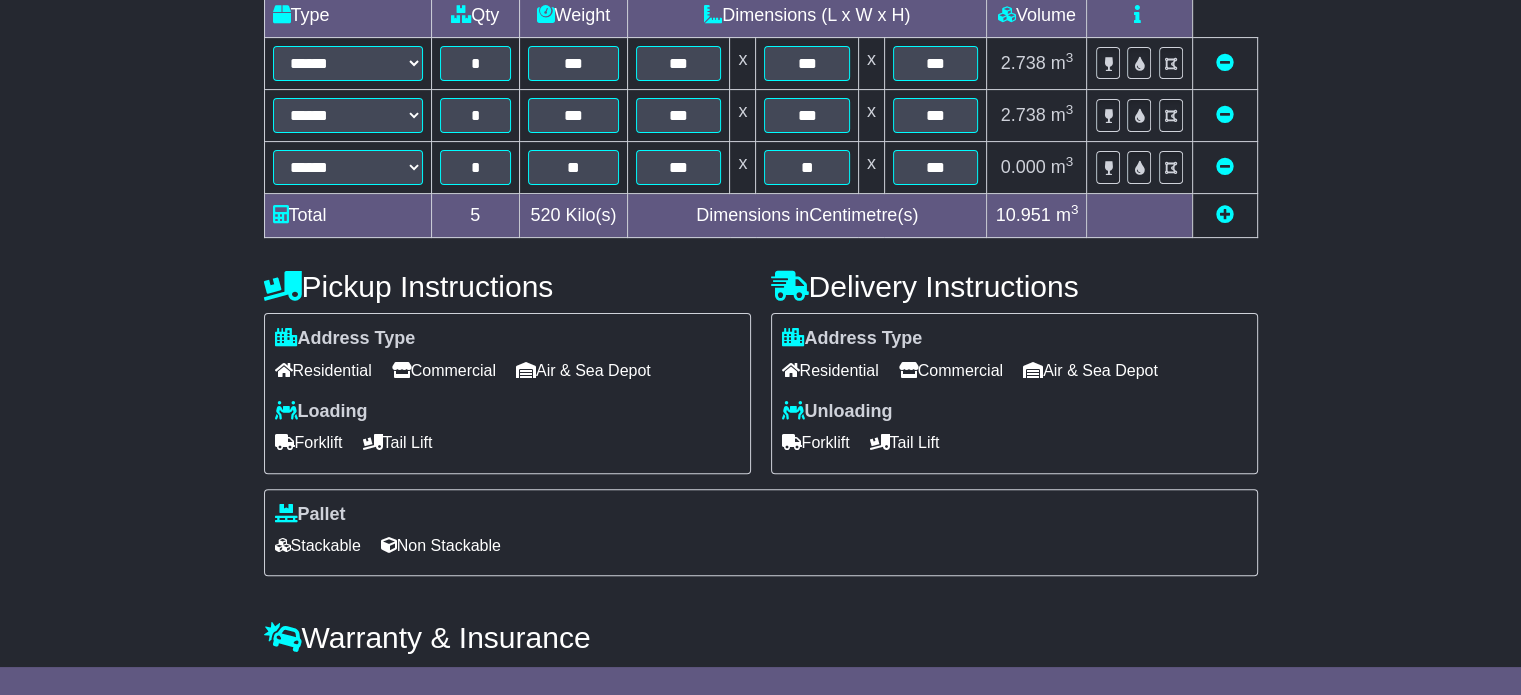 scroll, scrollTop: 638, scrollLeft: 0, axis: vertical 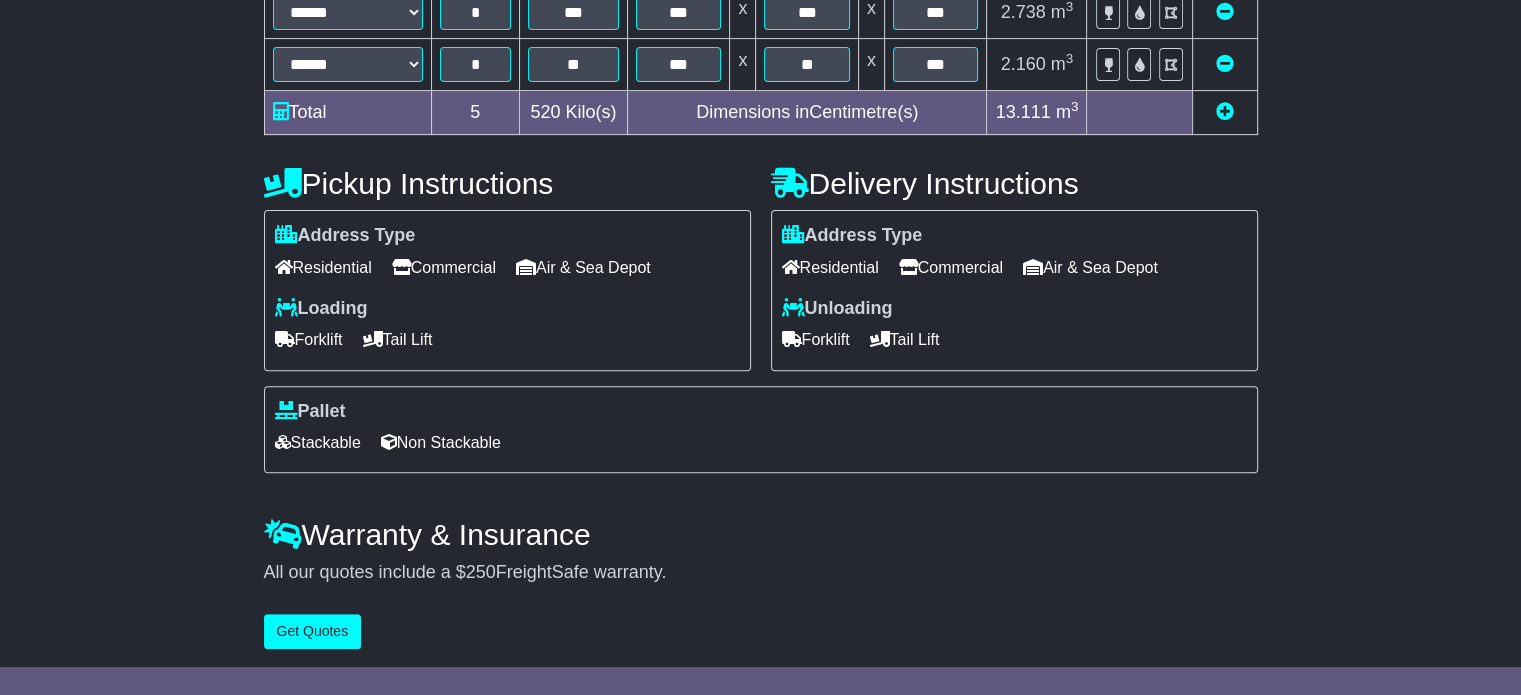 click on "Address Type
Residential
Commercial
Air & Sea Depot" at bounding box center (507, 254) 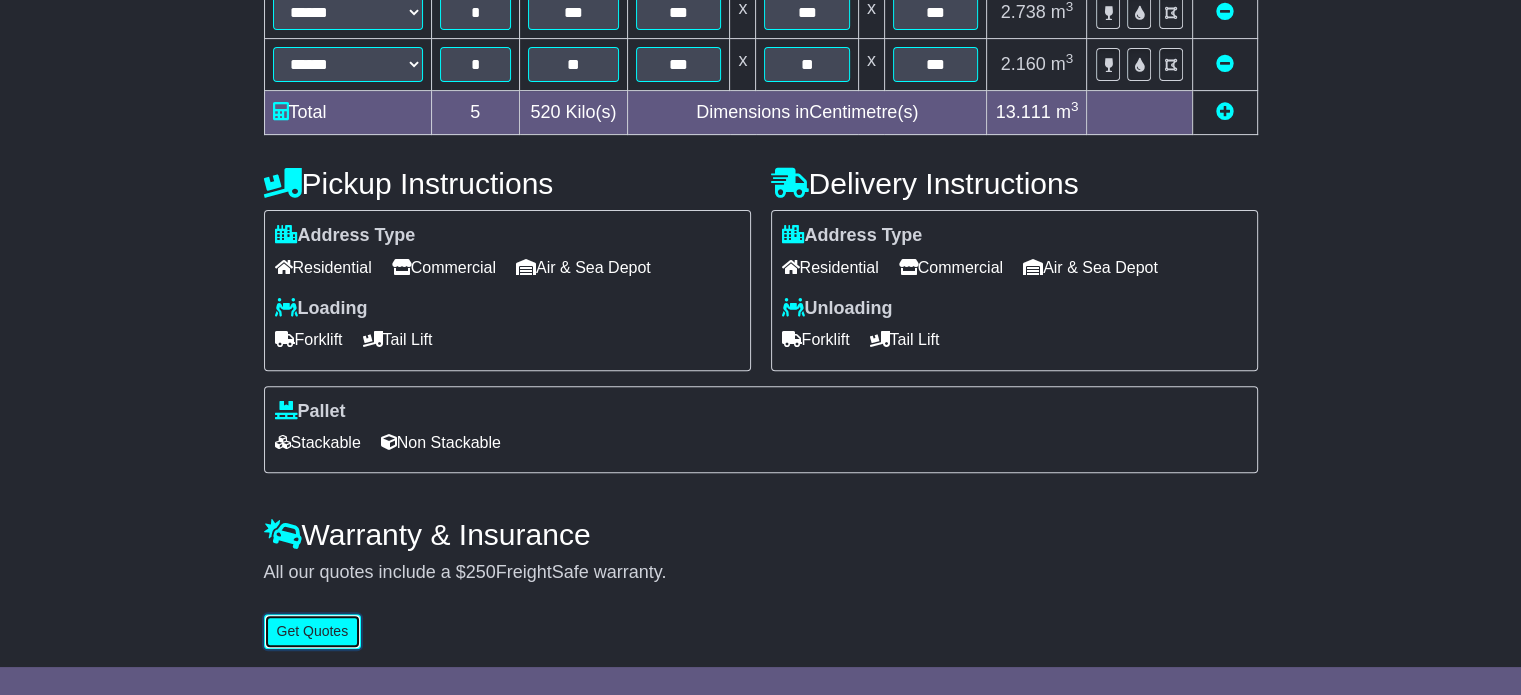 click on "Get Quotes" at bounding box center [313, 631] 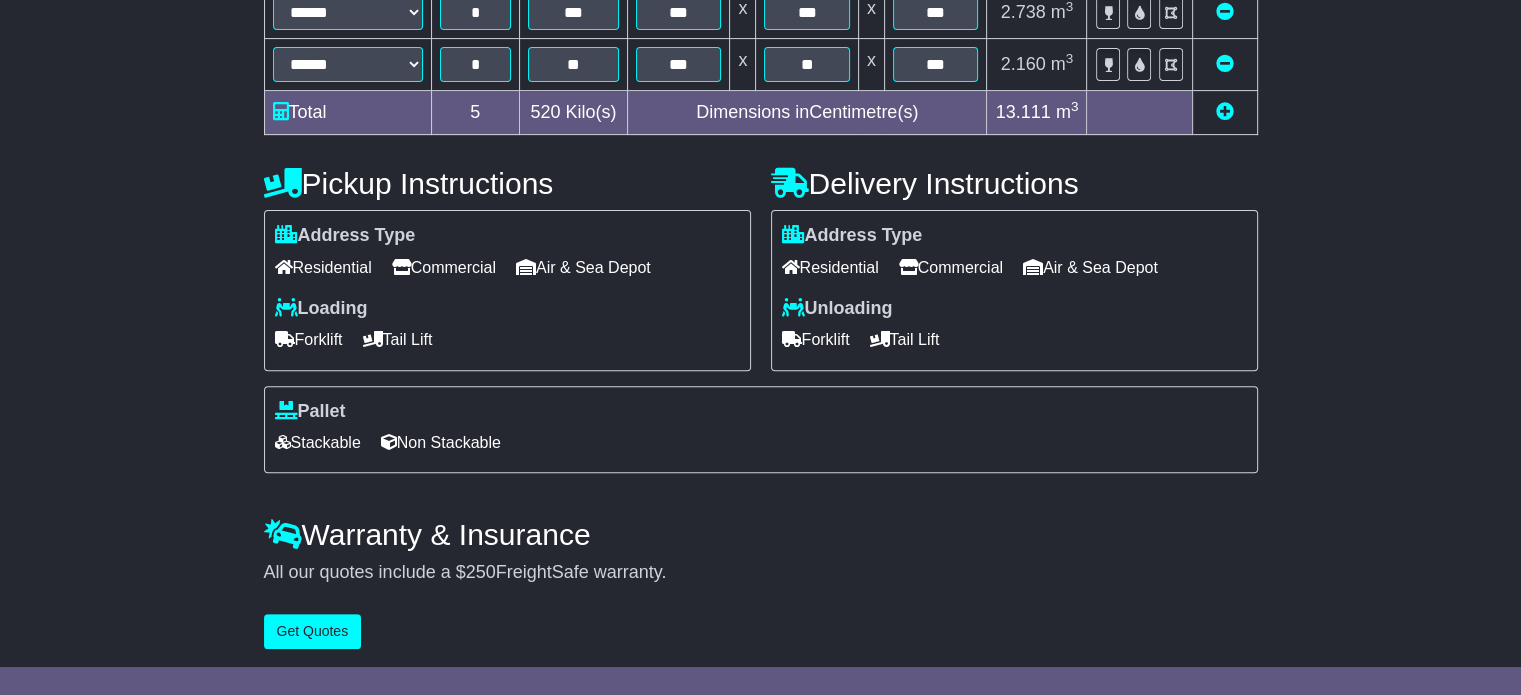 scroll, scrollTop: 0, scrollLeft: 0, axis: both 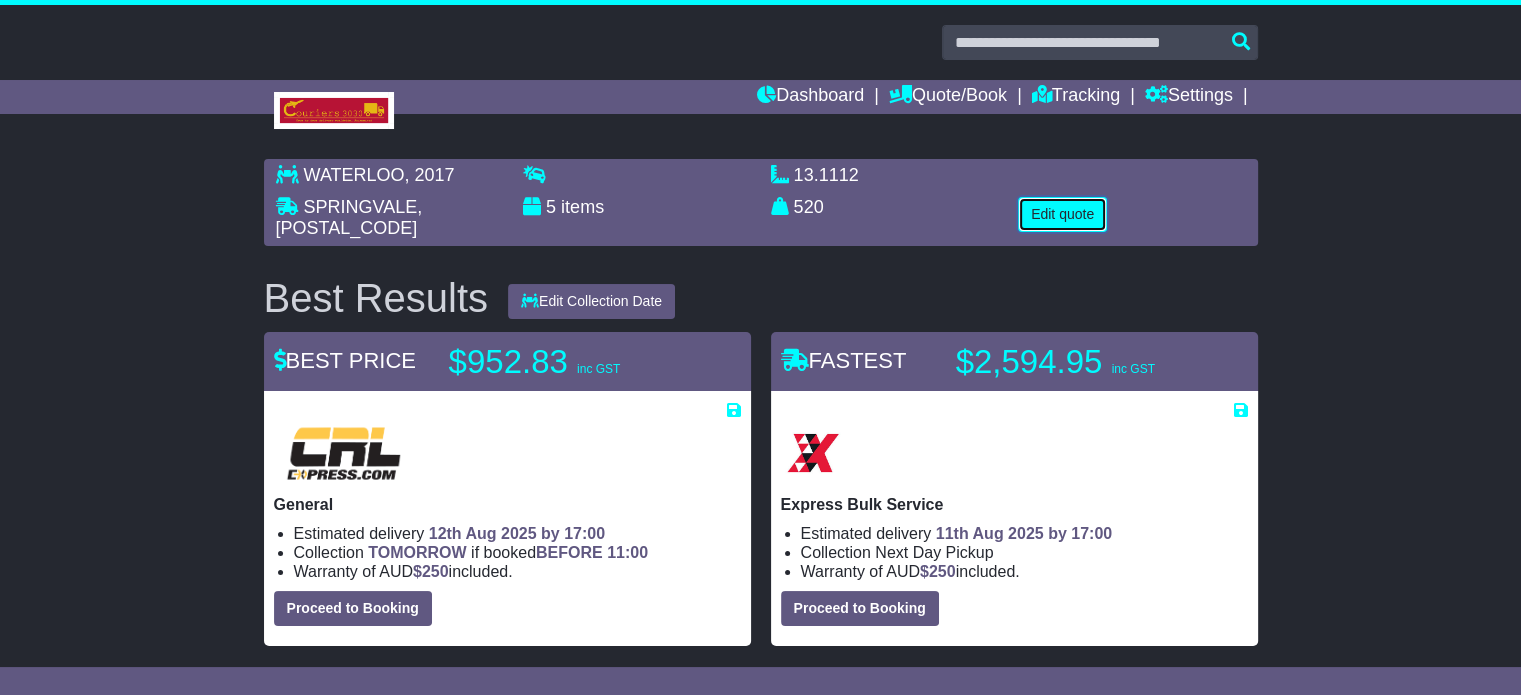 click on "Edit quote" at bounding box center [1062, 214] 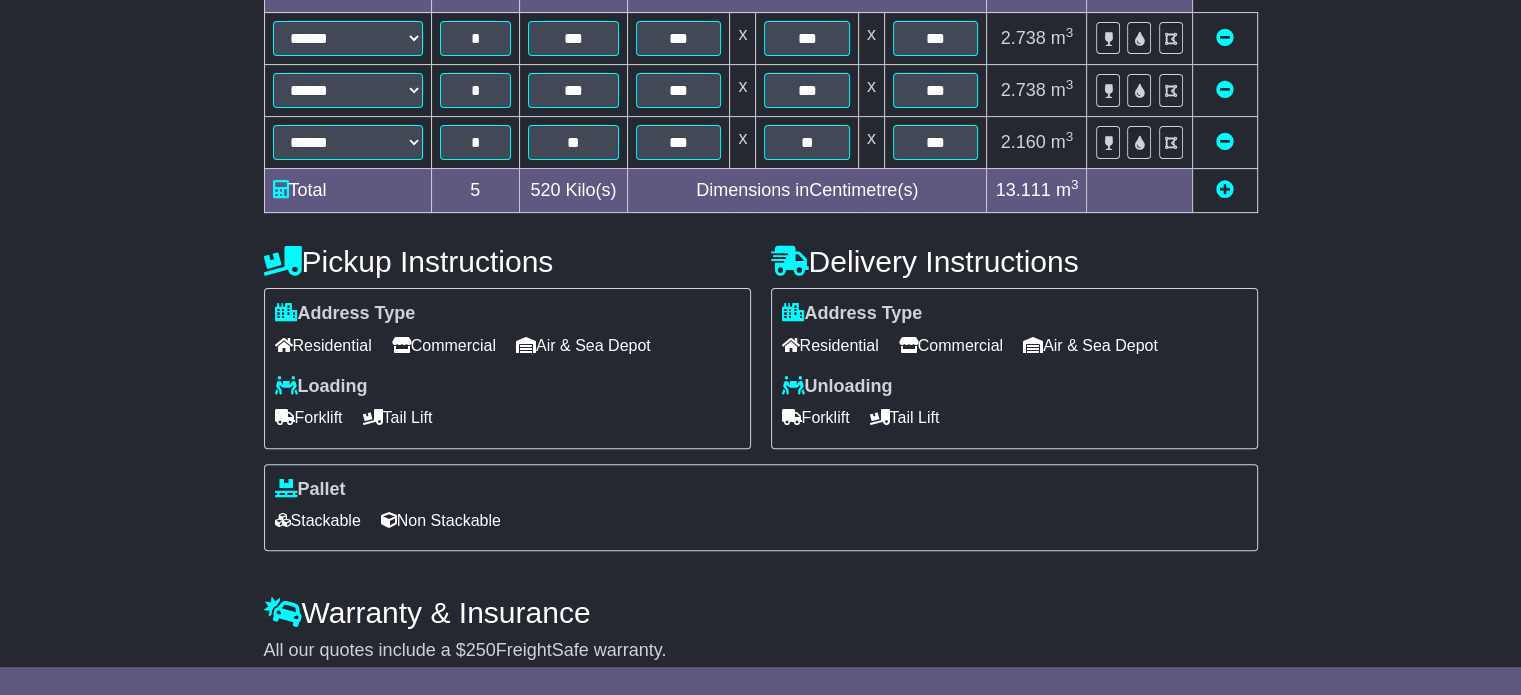 scroll, scrollTop: 643, scrollLeft: 0, axis: vertical 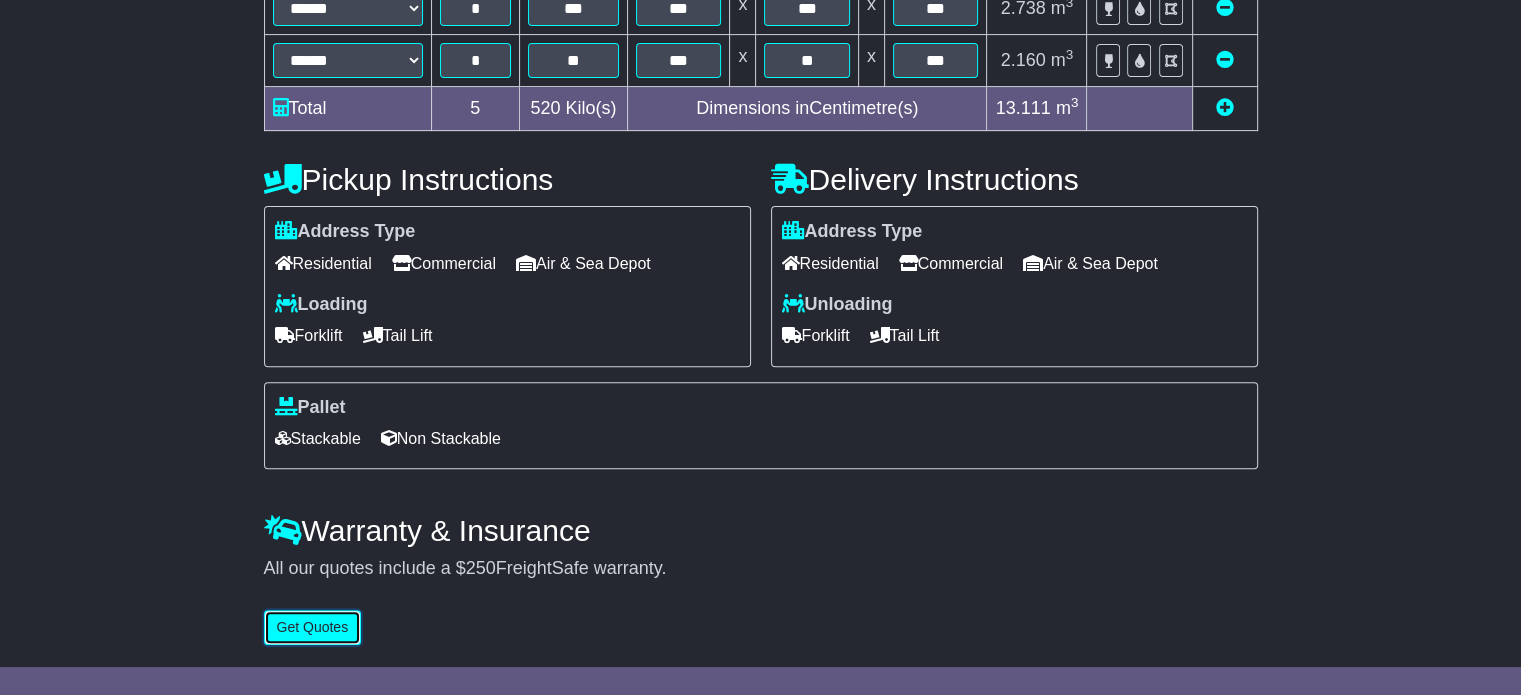 click on "Get Quotes" at bounding box center (313, 627) 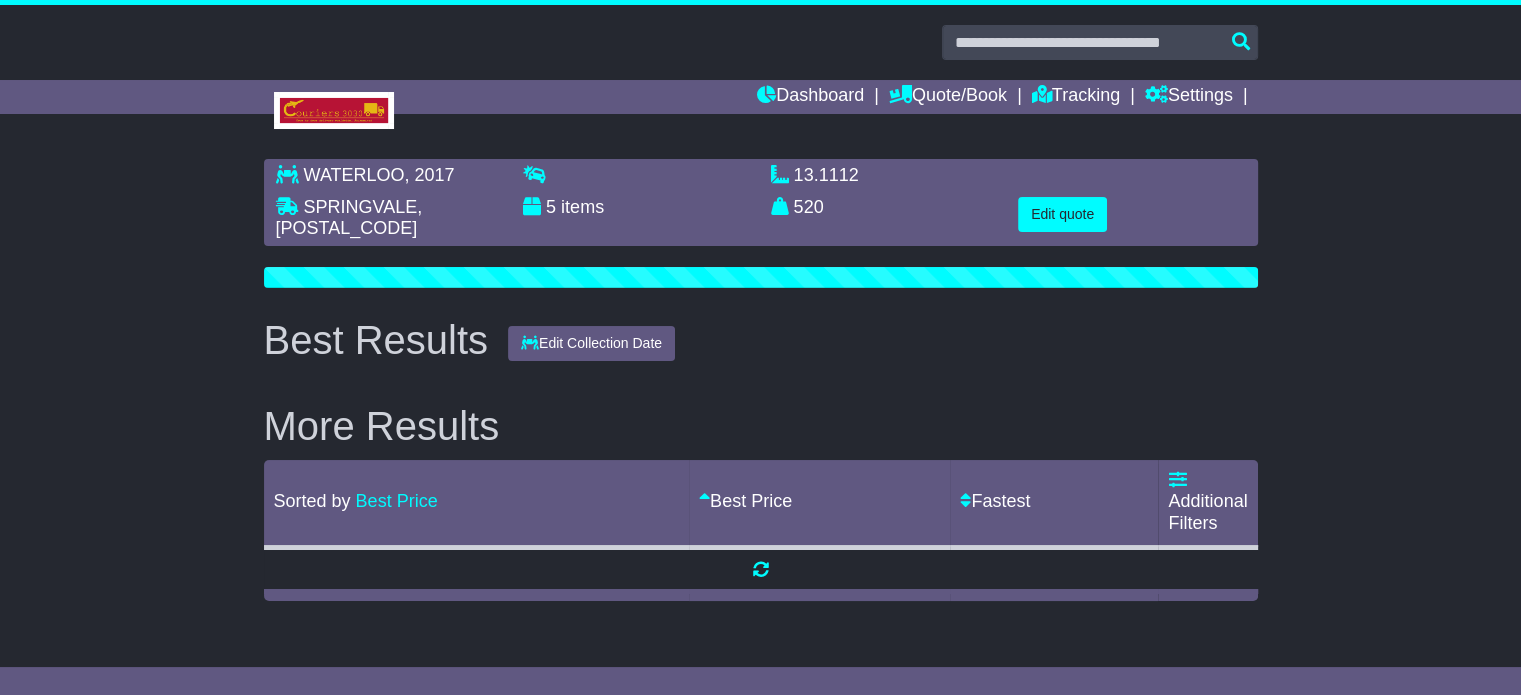 scroll, scrollTop: 0, scrollLeft: 0, axis: both 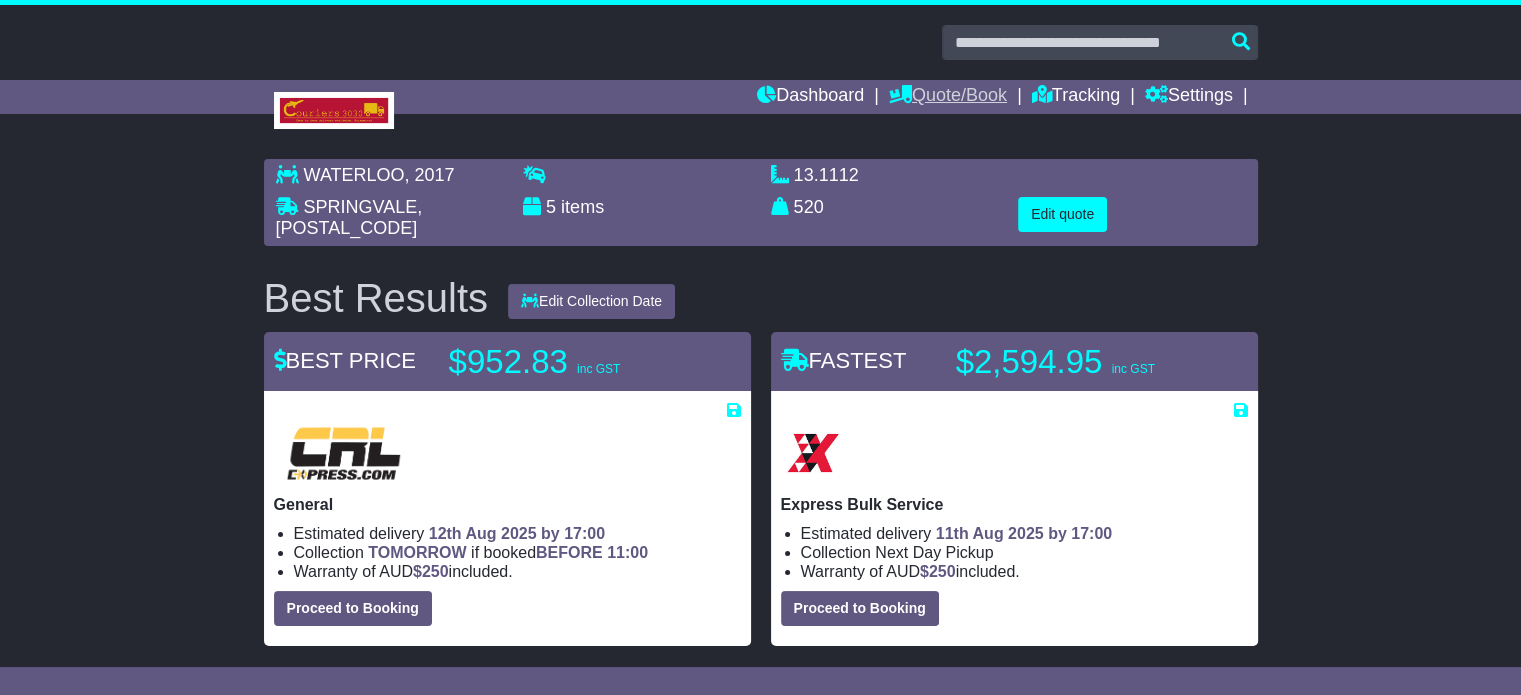 click on "Quote/Book" at bounding box center [948, 97] 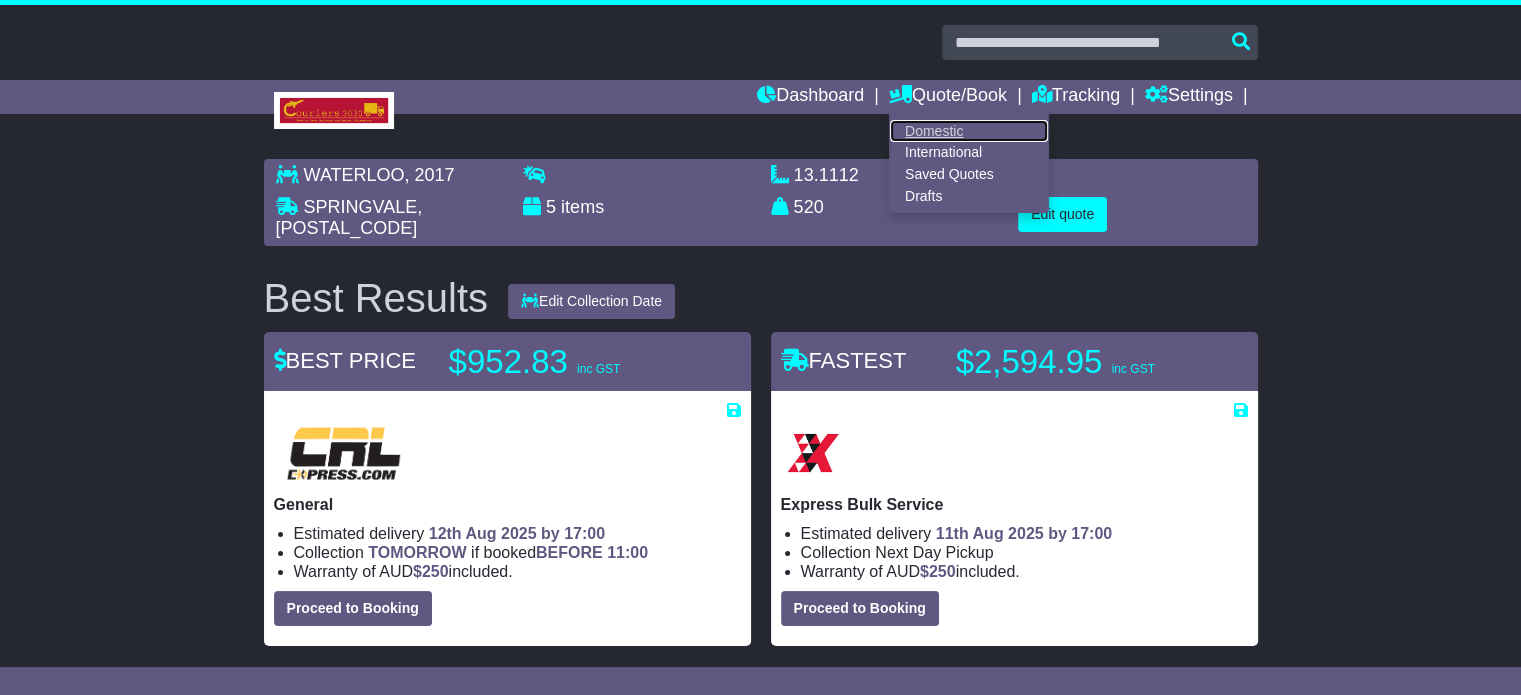 click on "Domestic" at bounding box center (969, 131) 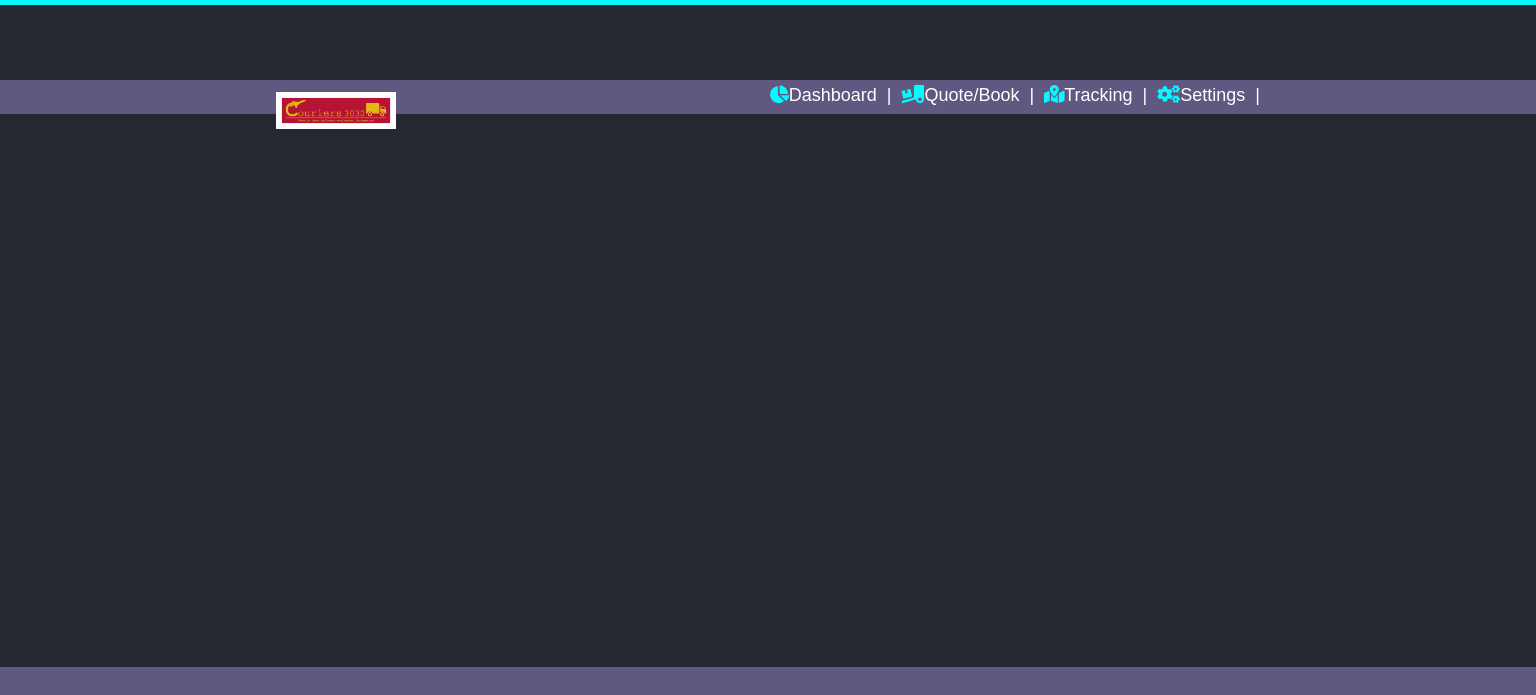 scroll, scrollTop: 0, scrollLeft: 0, axis: both 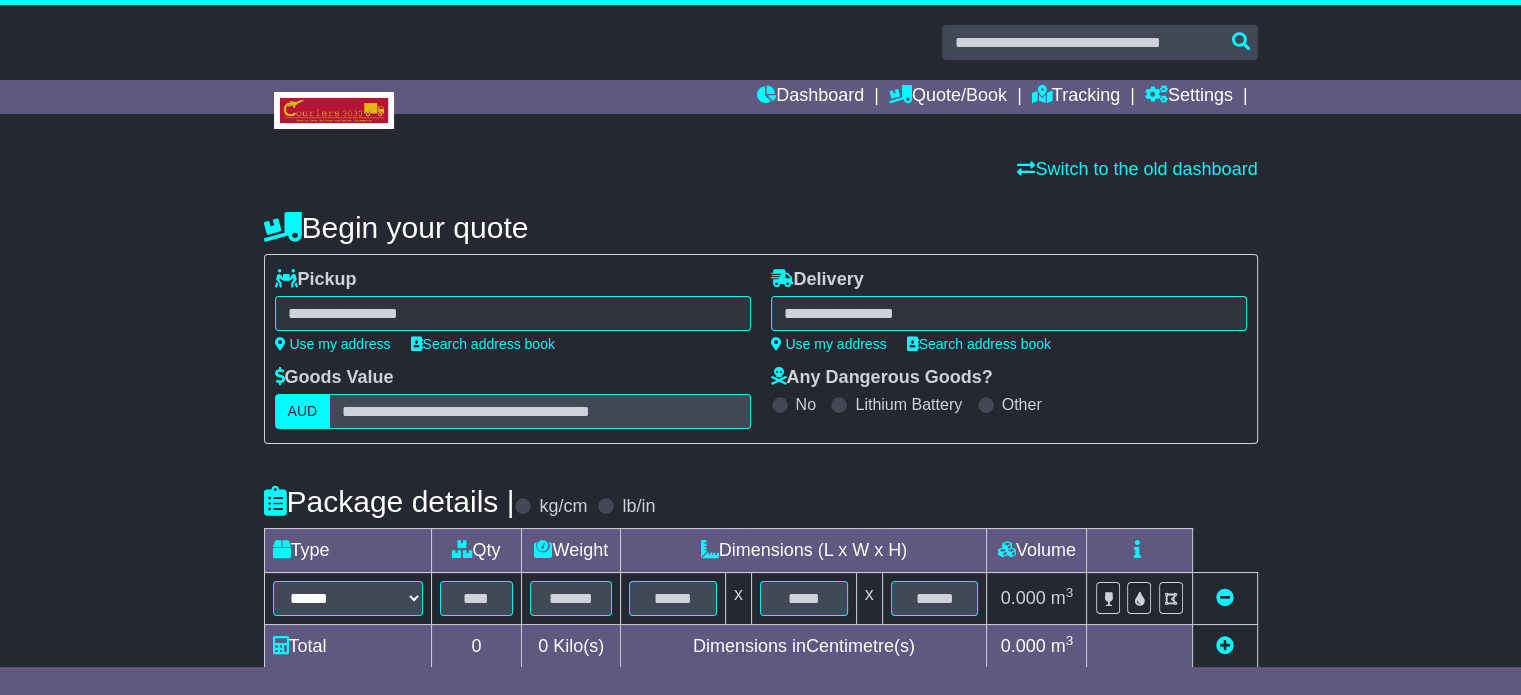 click at bounding box center (513, 313) 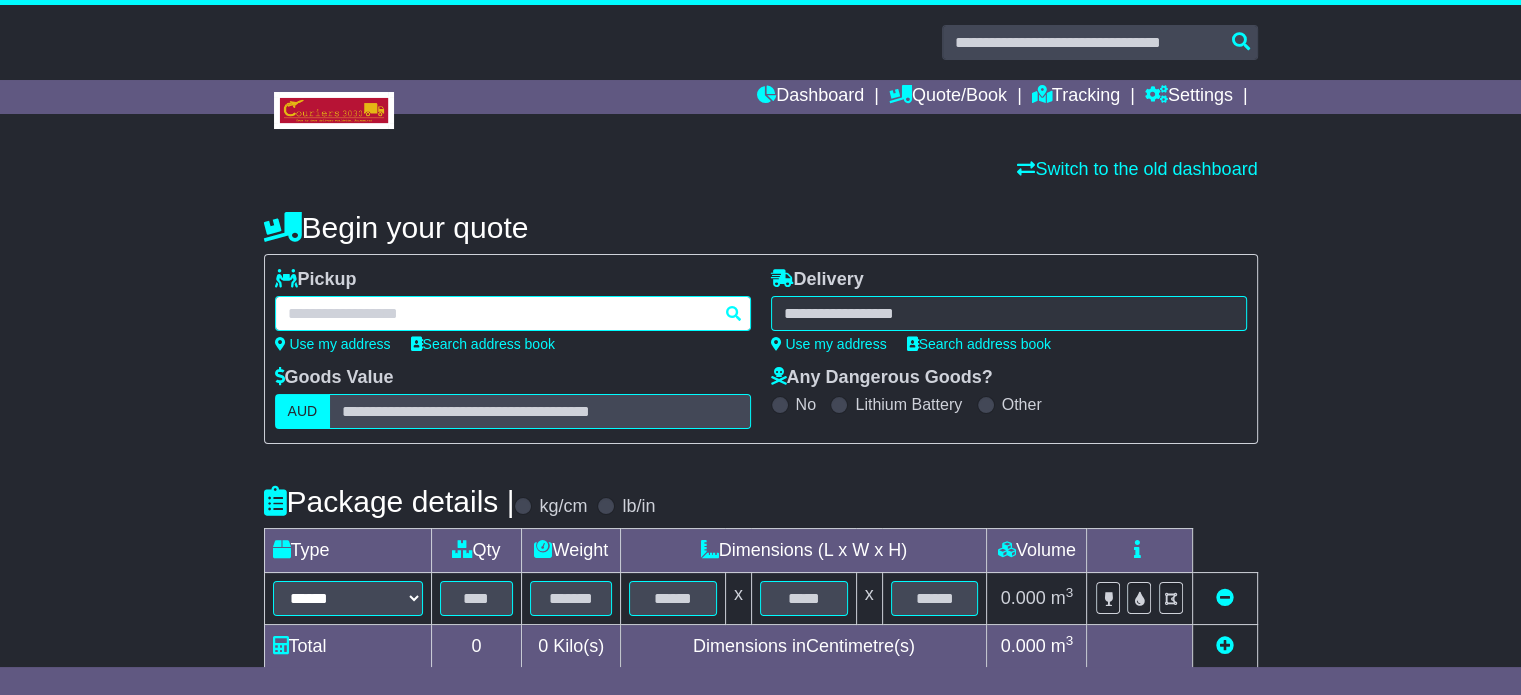 paste on "**********" 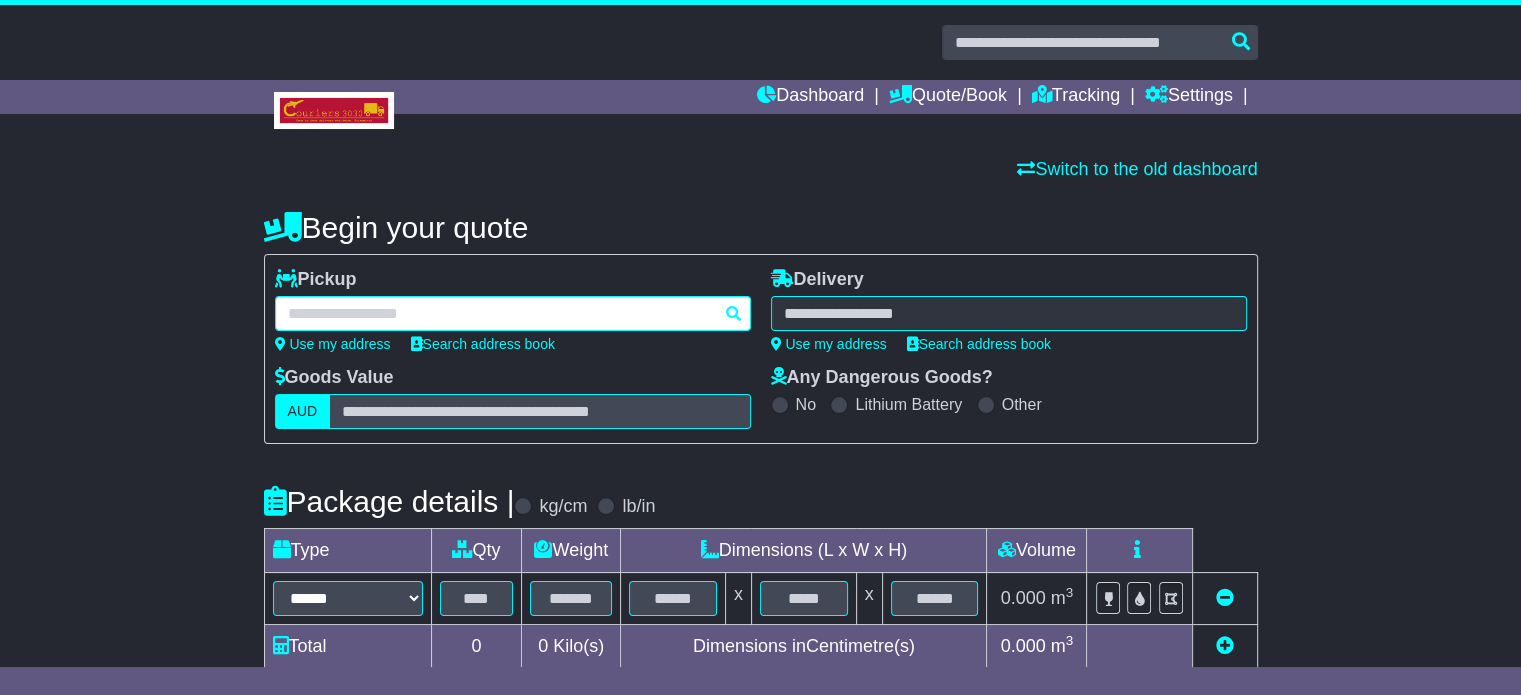 type on "**********" 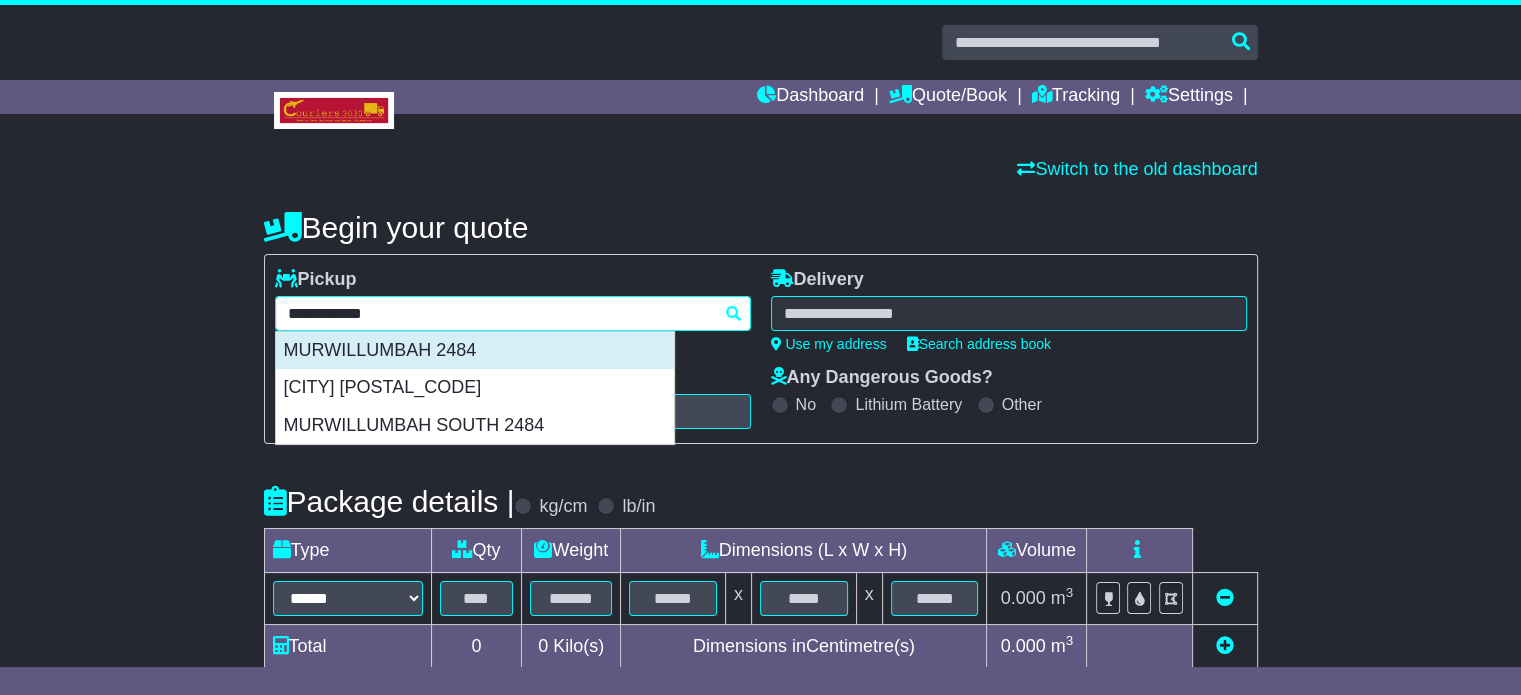click on "MURWILLUMBAH 2484" at bounding box center (475, 351) 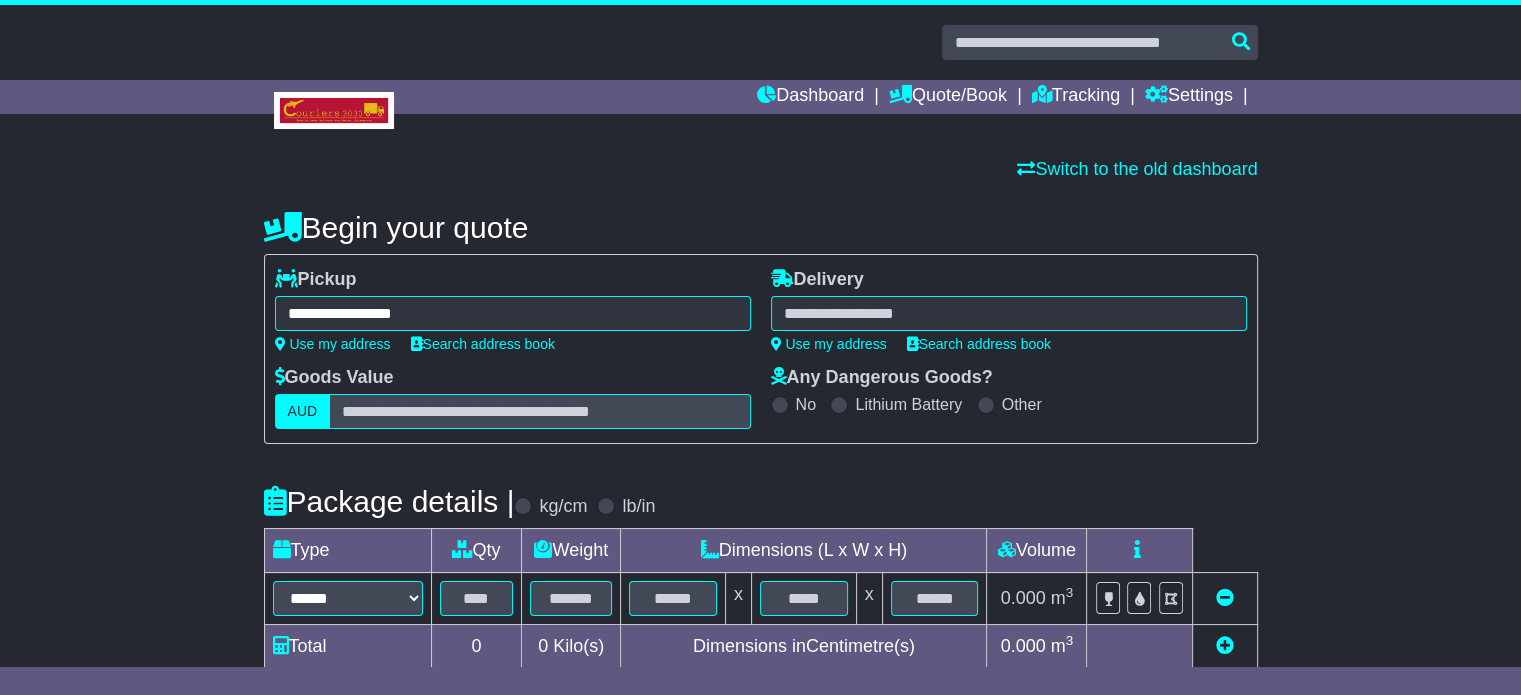 type on "**********" 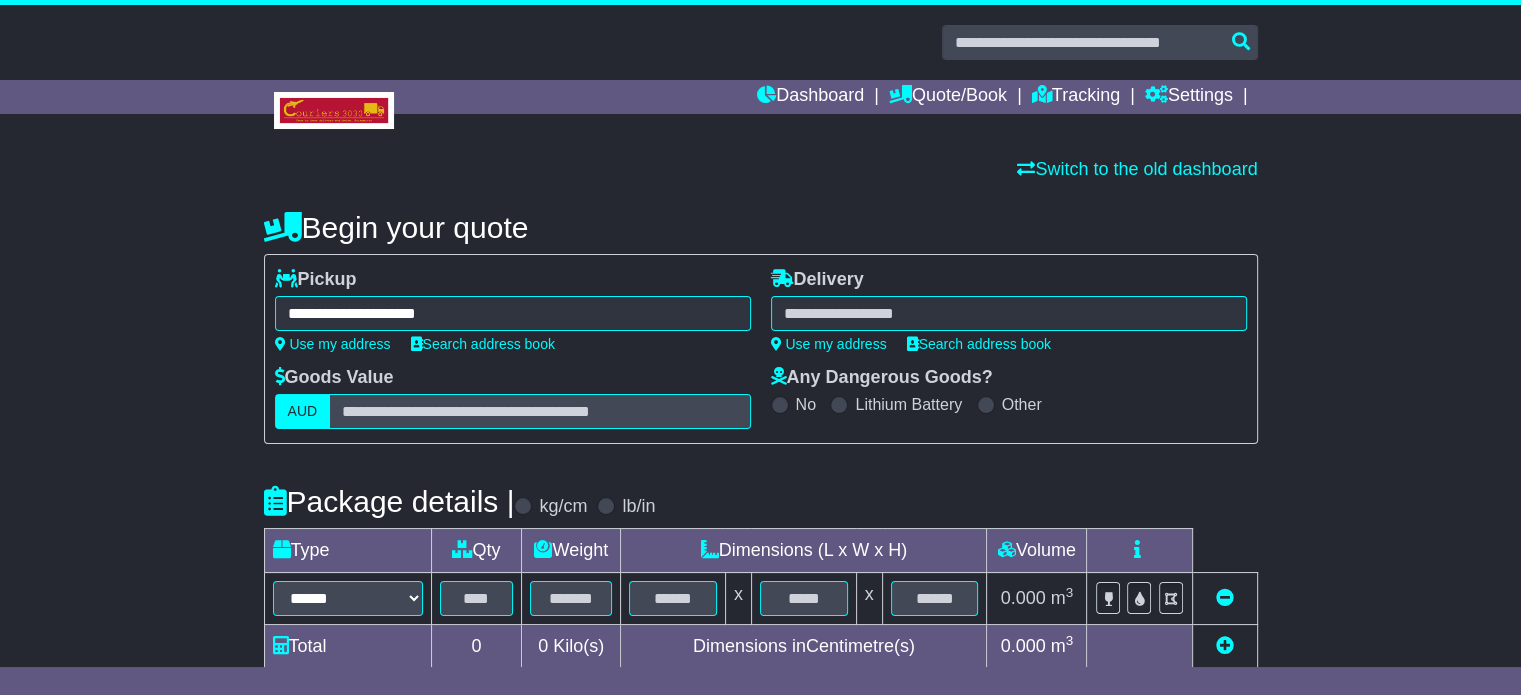 click at bounding box center [1009, 313] 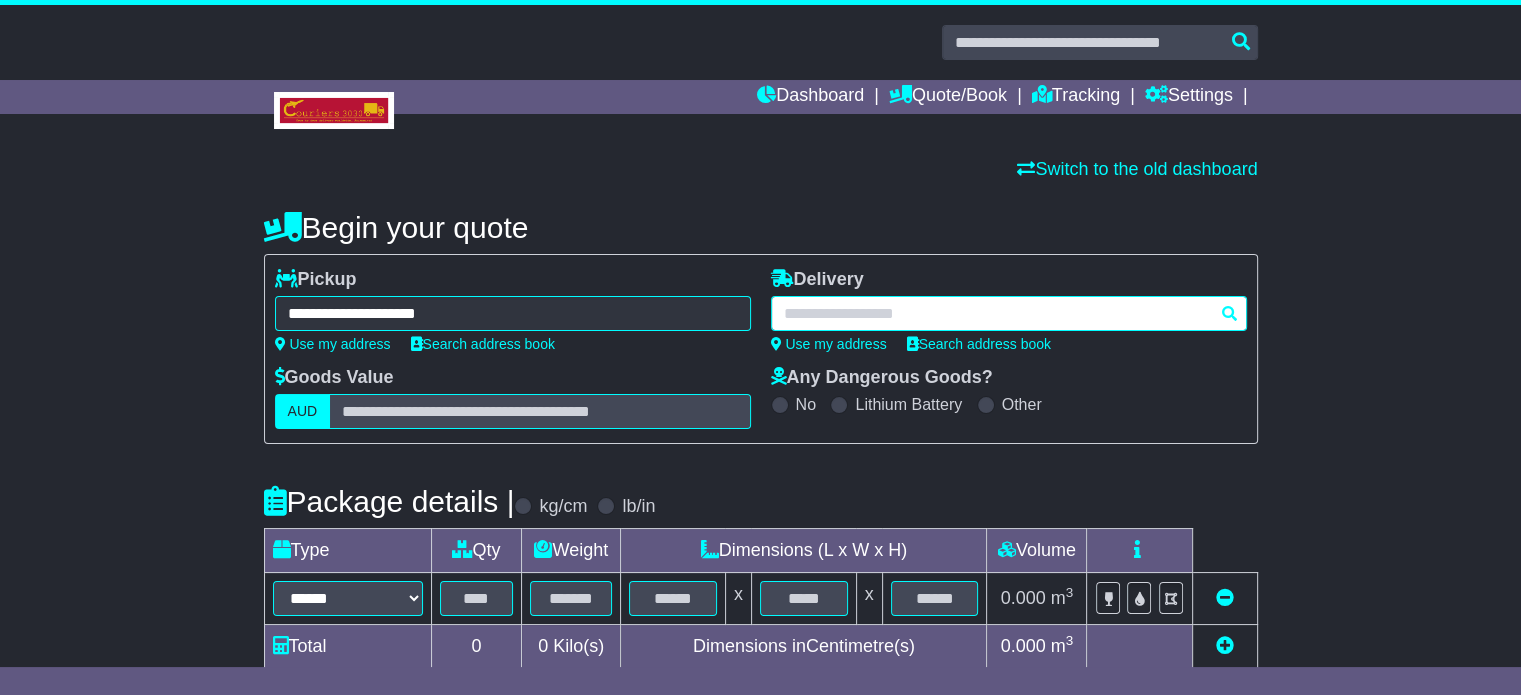 paste on "*******" 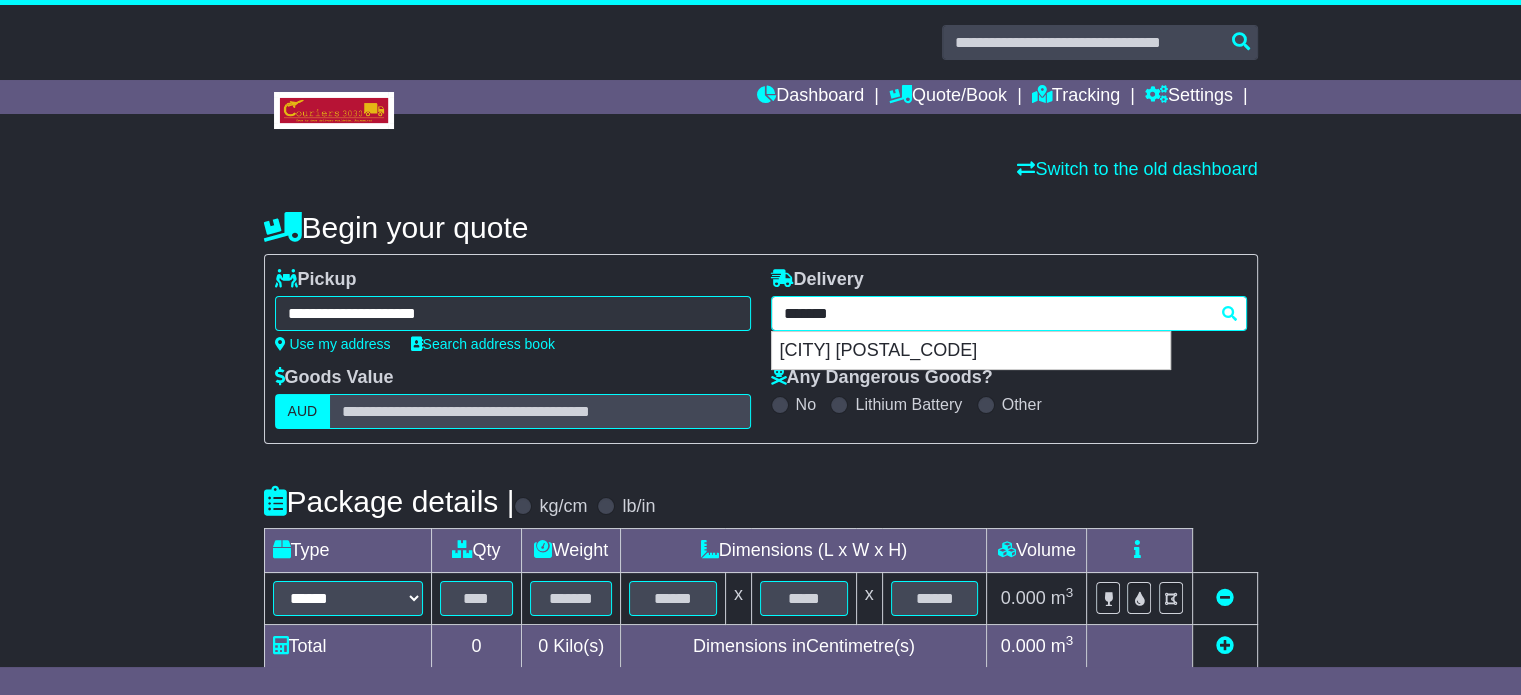 click on "[CITY] [POSTAL_CODE]" at bounding box center [971, 351] 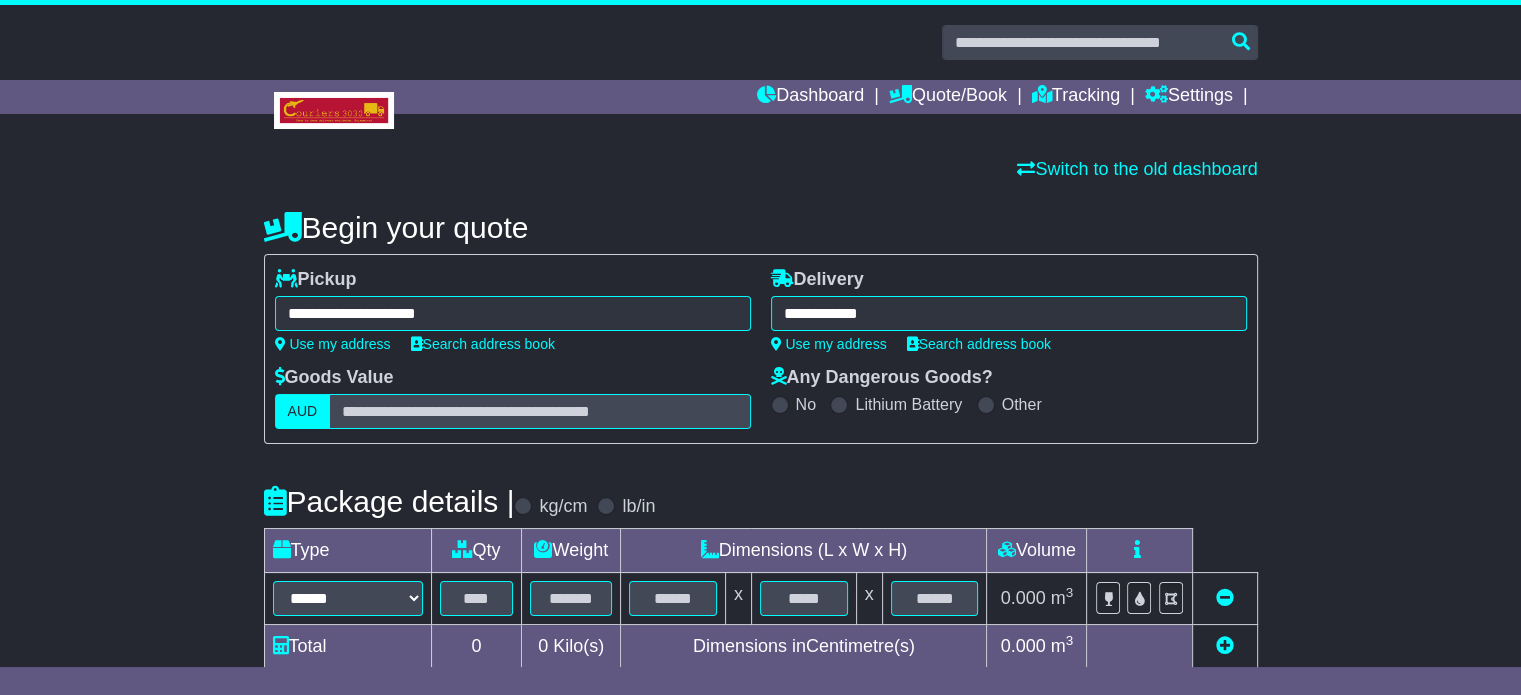 type on "**********" 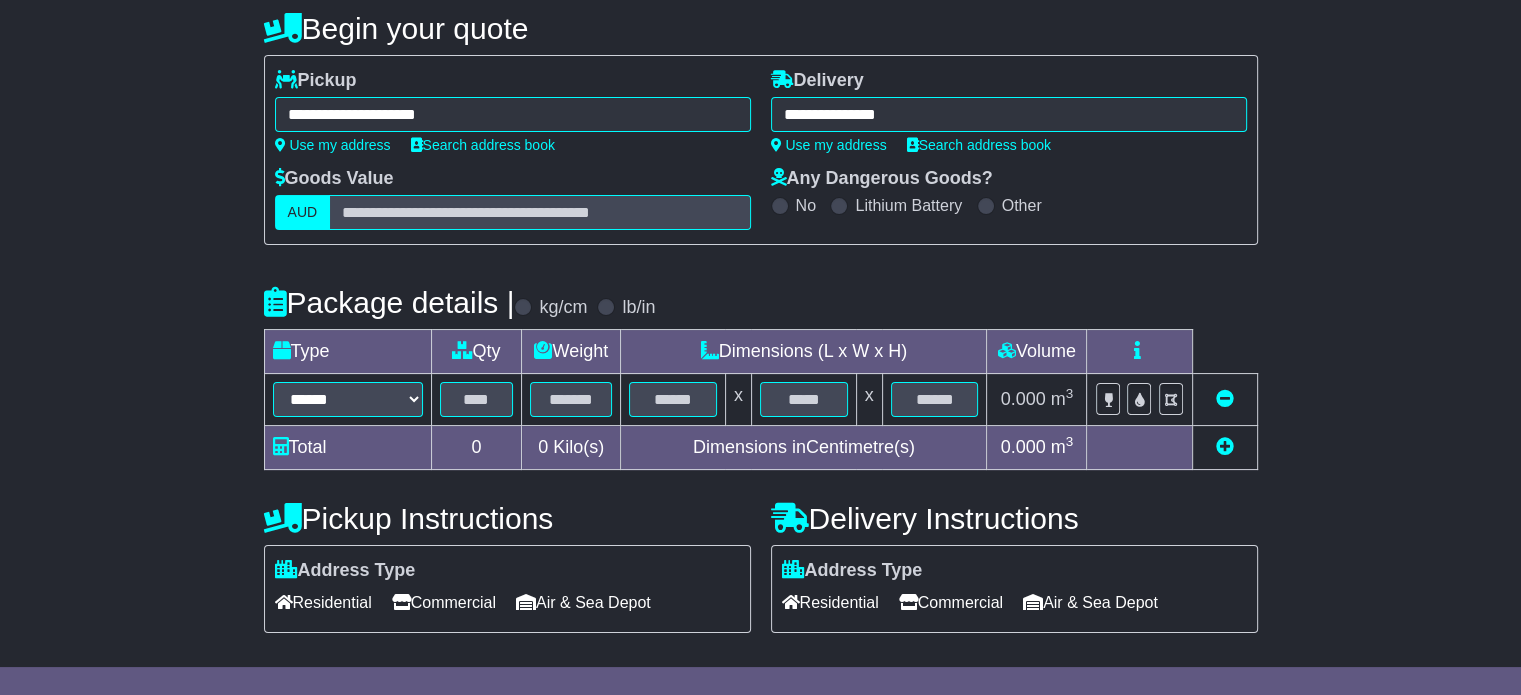 scroll, scrollTop: 200, scrollLeft: 0, axis: vertical 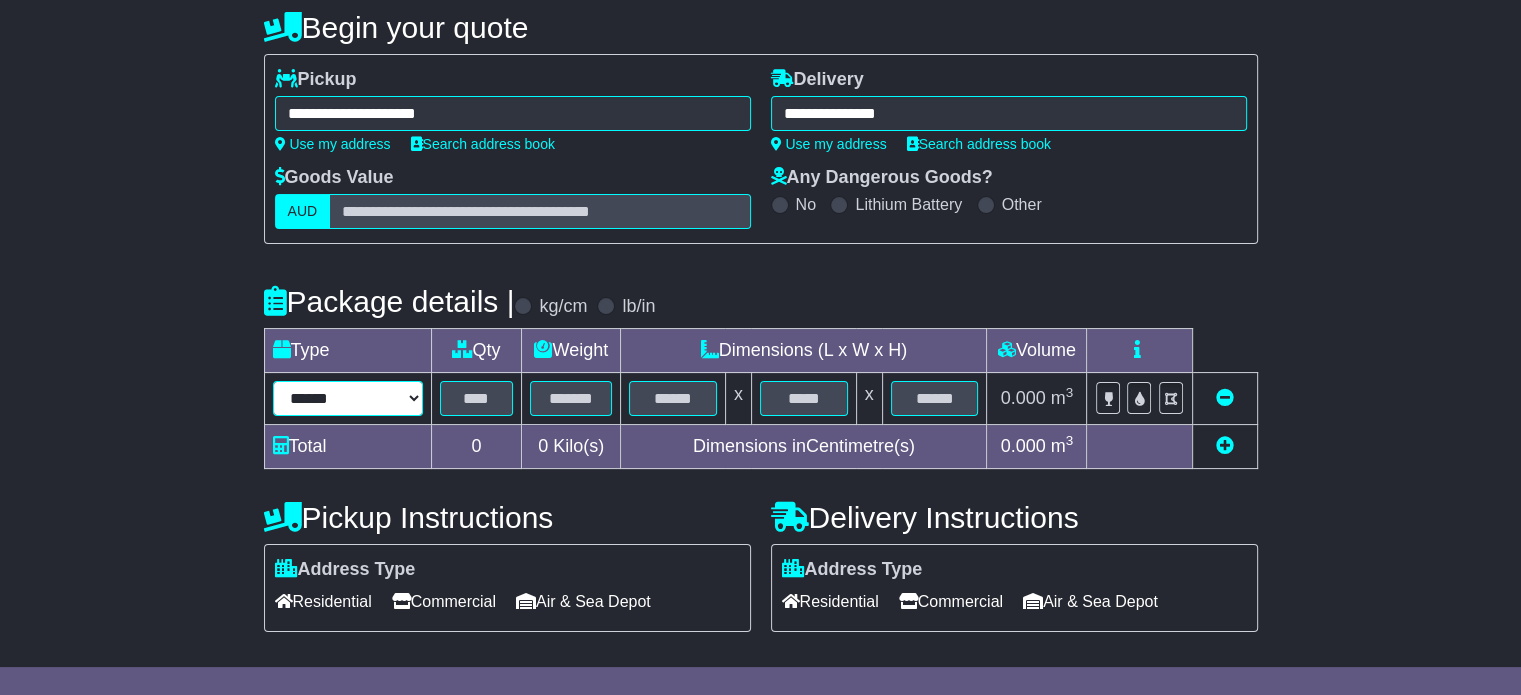 drag, startPoint x: 349, startPoint y: 395, endPoint x: 349, endPoint y: 406, distance: 11 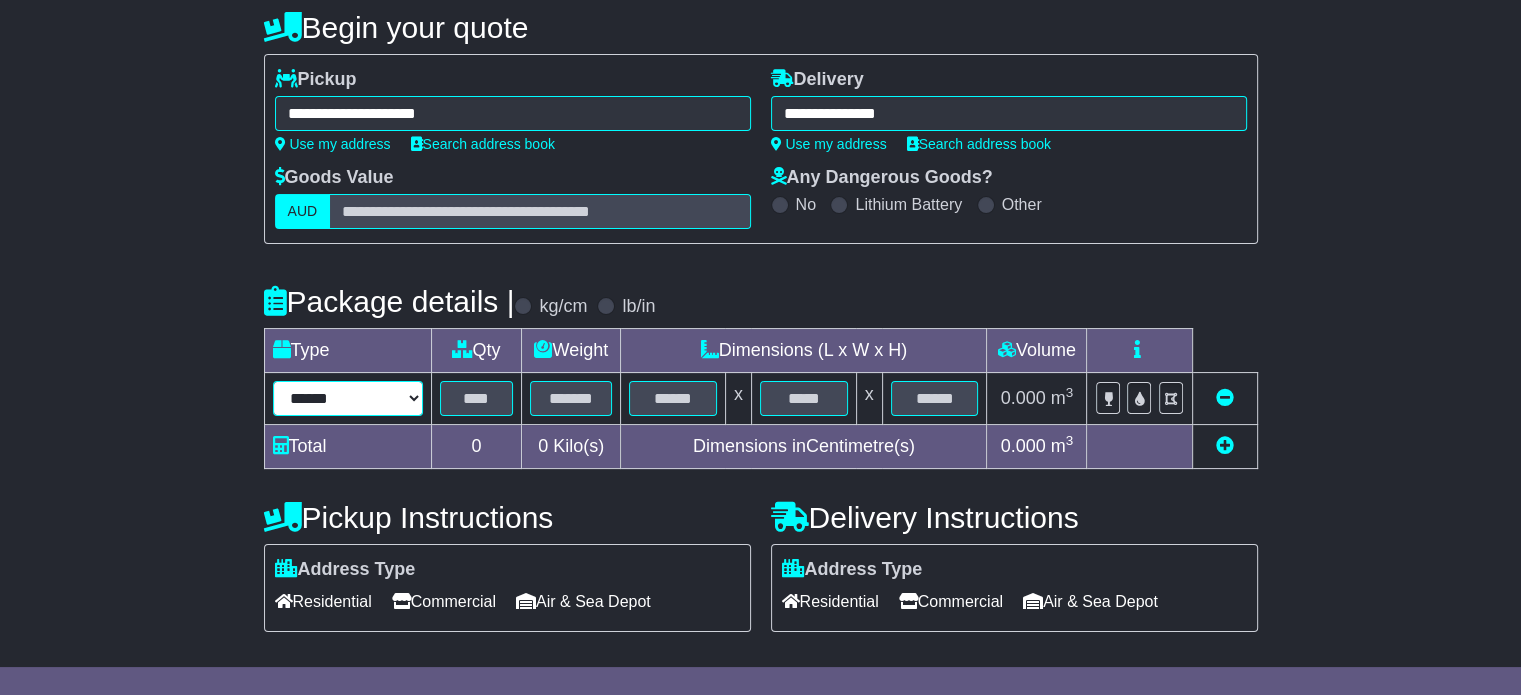select on "*****" 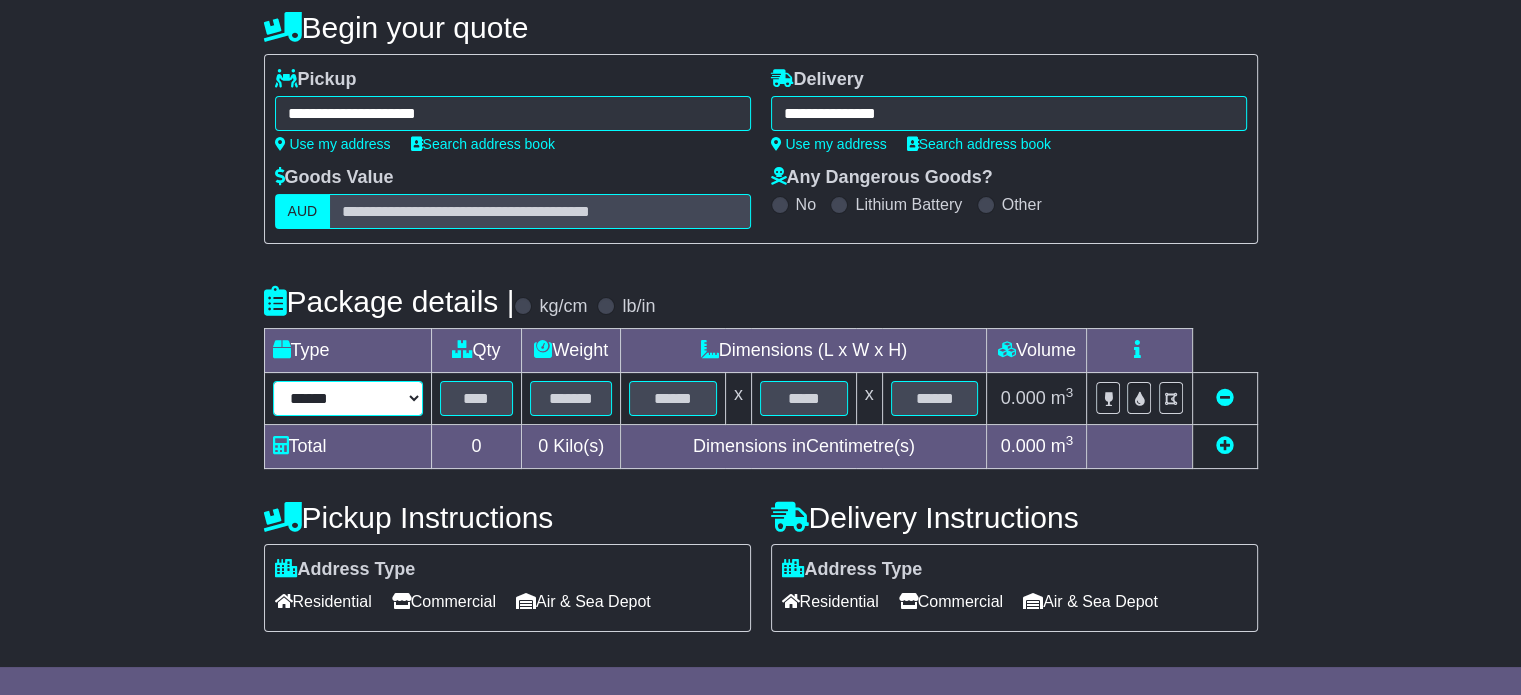 click on "****** ****** *** ******** ***** **** **** ****** *** *******" at bounding box center (348, 398) 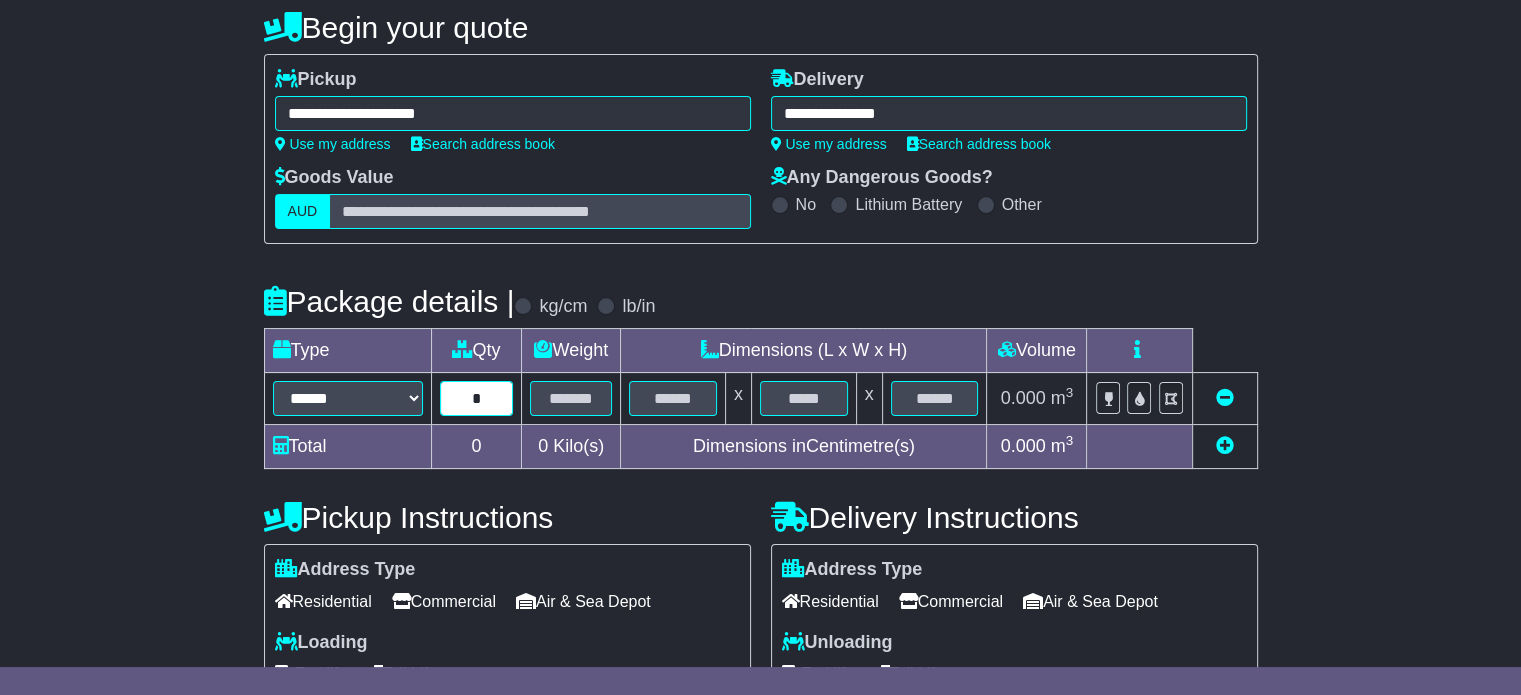 type on "*" 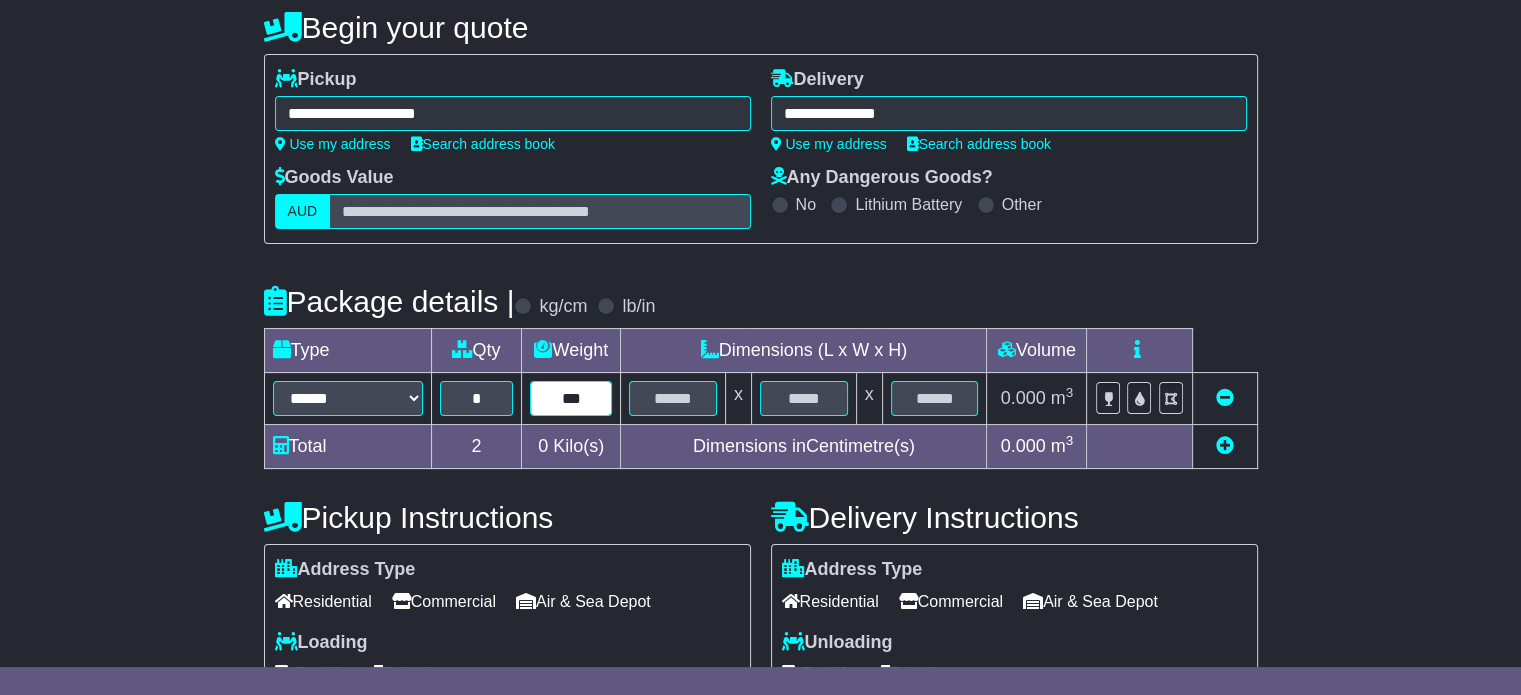 type on "***" 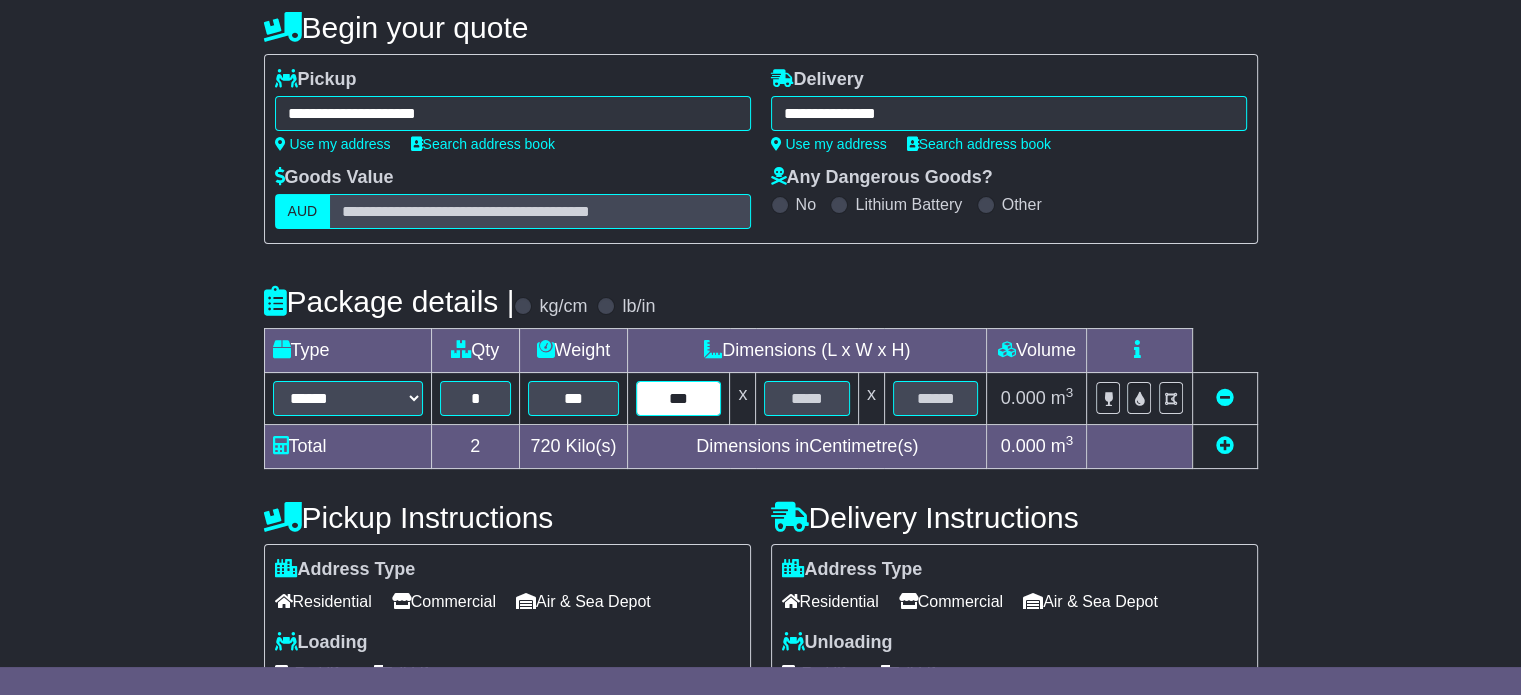 type on "***" 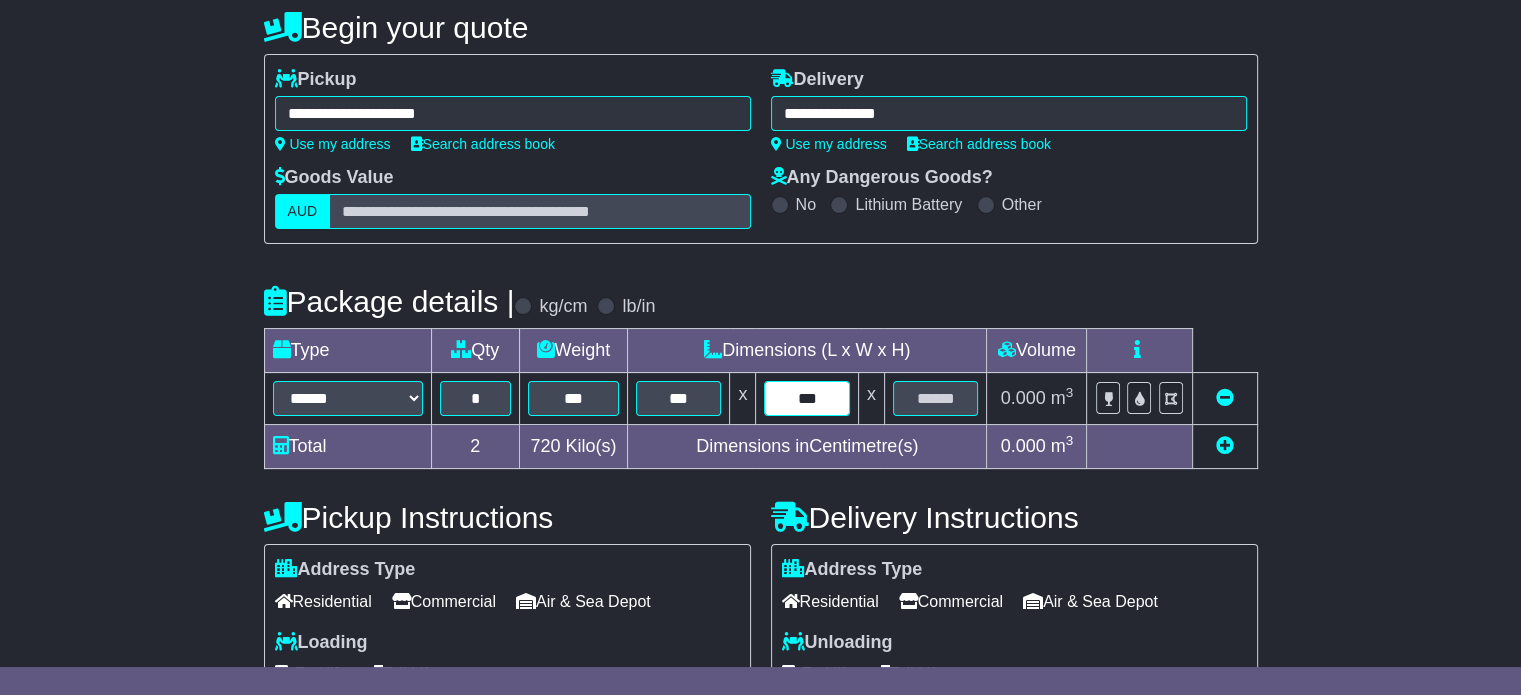 type on "***" 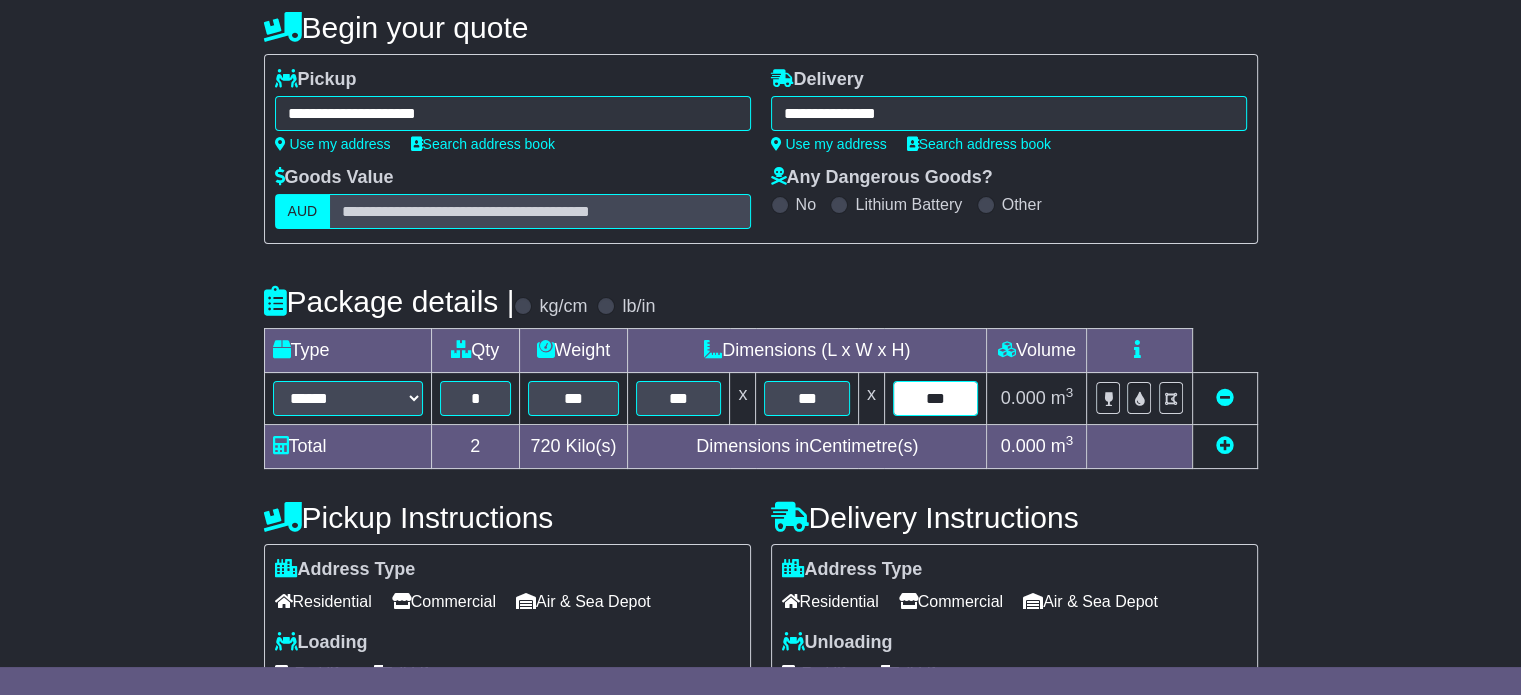 type on "***" 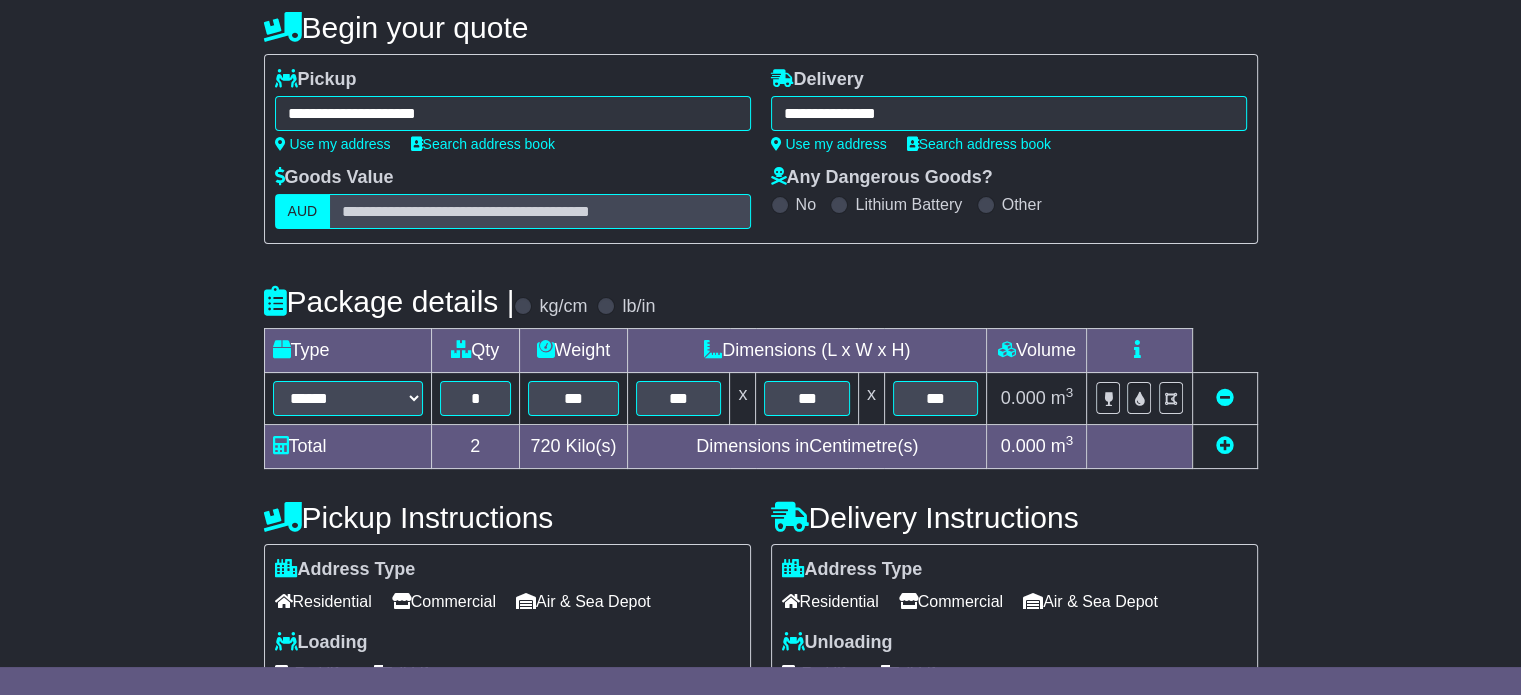 scroll, scrollTop: 535, scrollLeft: 0, axis: vertical 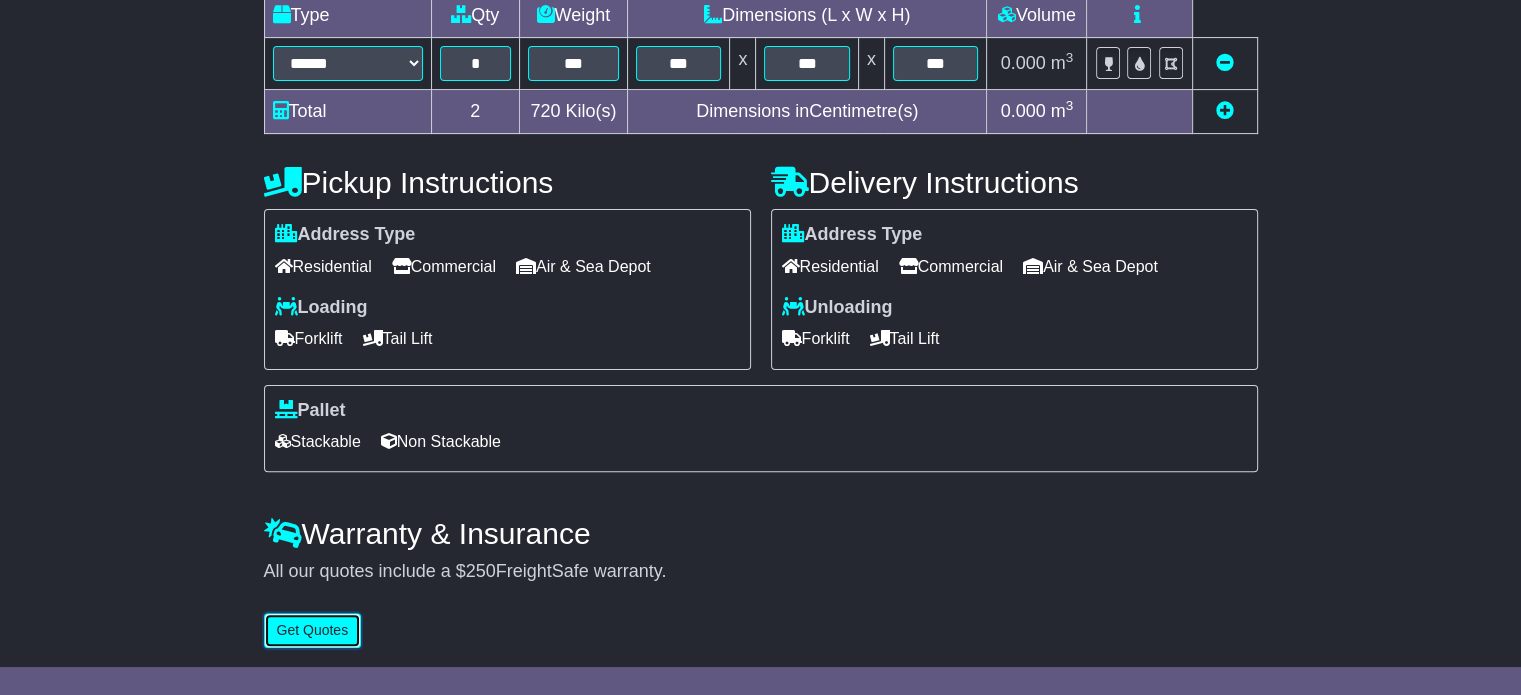 type 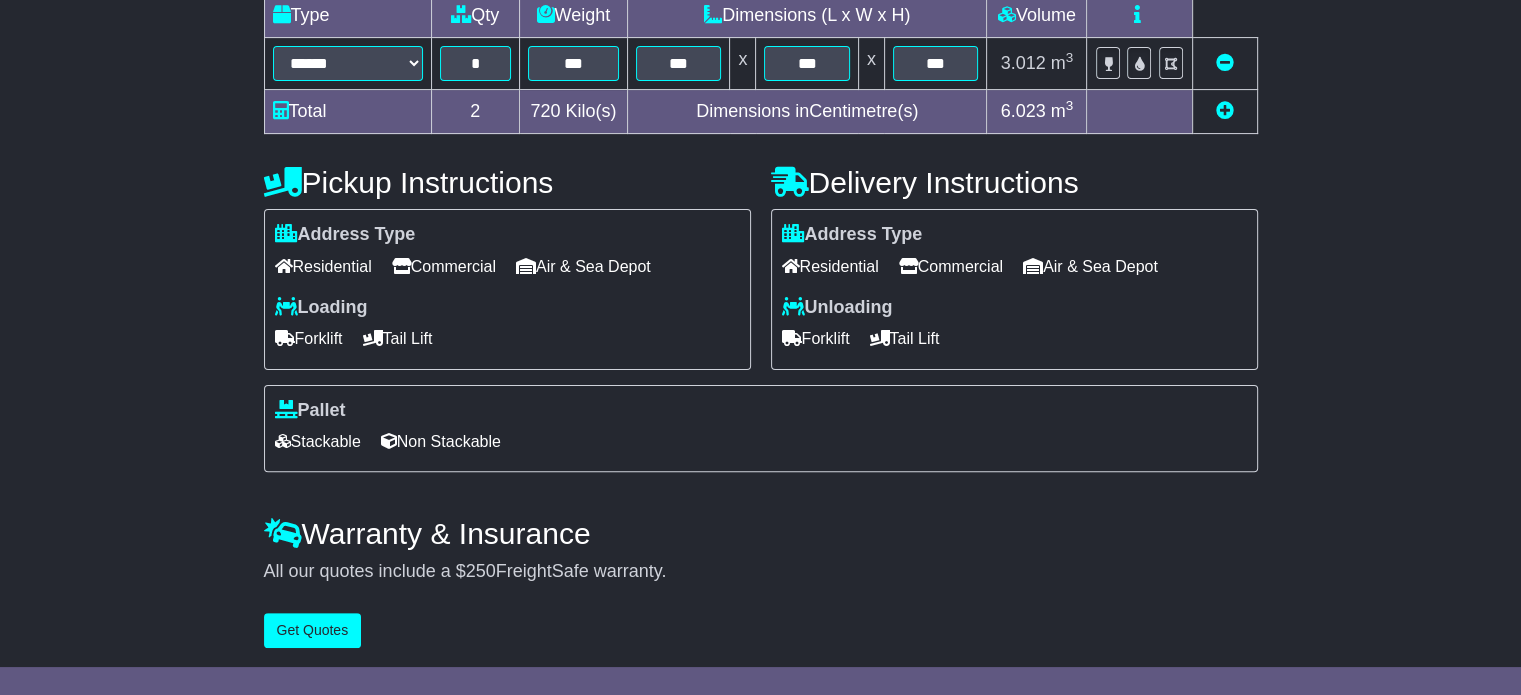 click on "Commercial" at bounding box center (444, 266) 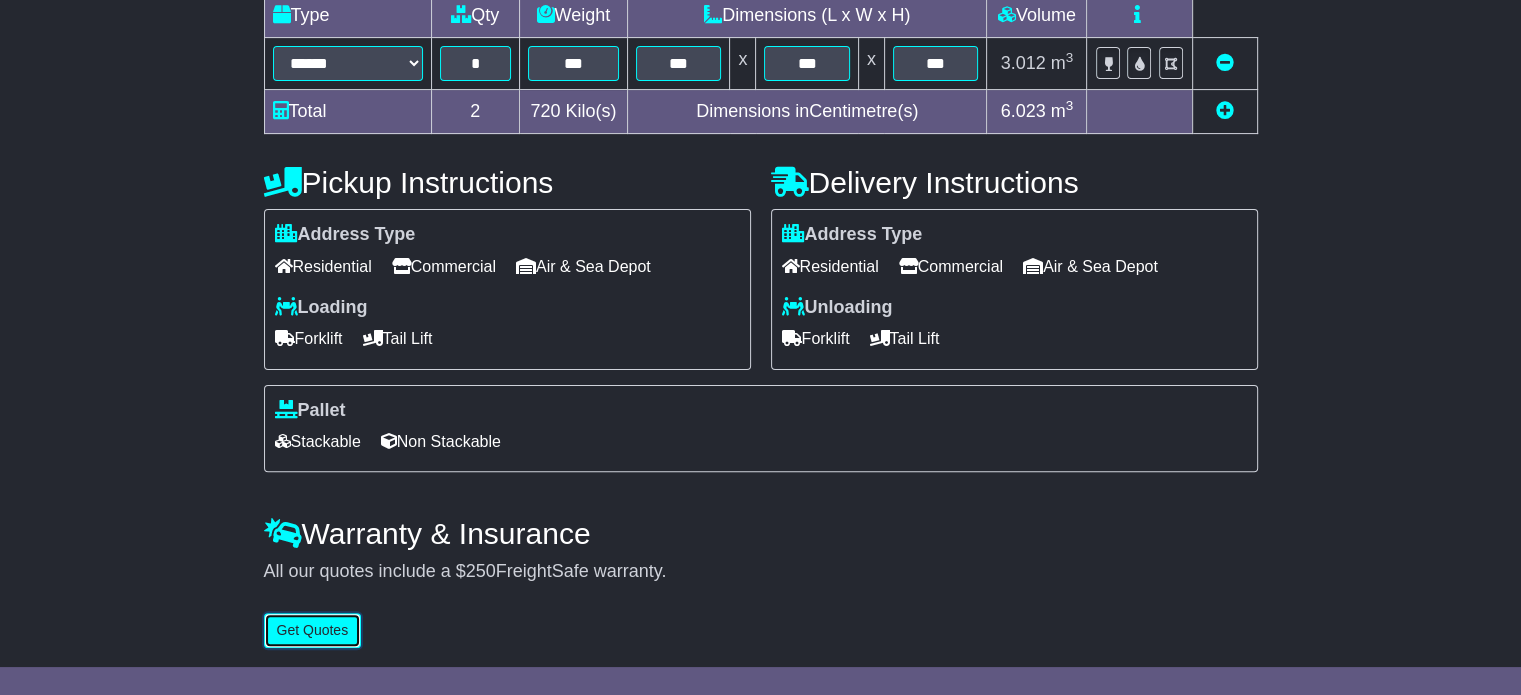 click on "Get Quotes" at bounding box center [313, 630] 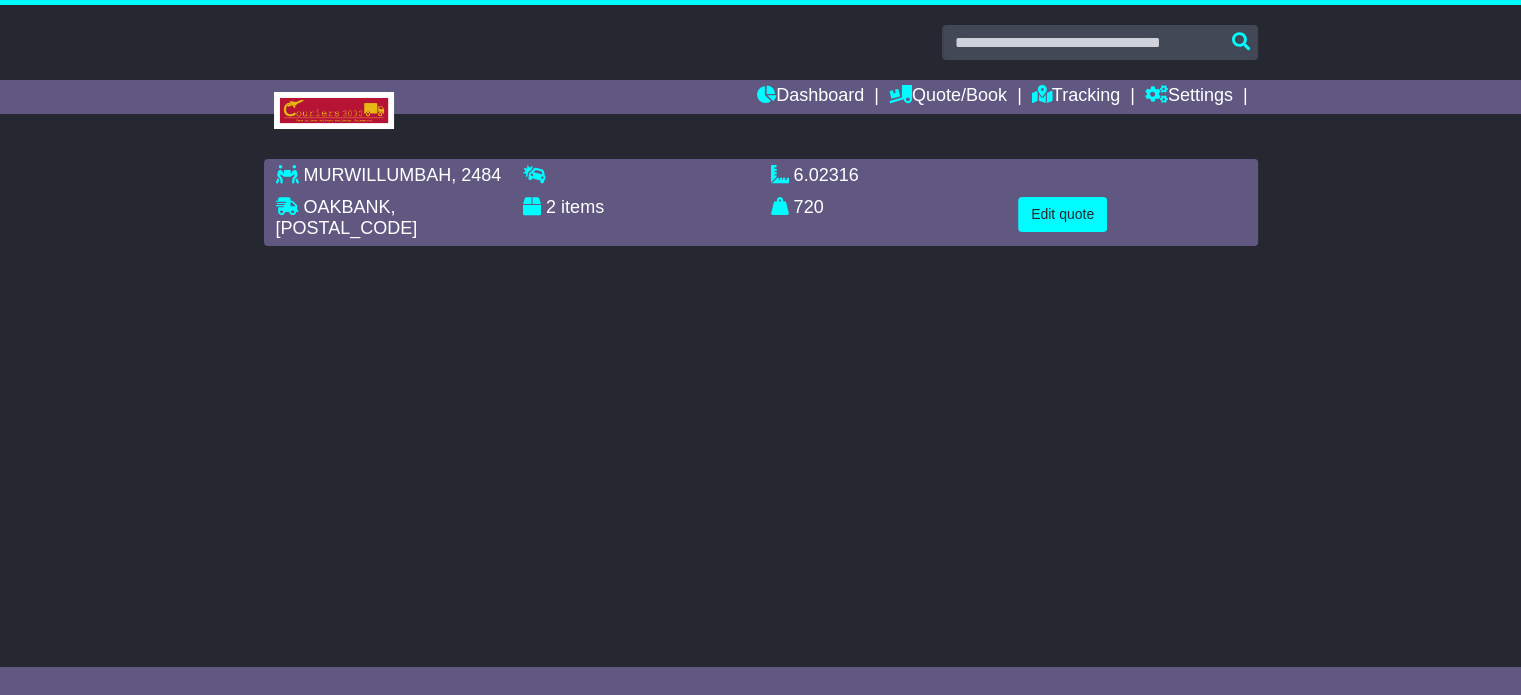 scroll, scrollTop: 0, scrollLeft: 0, axis: both 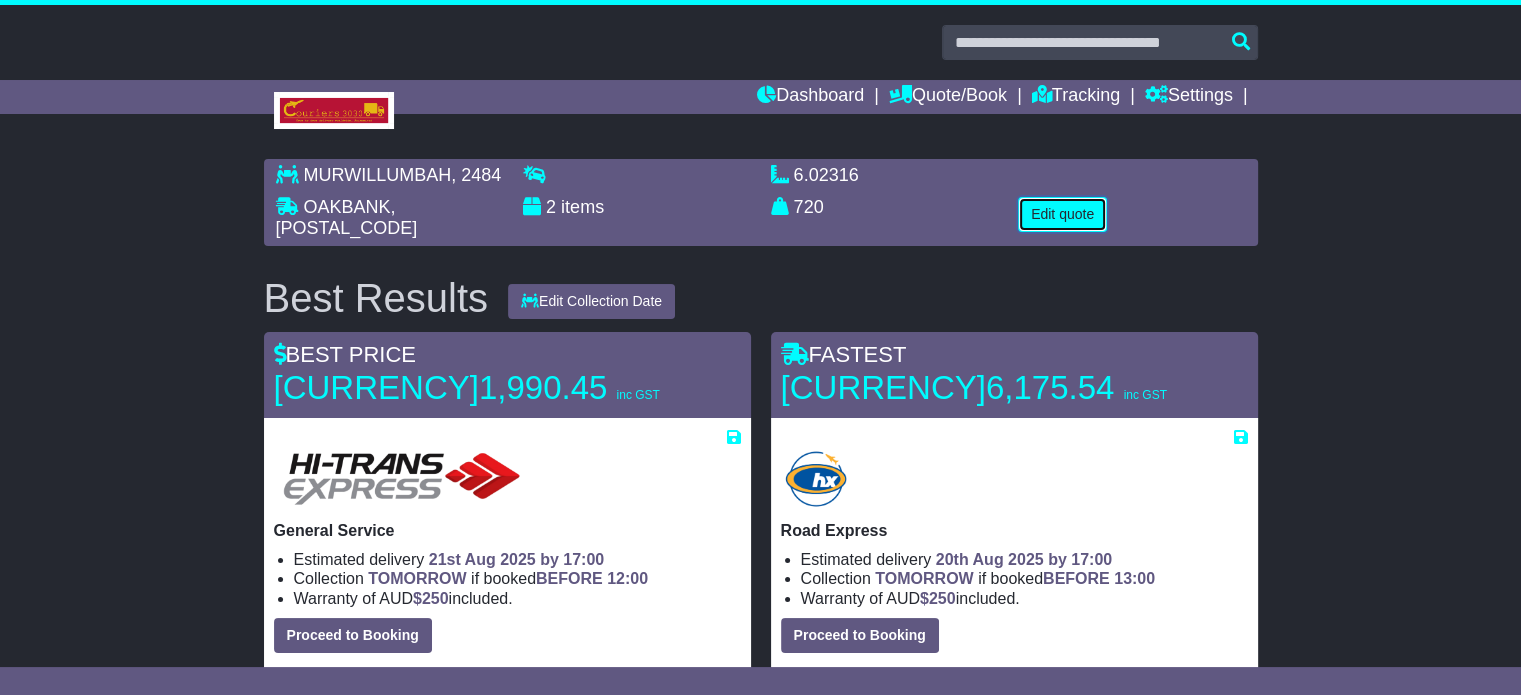 click on "Edit quote" at bounding box center (1062, 214) 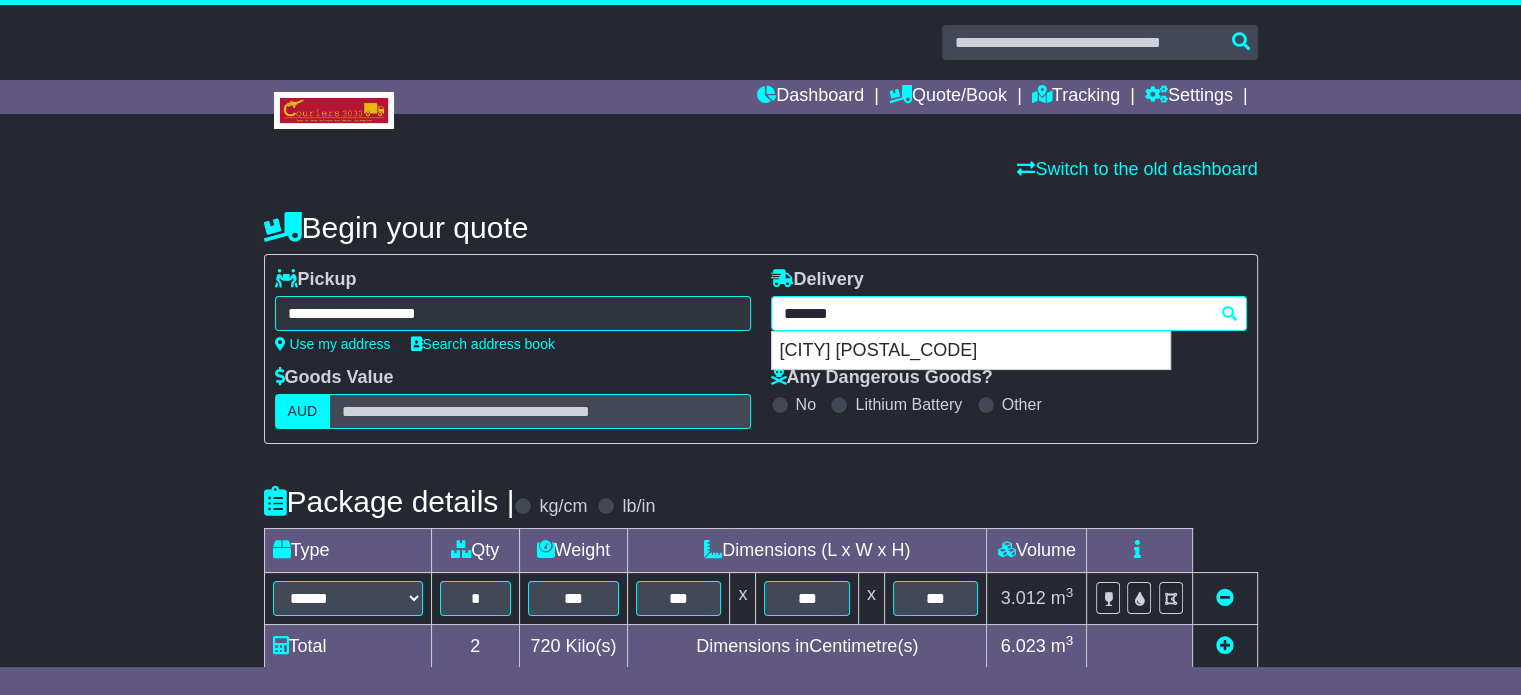 click on "**********" at bounding box center (1009, 313) 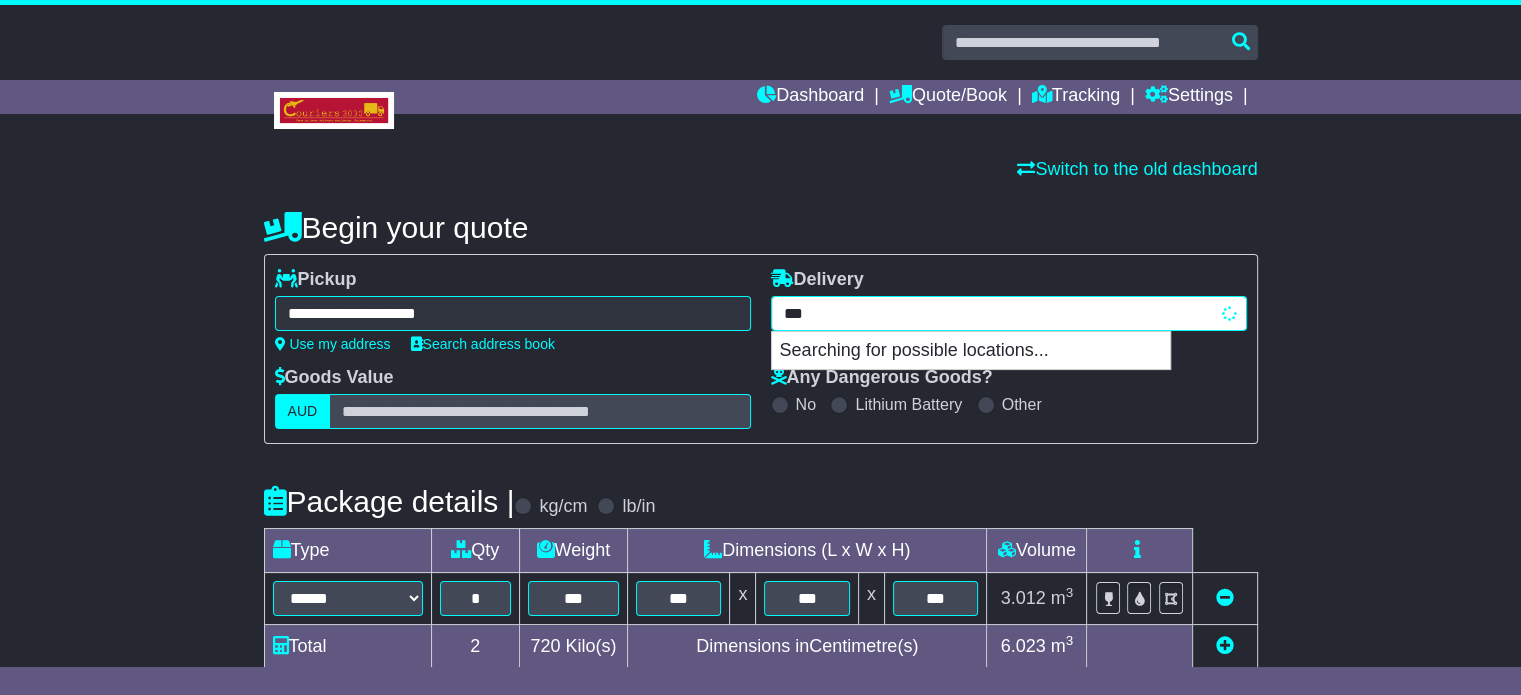 type on "****" 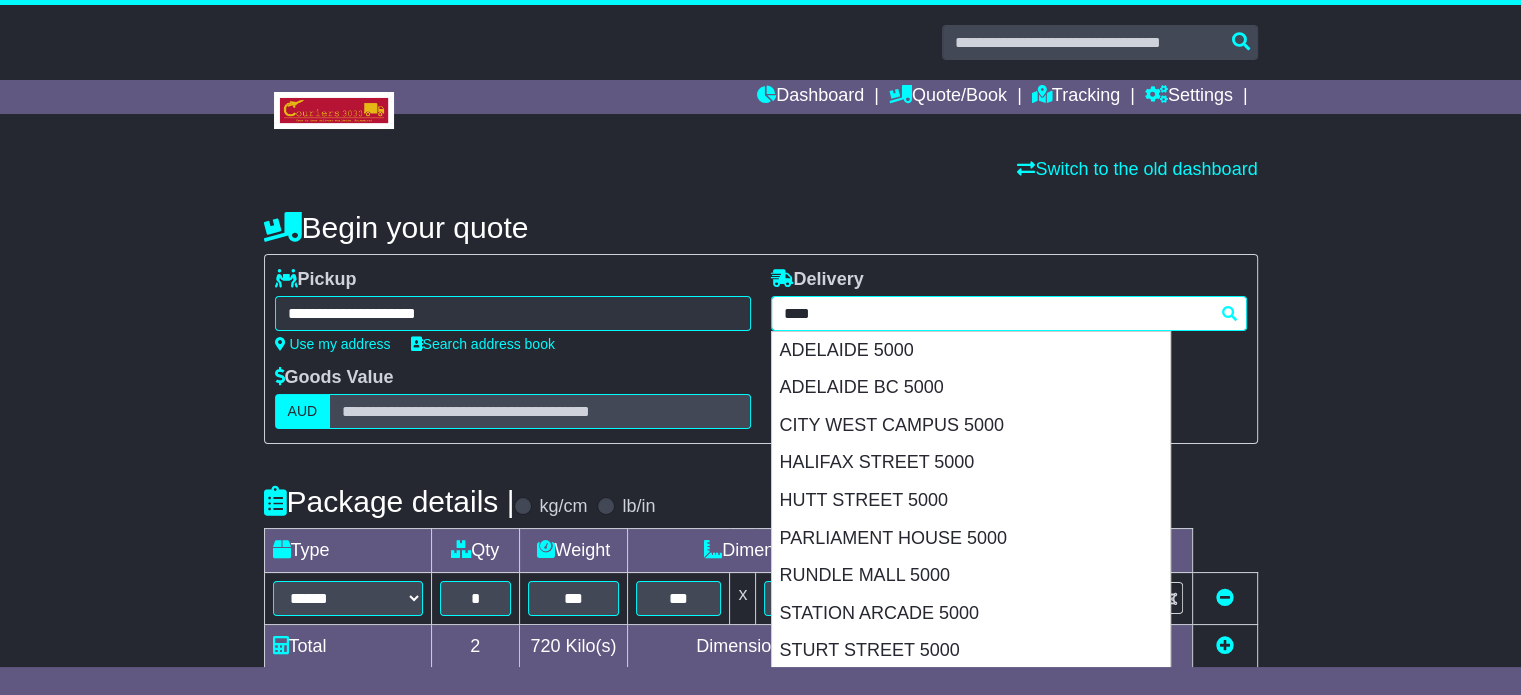 click on "ADELAIDE 5000" at bounding box center [971, 351] 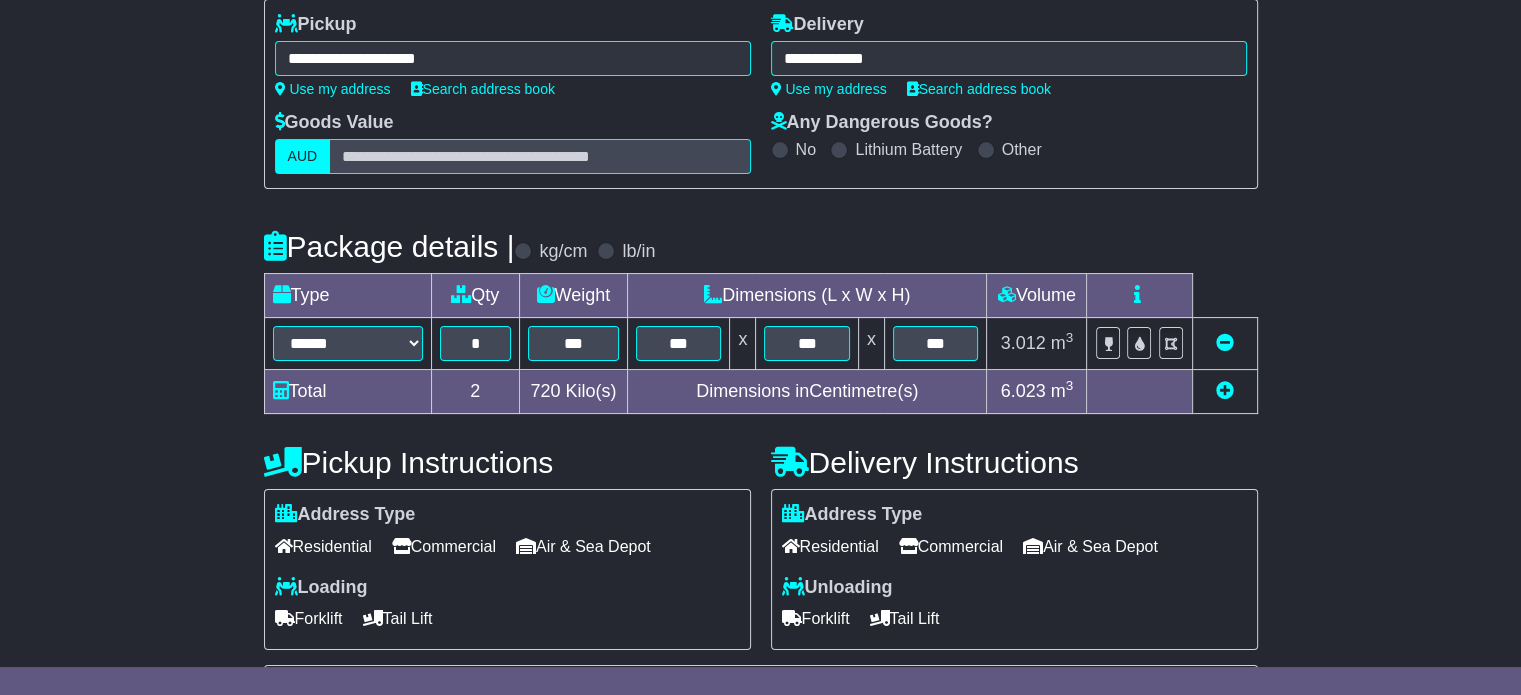 scroll, scrollTop: 540, scrollLeft: 0, axis: vertical 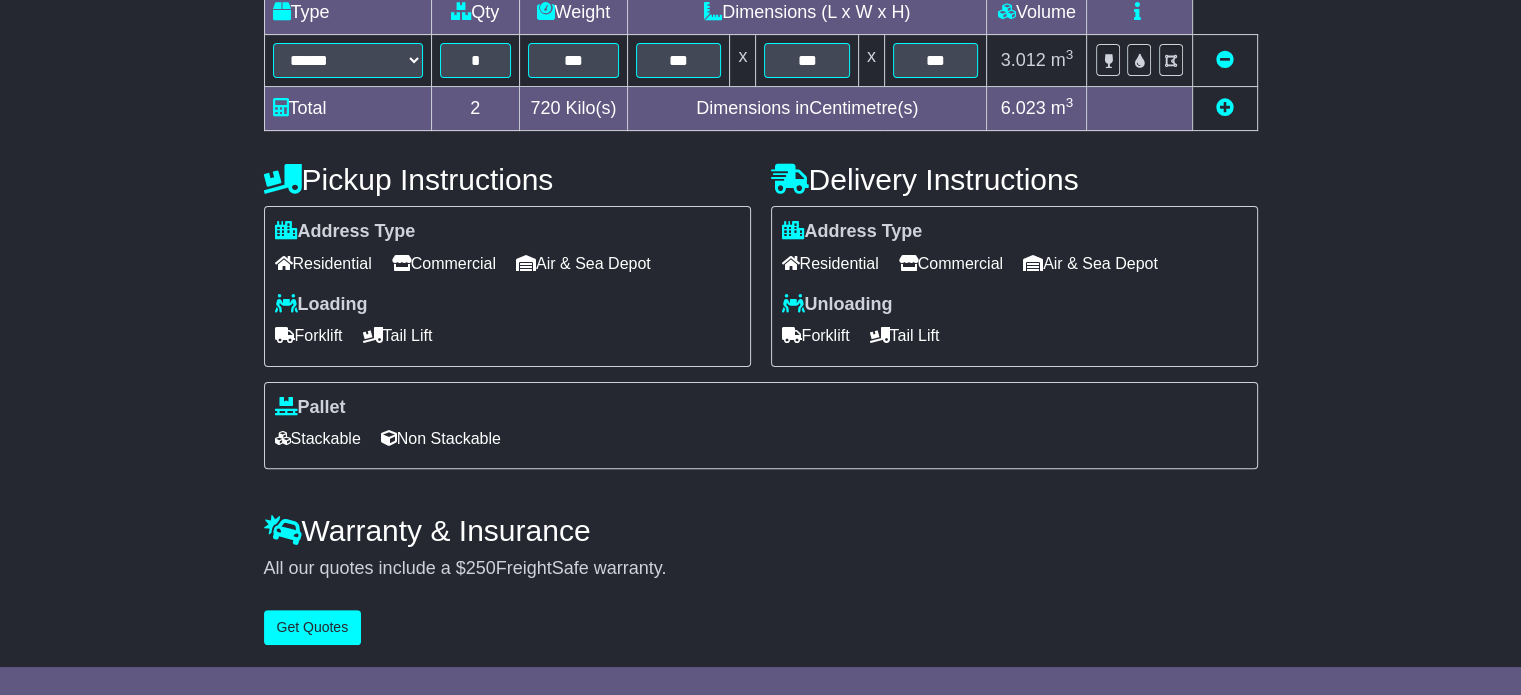 type on "**********" 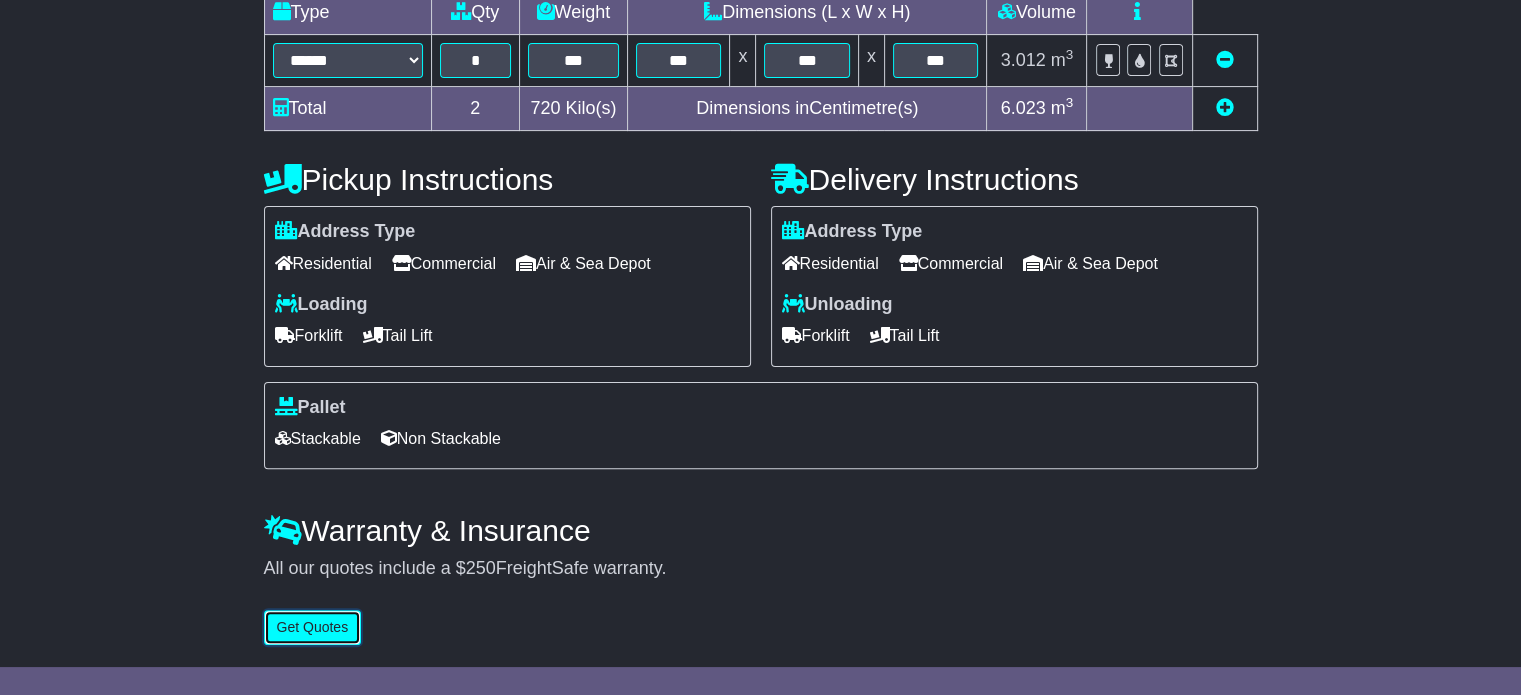 click on "Get Quotes" at bounding box center (313, 627) 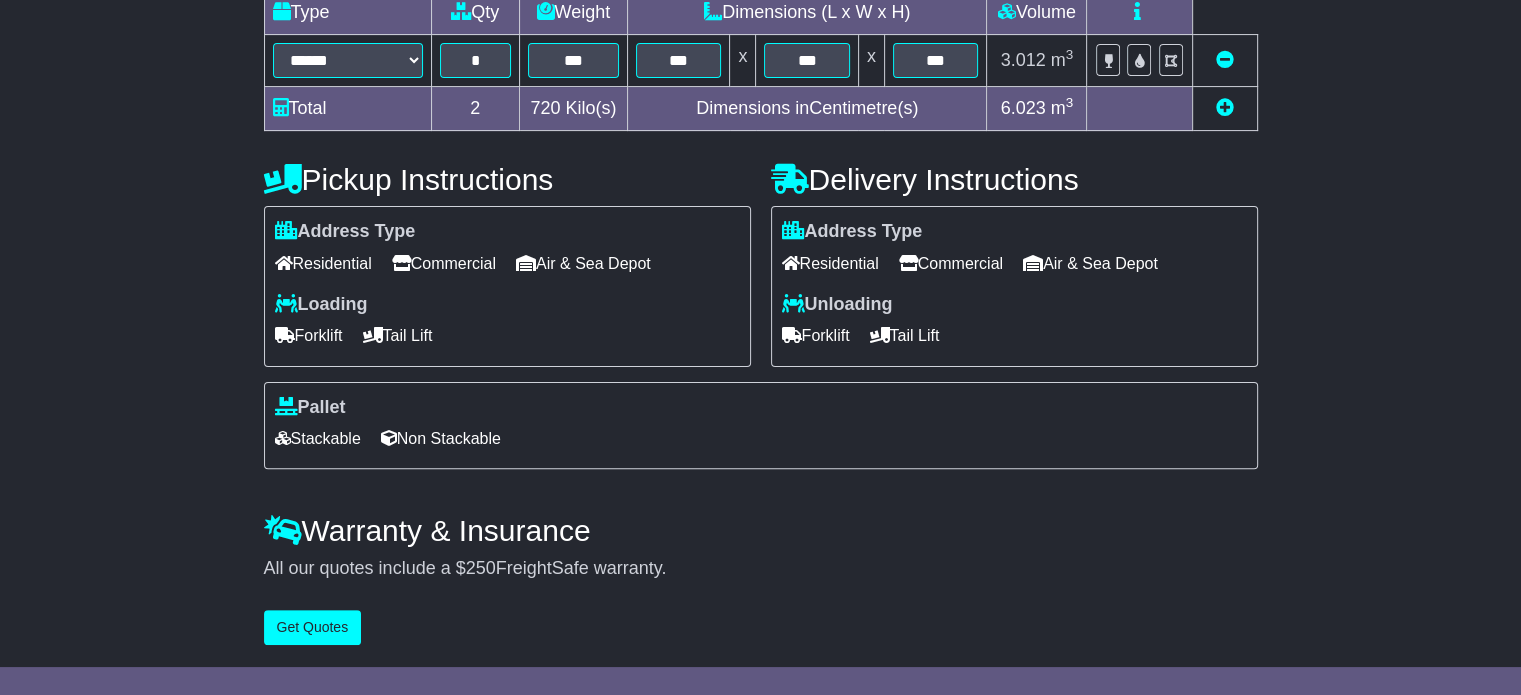 scroll, scrollTop: 0, scrollLeft: 0, axis: both 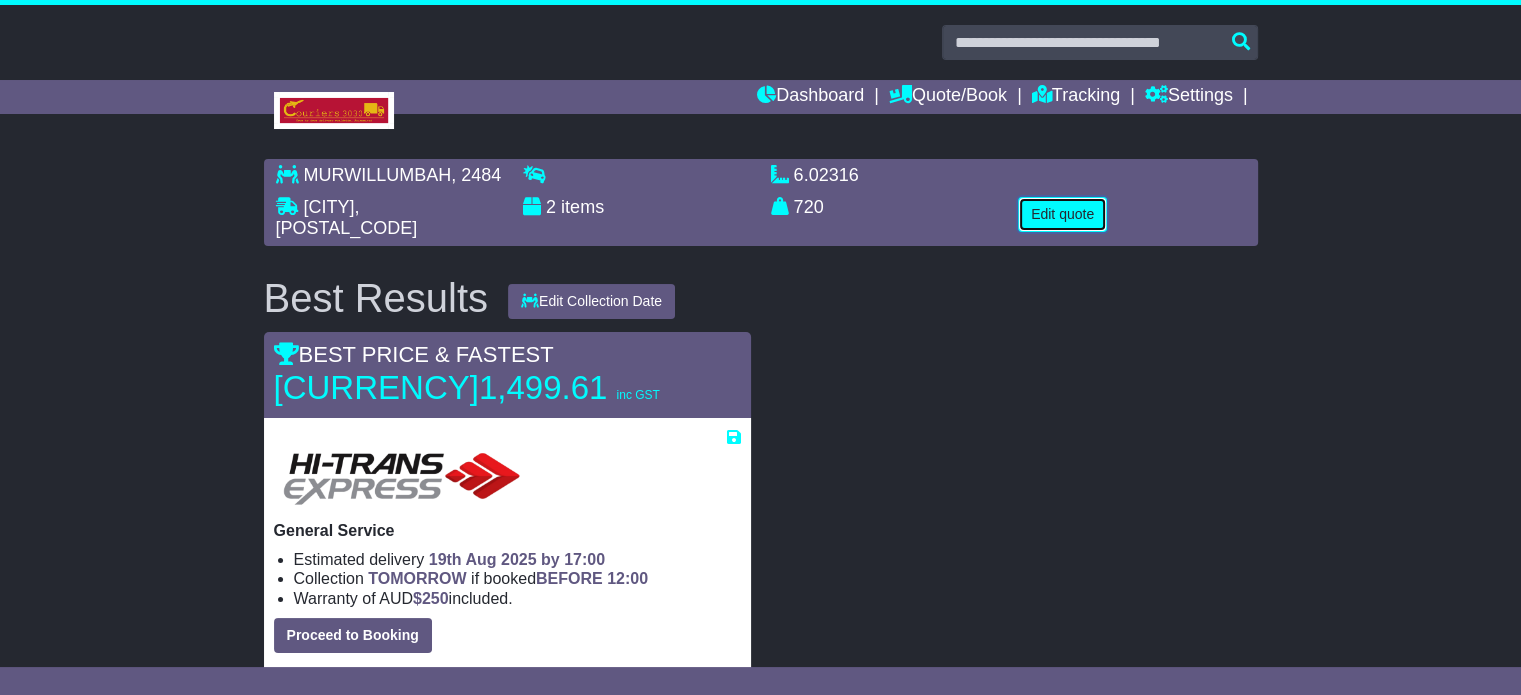 click on "Edit quote" at bounding box center (1062, 214) 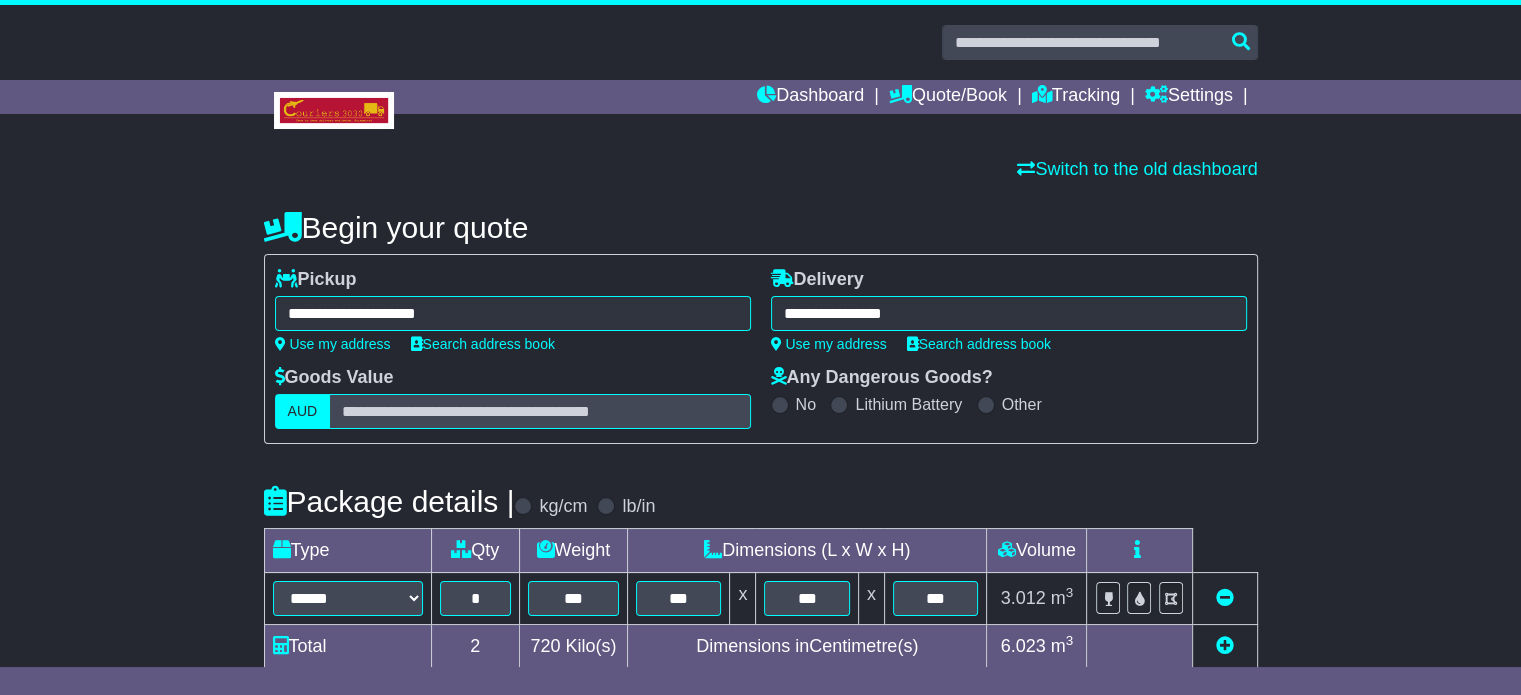 click on "**********" at bounding box center [513, 313] 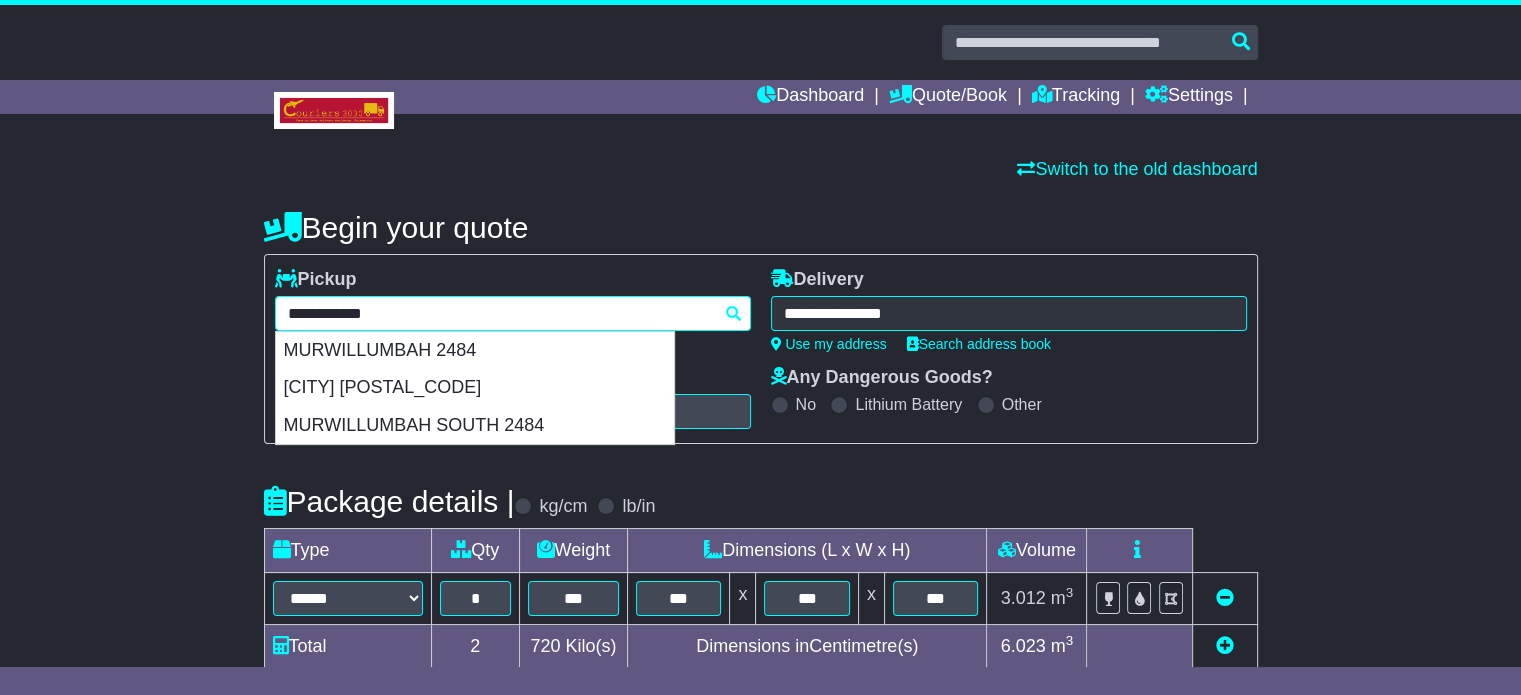 click on "**********" at bounding box center [513, 313] 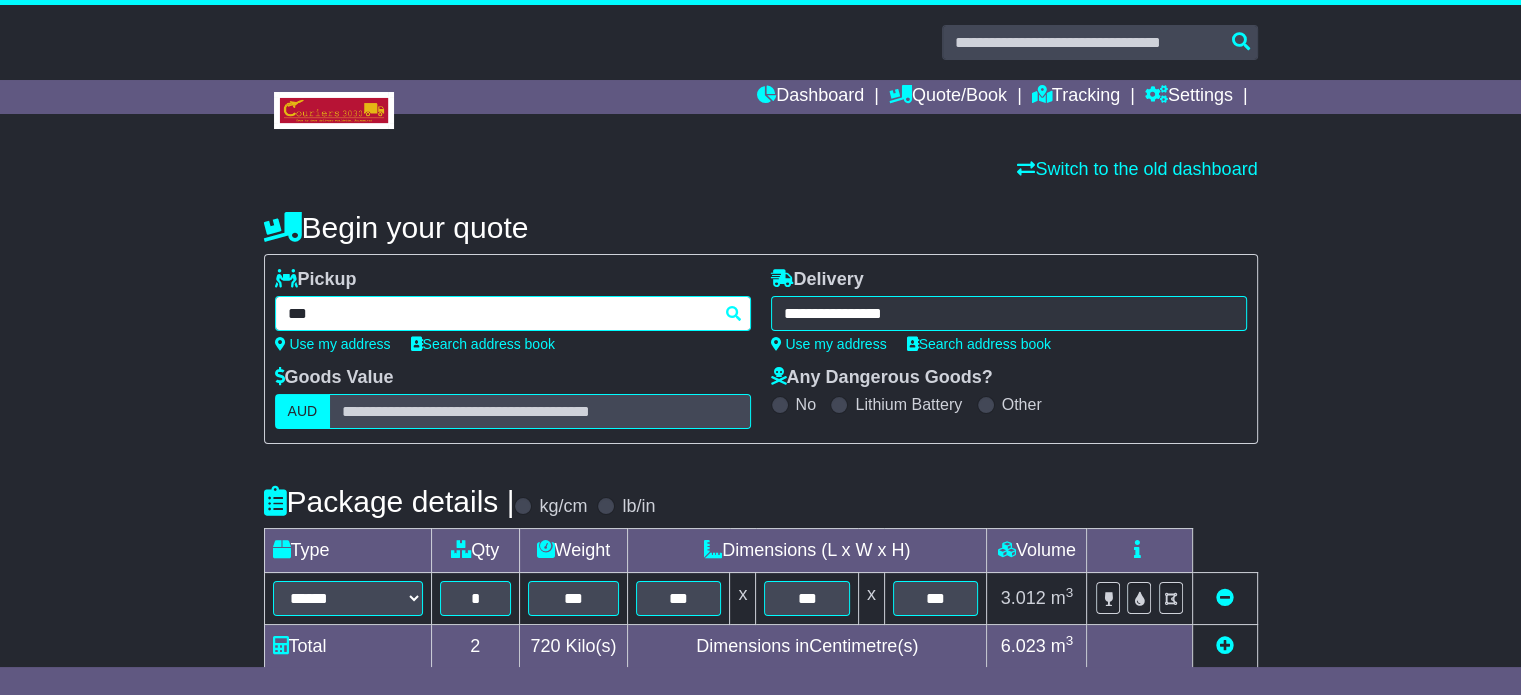 type on "****" 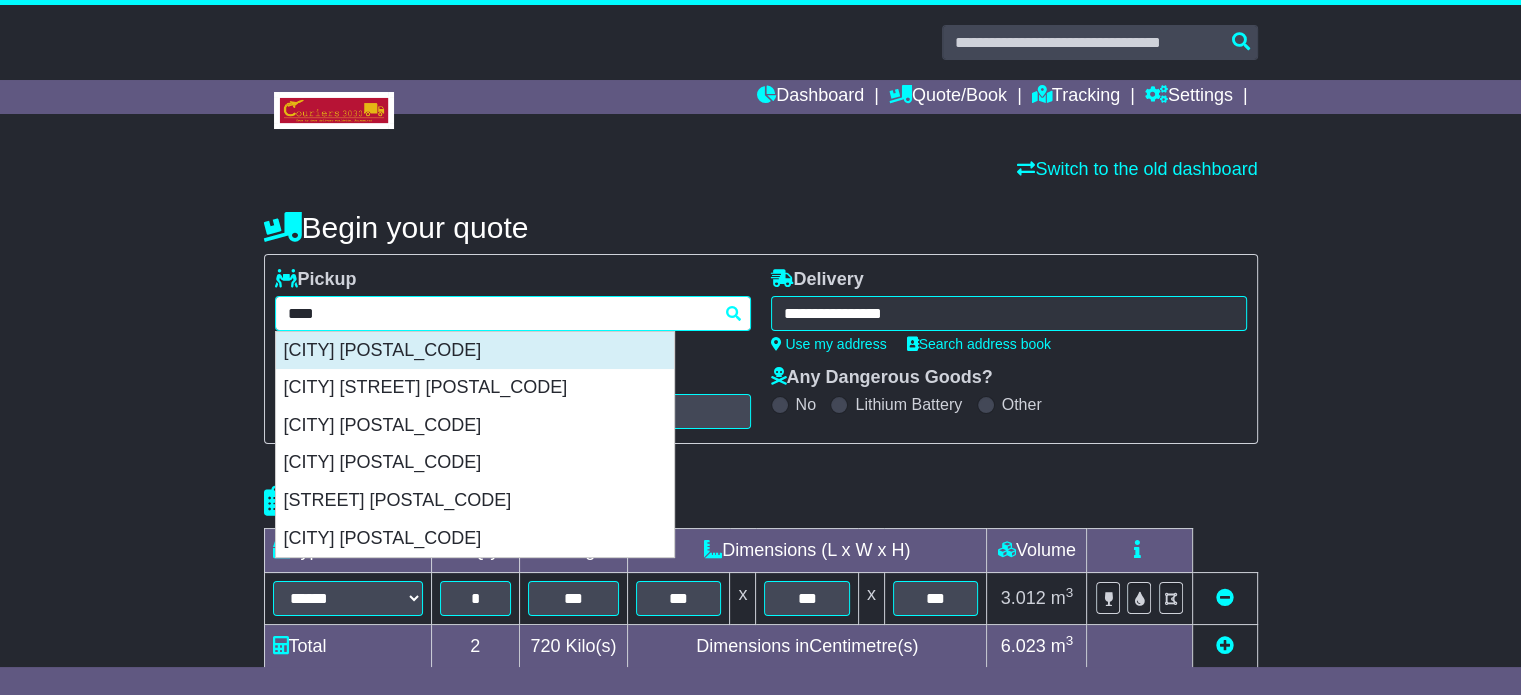click on "[CITY] [POSTAL_CODE]" at bounding box center (475, 351) 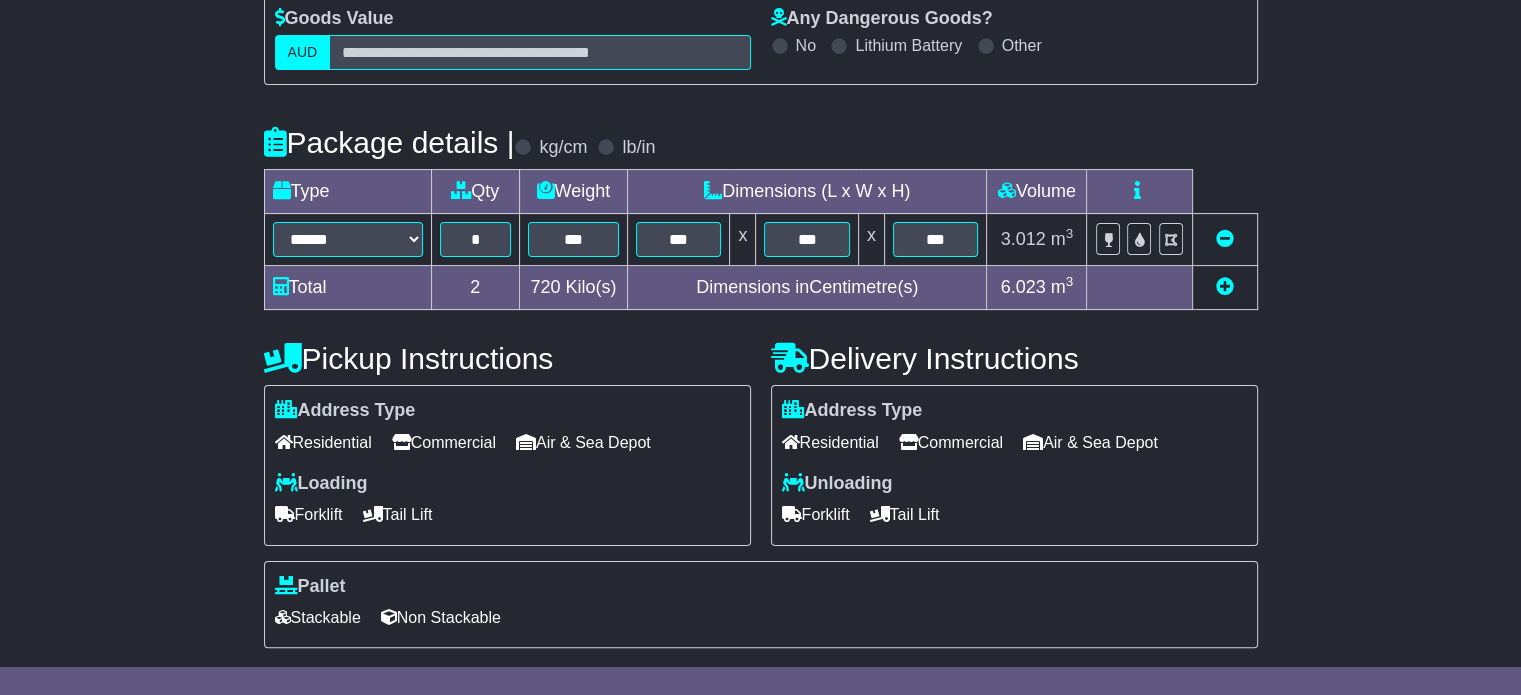 scroll, scrollTop: 540, scrollLeft: 0, axis: vertical 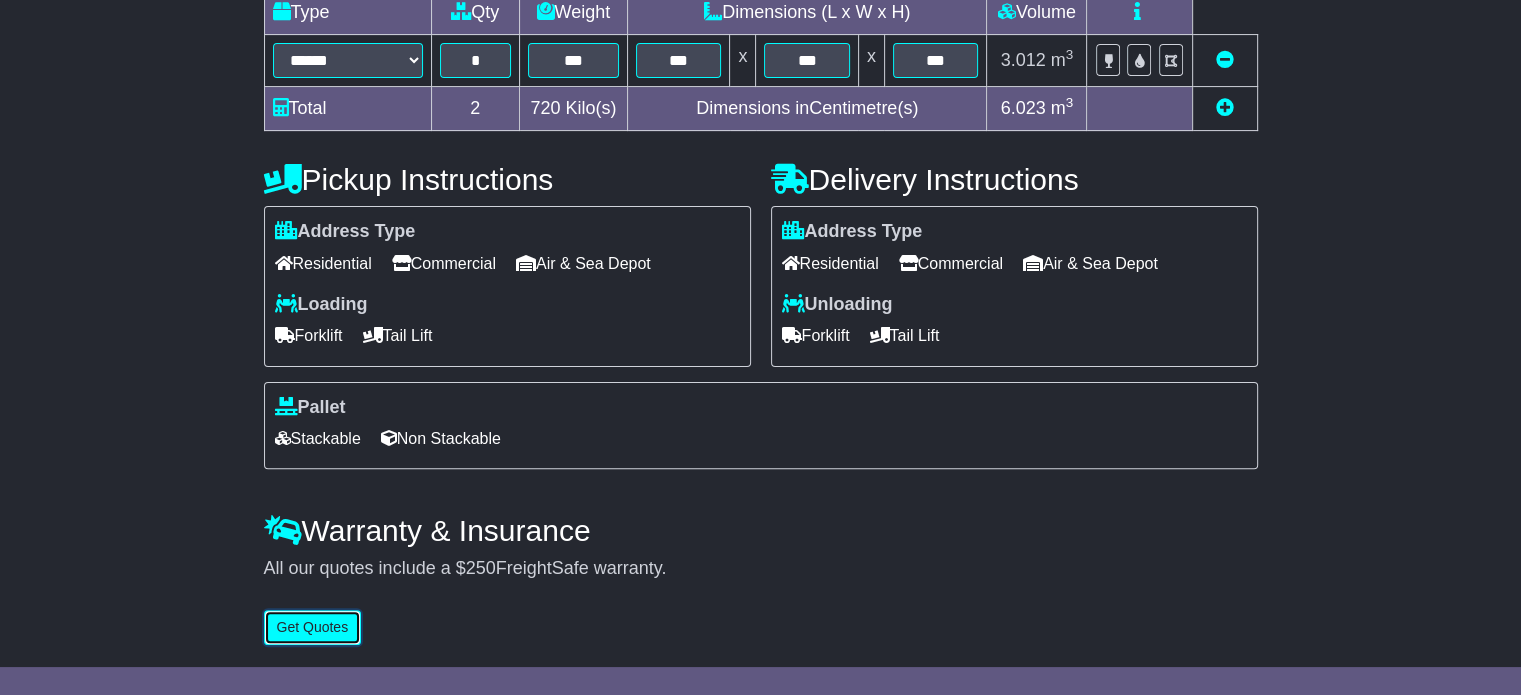 click on "Get Quotes" at bounding box center (313, 627) 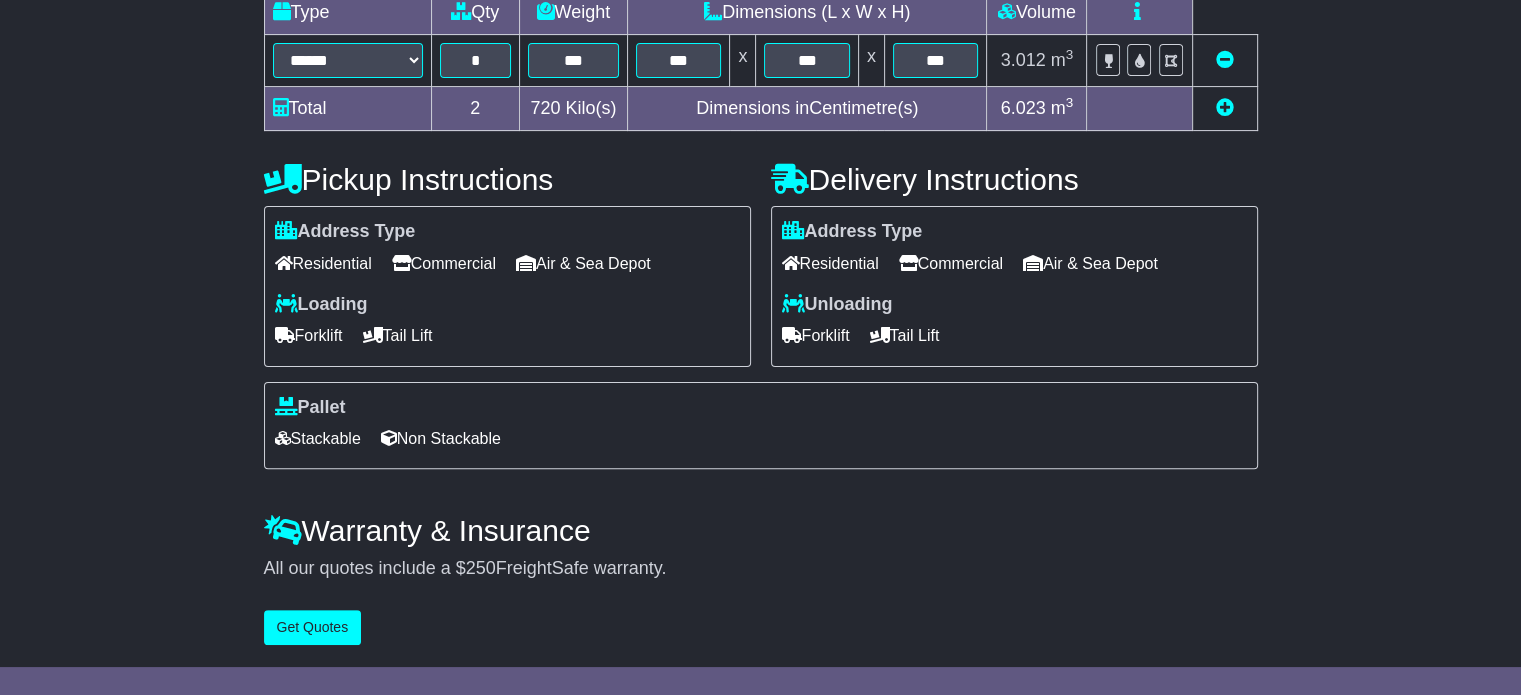 scroll, scrollTop: 0, scrollLeft: 0, axis: both 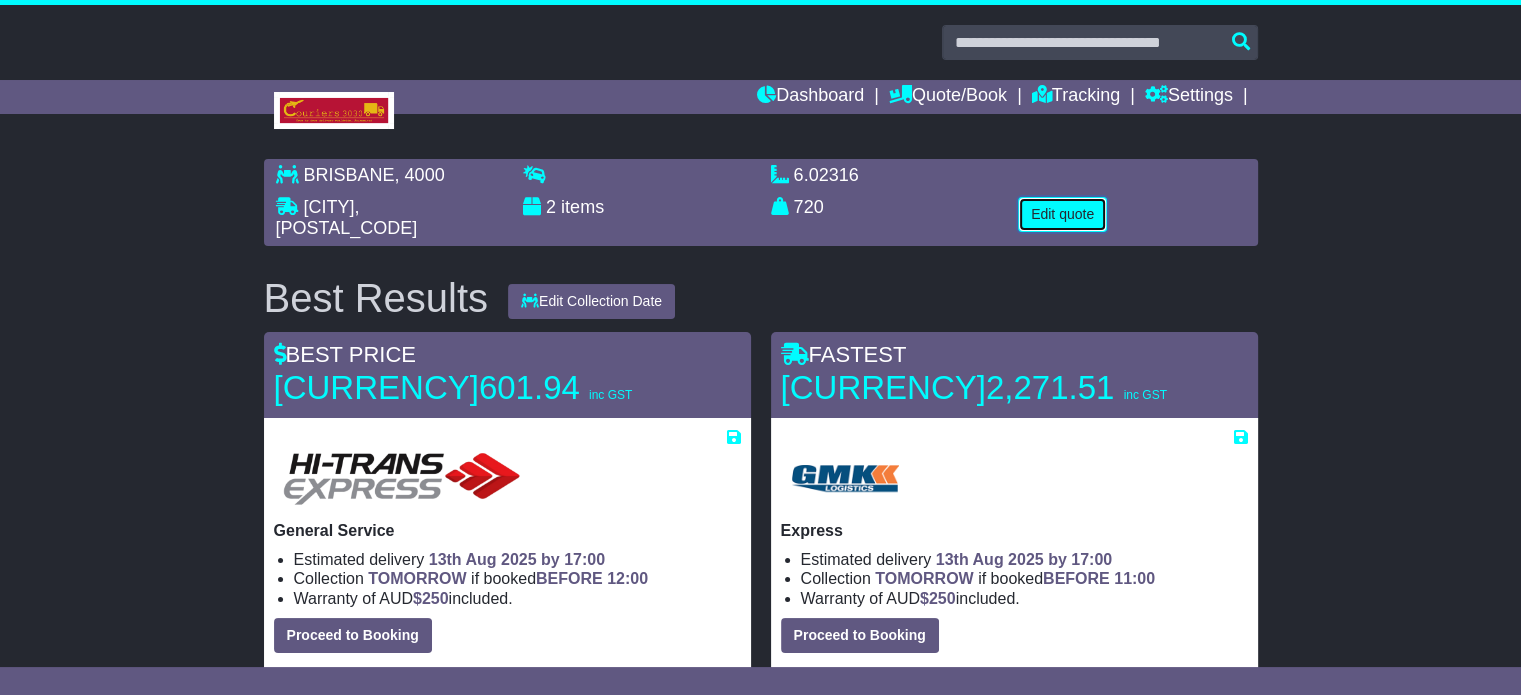 click on "Edit quote" at bounding box center (1062, 214) 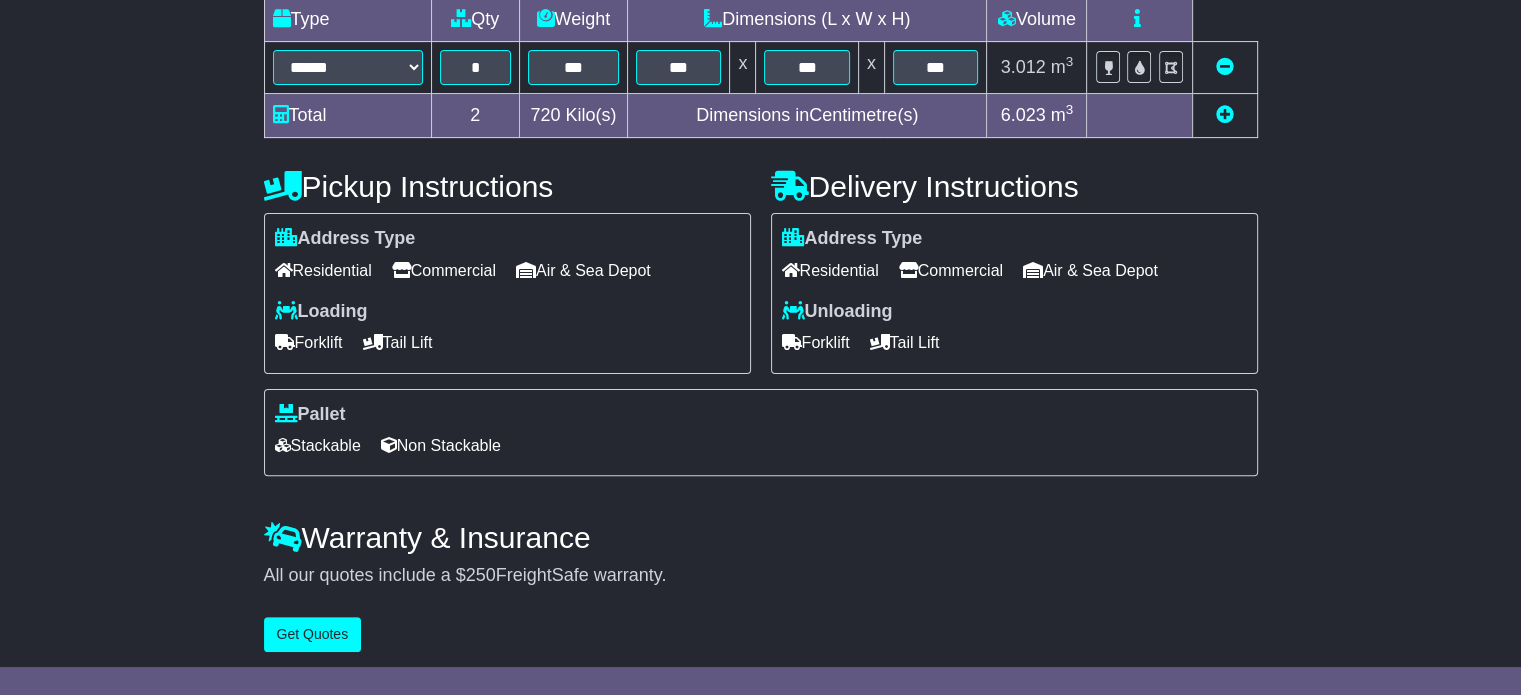 scroll, scrollTop: 540, scrollLeft: 0, axis: vertical 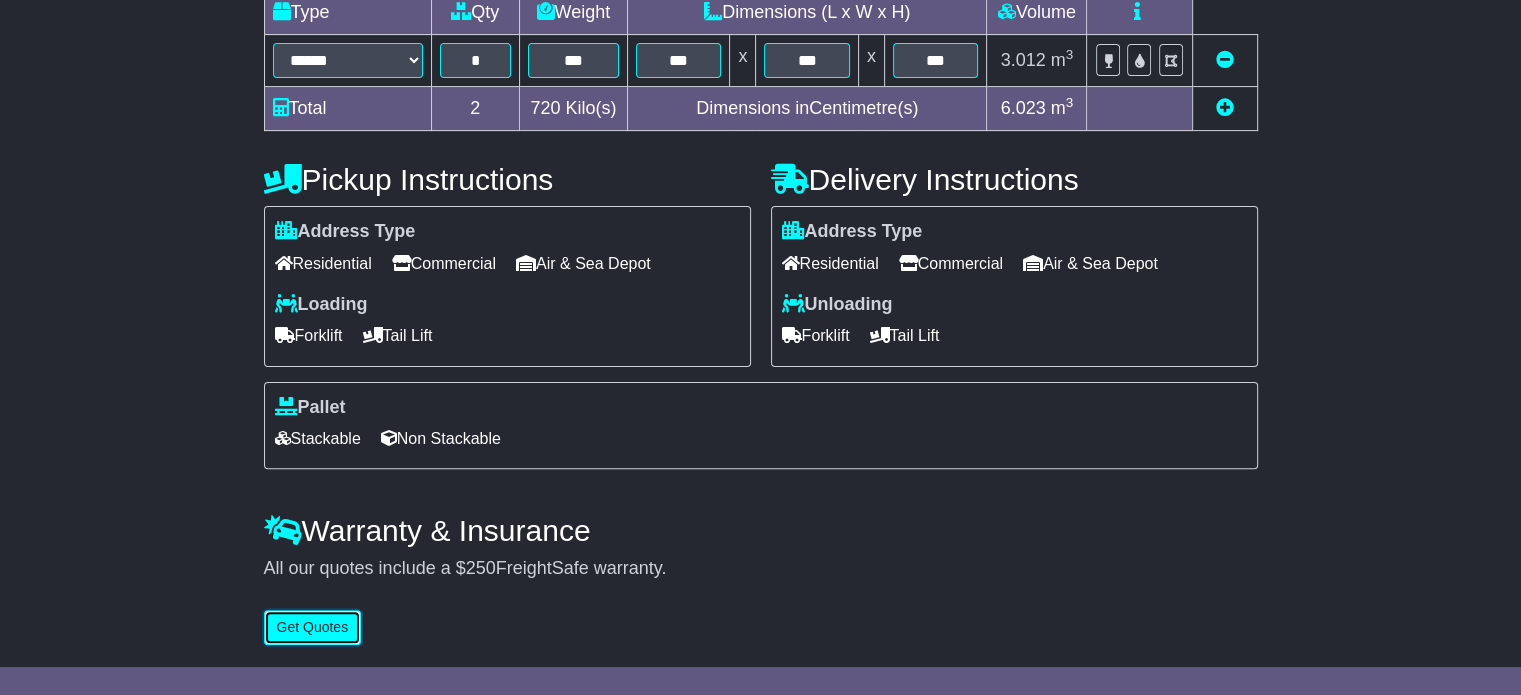 click on "Get Quotes" at bounding box center (313, 627) 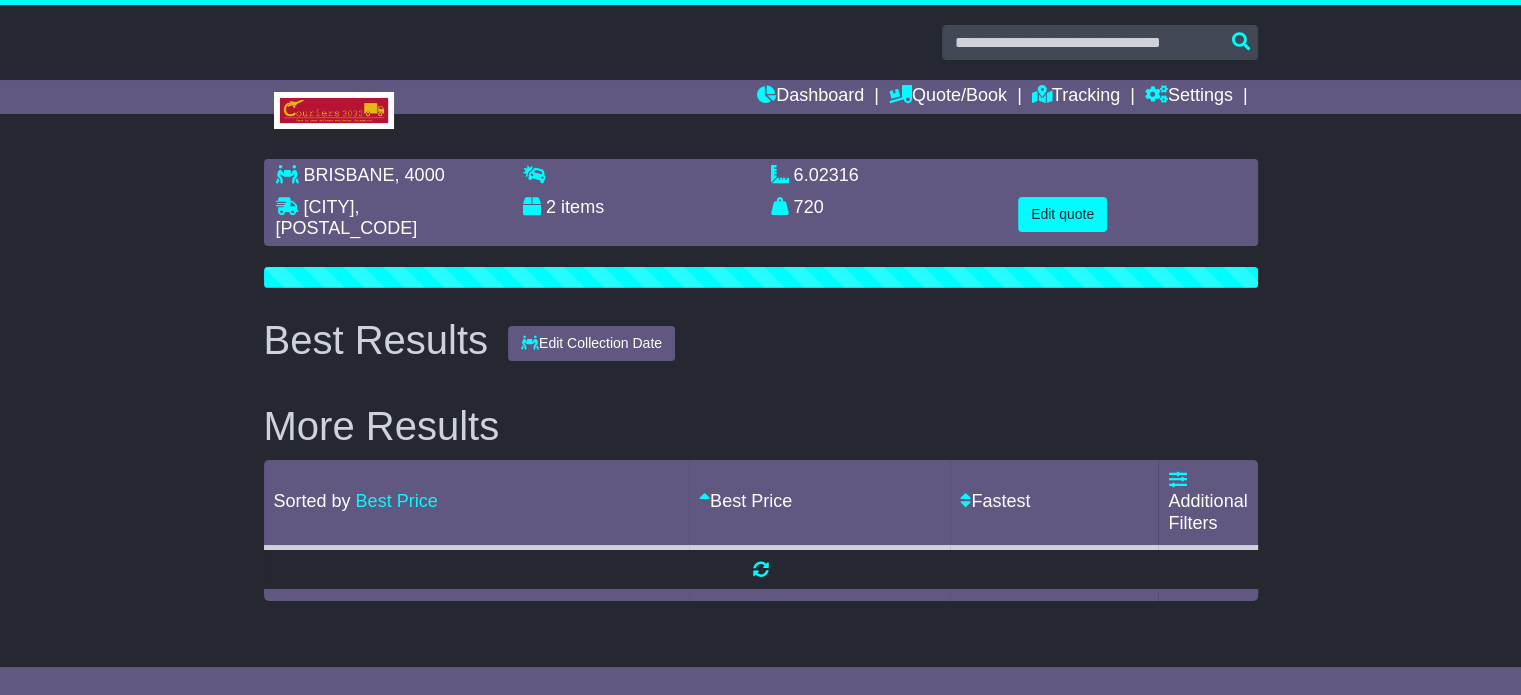 scroll, scrollTop: 0, scrollLeft: 0, axis: both 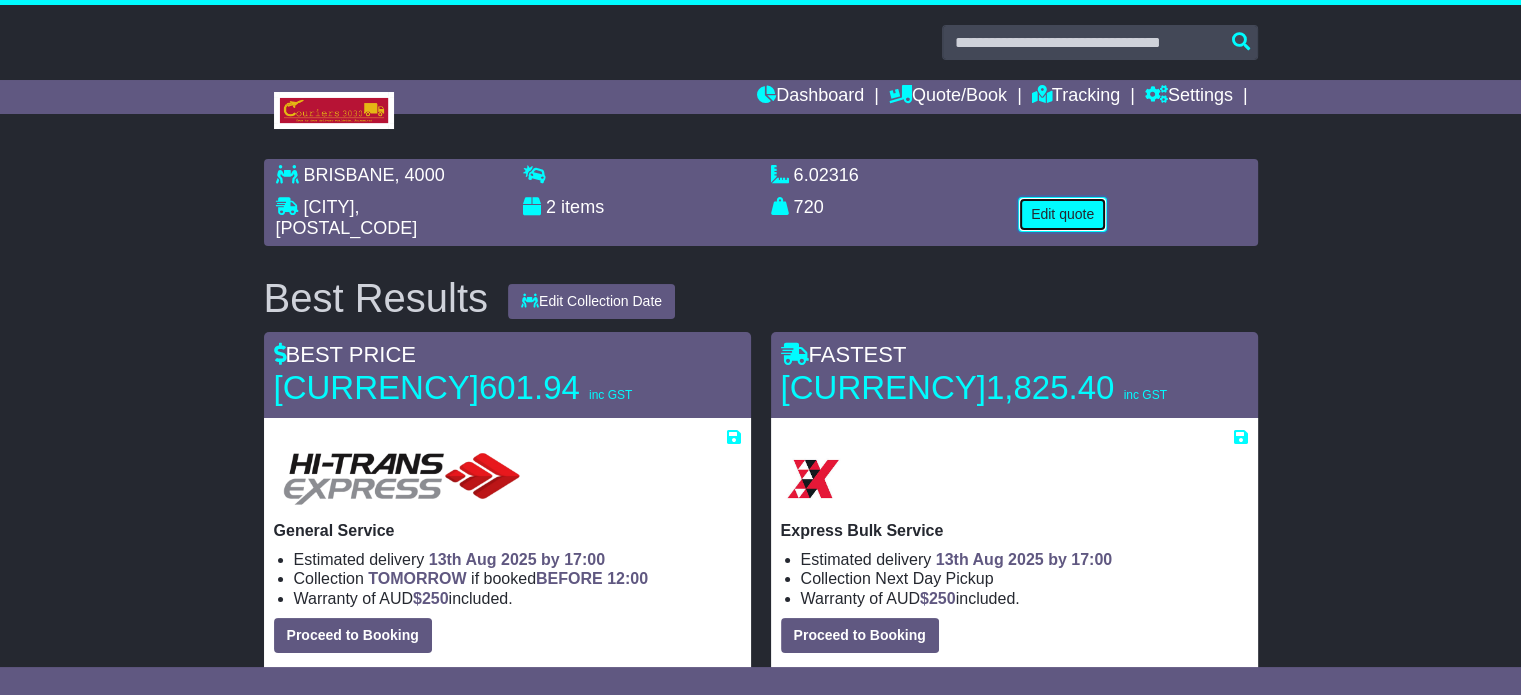click on "Edit quote" at bounding box center (1062, 214) 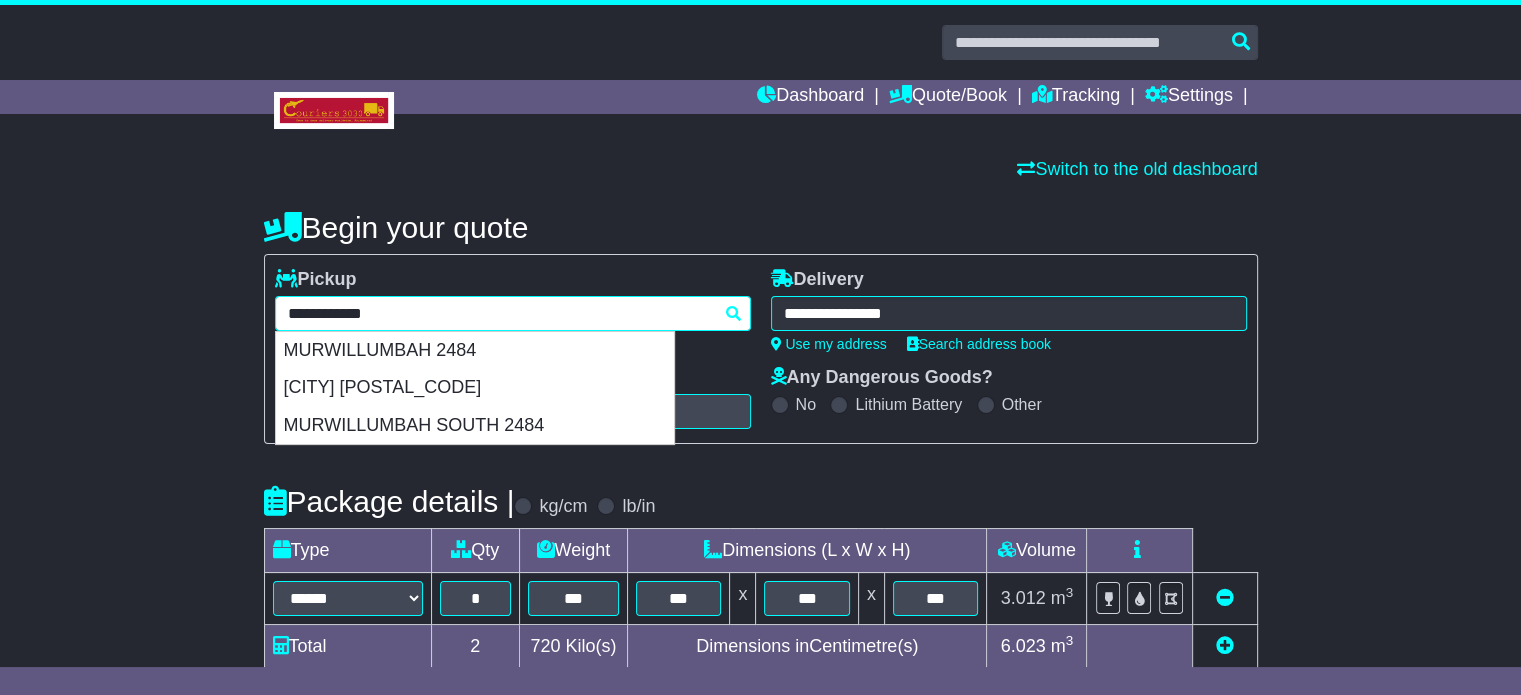 click on "**********" at bounding box center (513, 313) 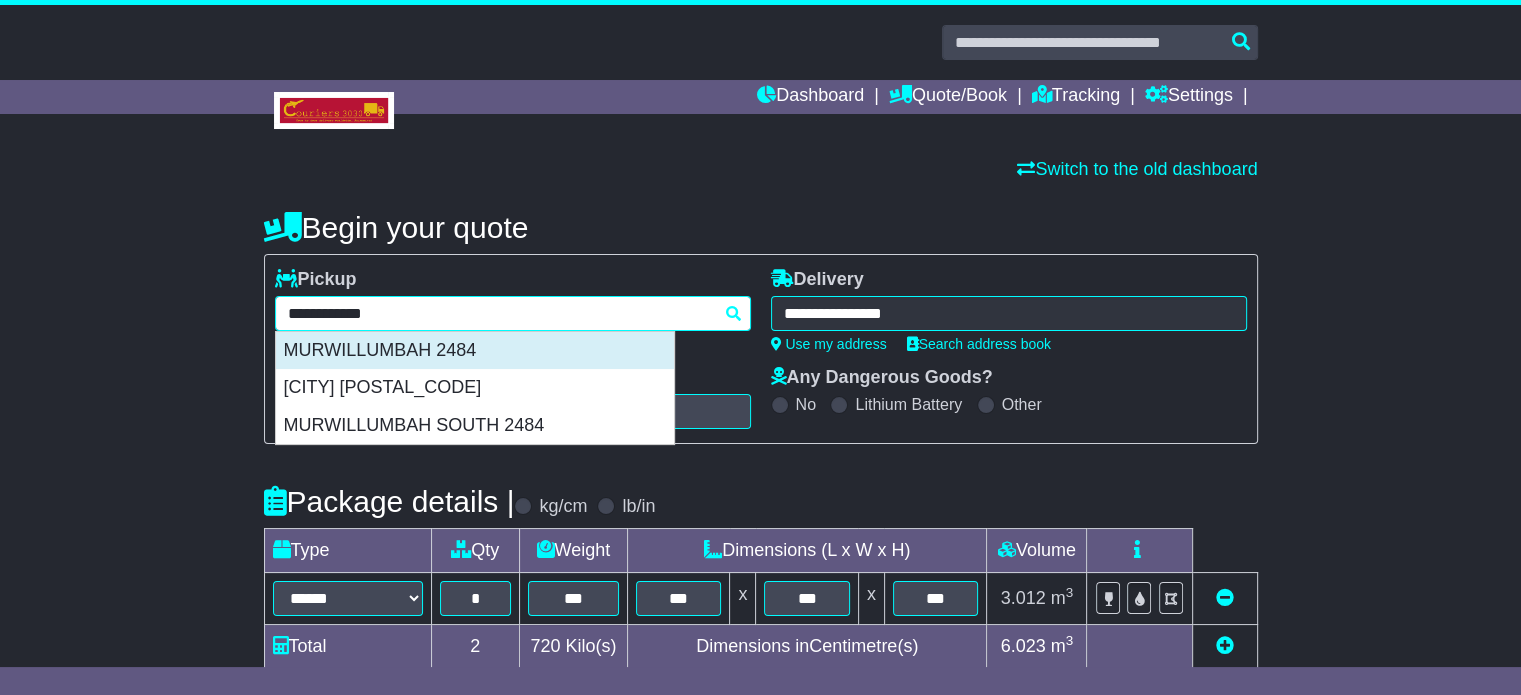 click on "MURWILLUMBAH 2484" at bounding box center [475, 351] 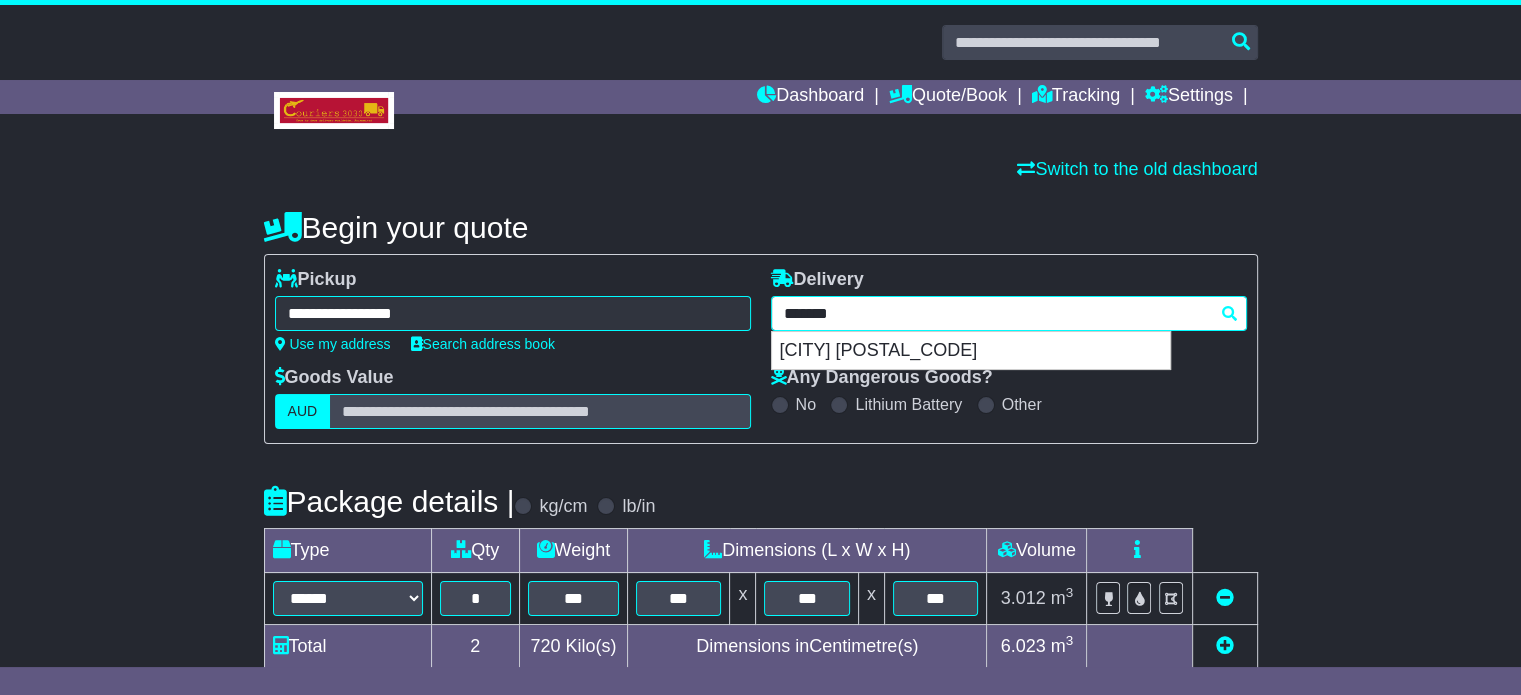 click on "**********" at bounding box center [1009, 313] 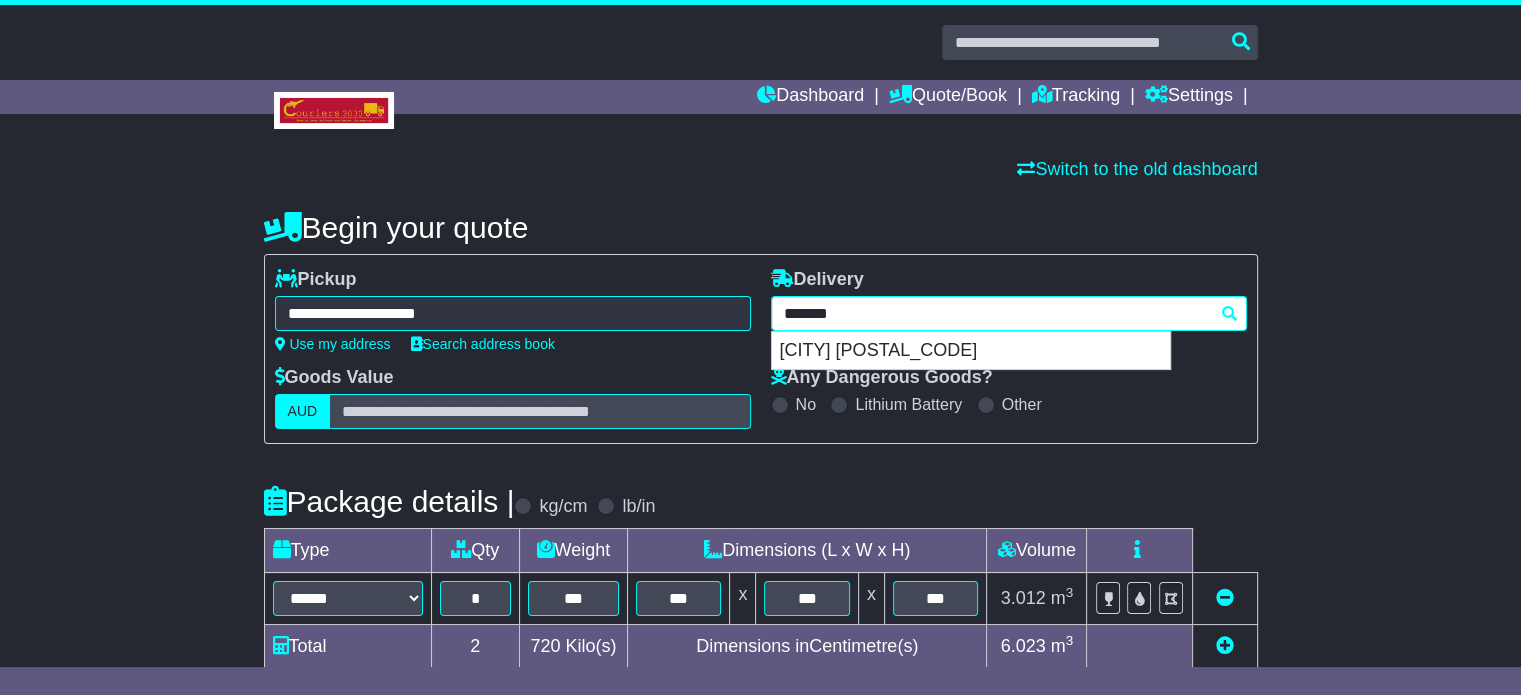 click on "*******" at bounding box center (1009, 313) 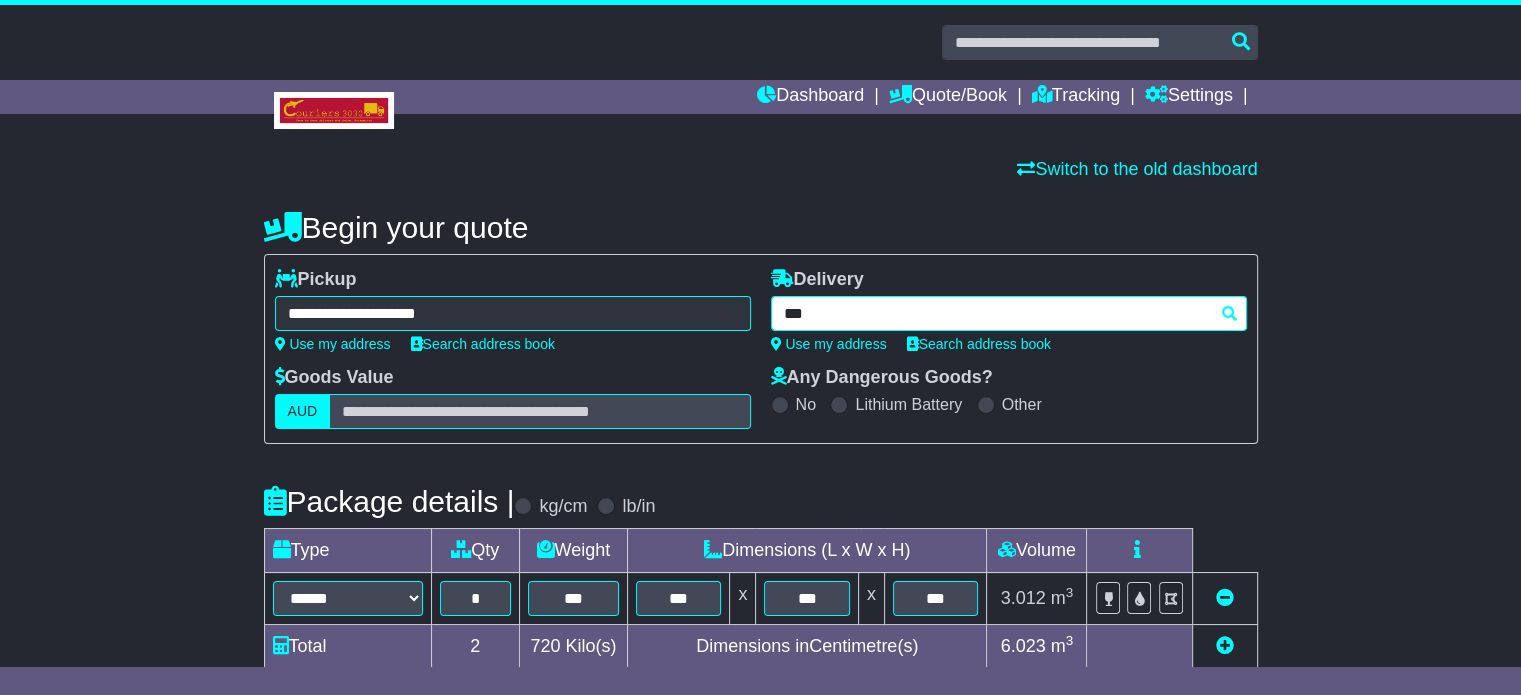type on "****" 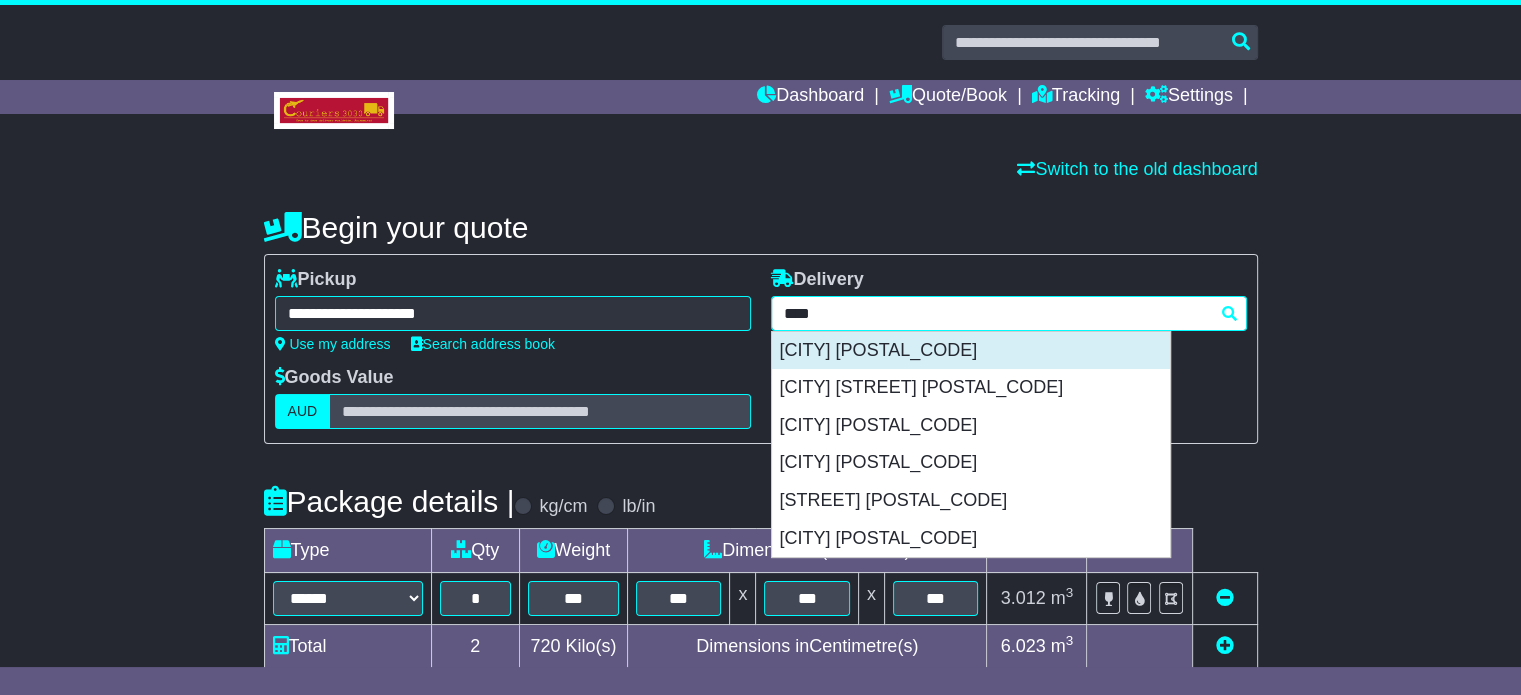 click on "[CITY] [POSTAL_CODE]" at bounding box center [971, 351] 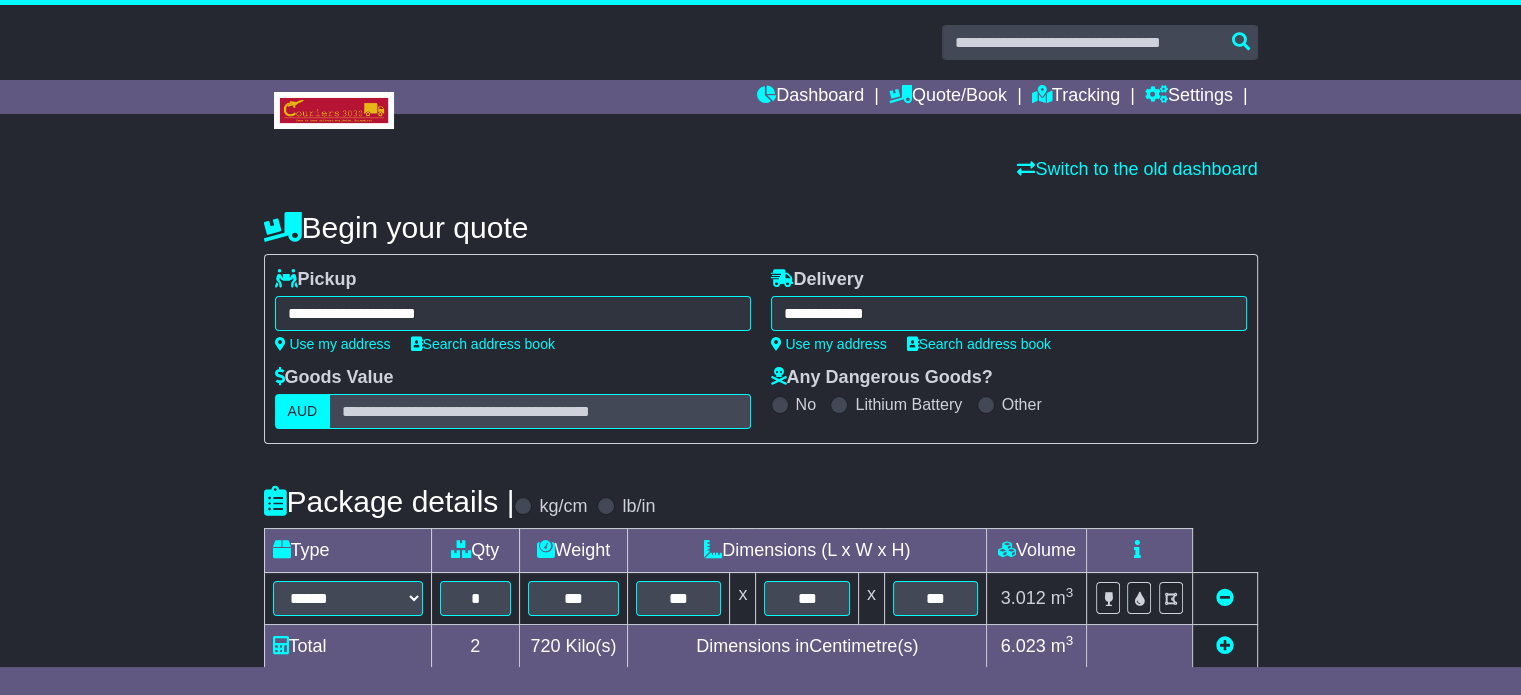 scroll, scrollTop: 540, scrollLeft: 0, axis: vertical 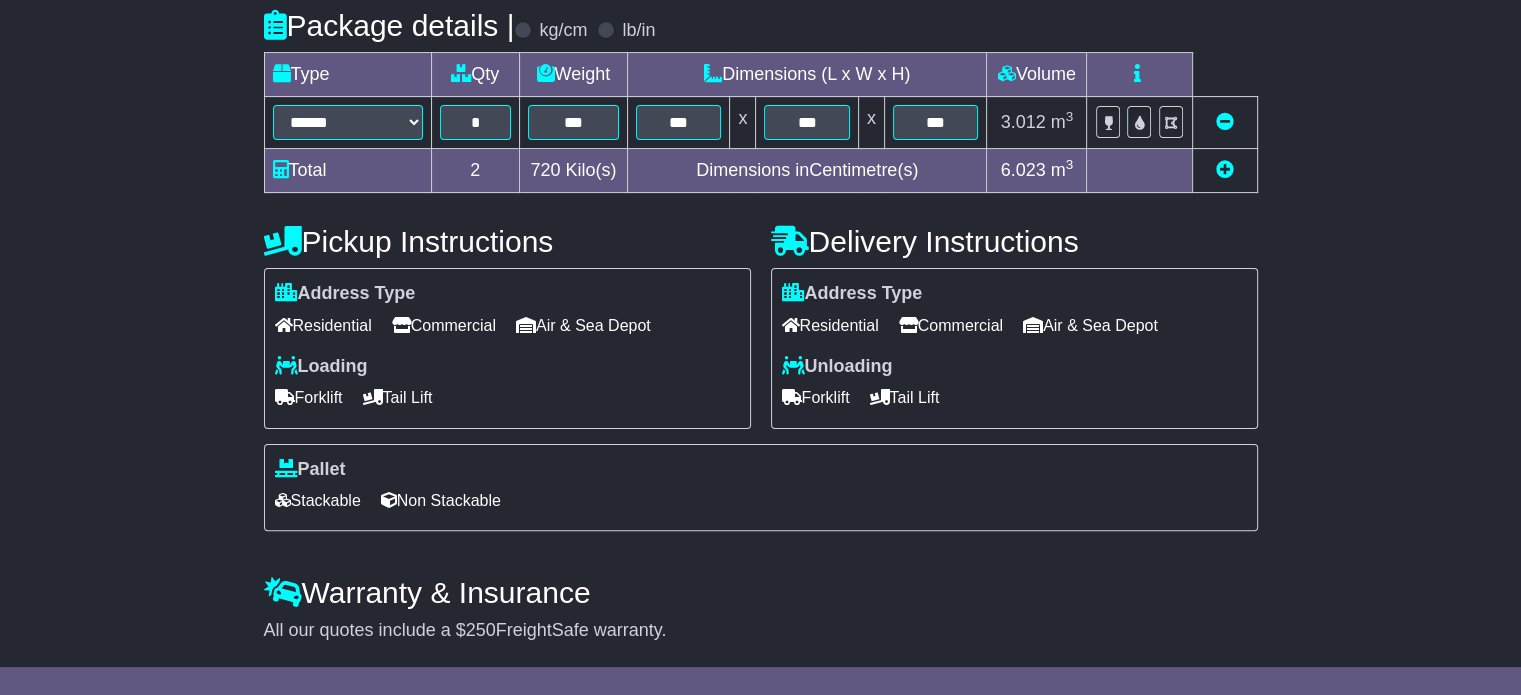 type on "**********" 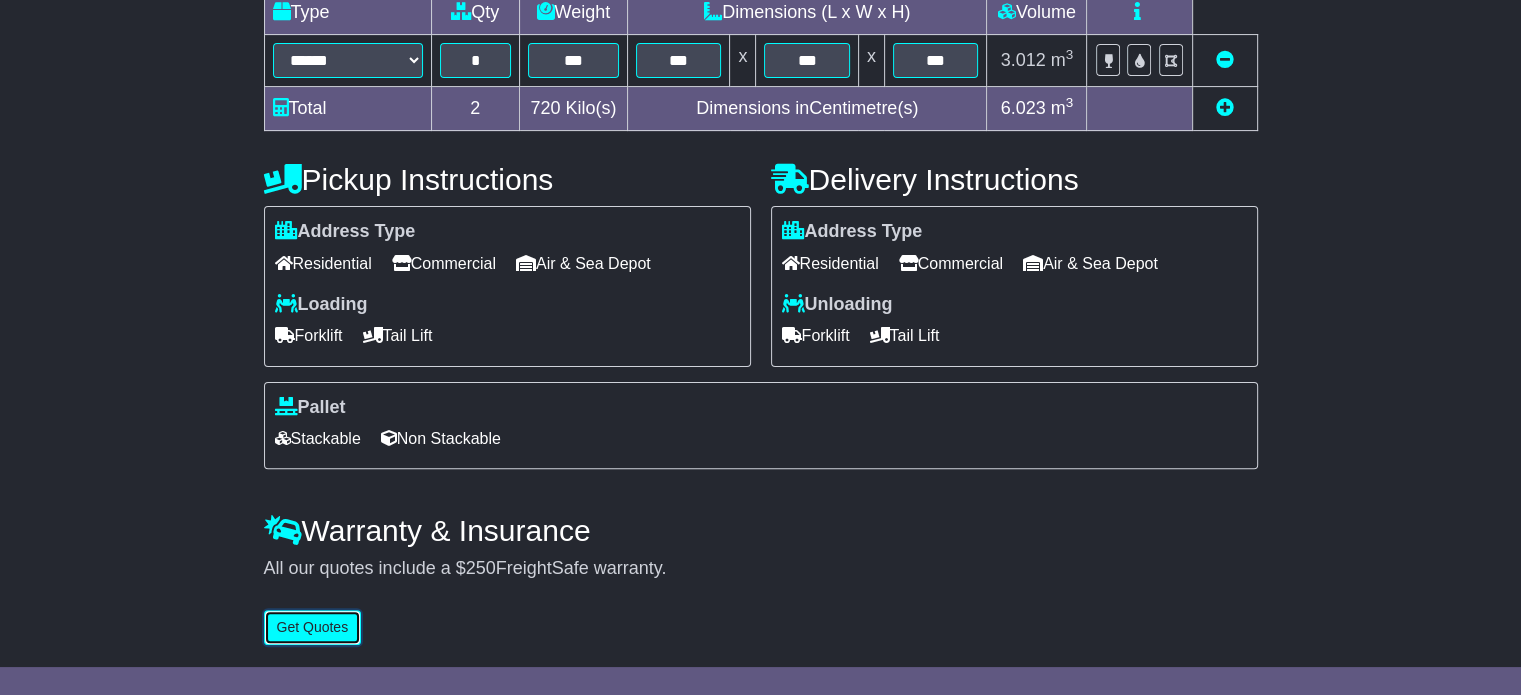 click on "Get Quotes" at bounding box center [313, 627] 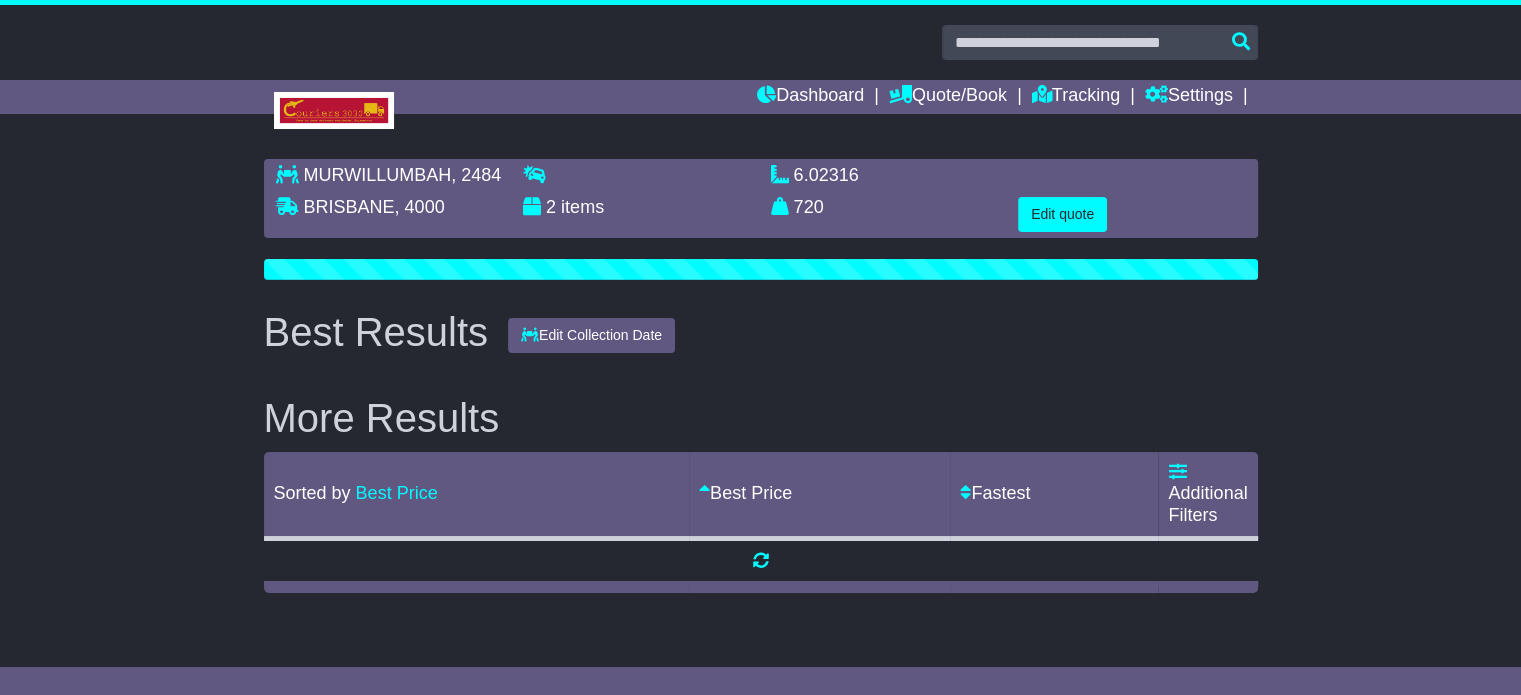 scroll, scrollTop: 0, scrollLeft: 0, axis: both 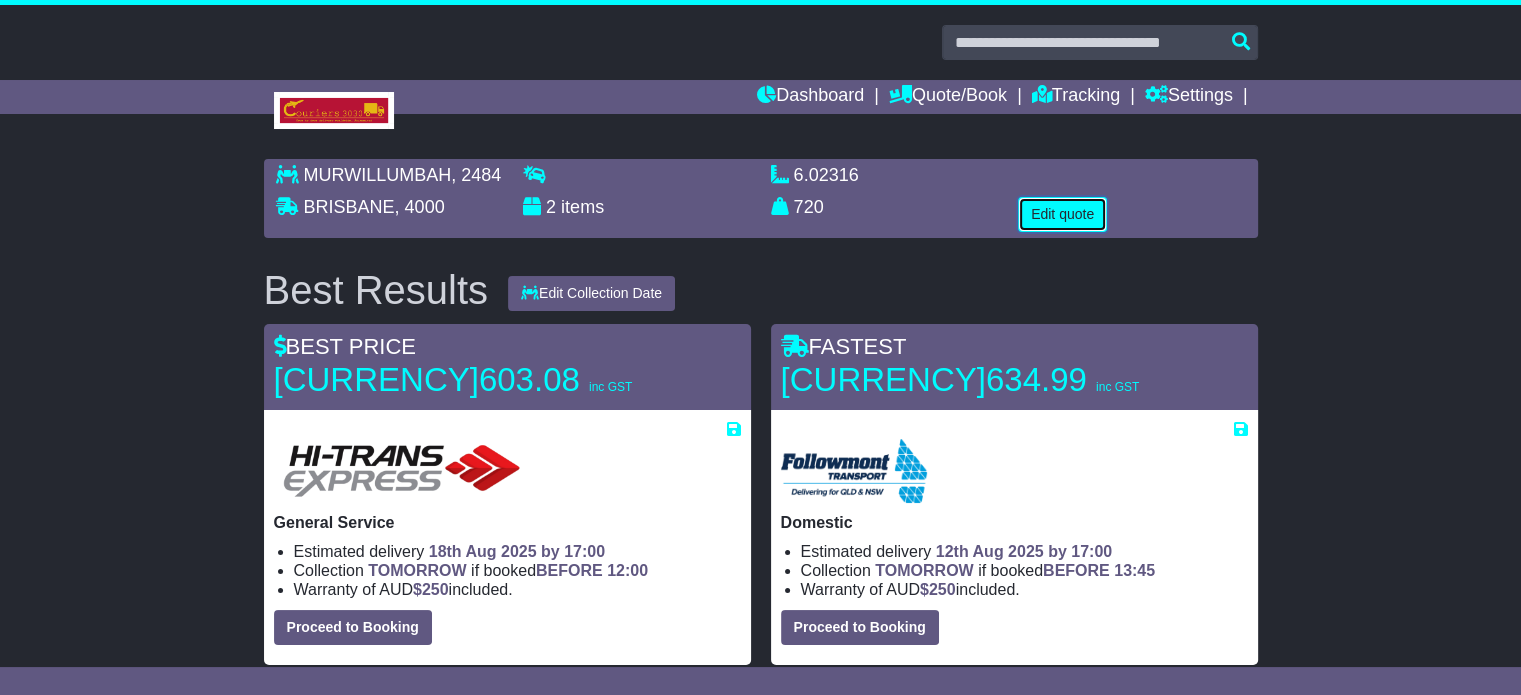 click on "Edit quote" at bounding box center [1062, 214] 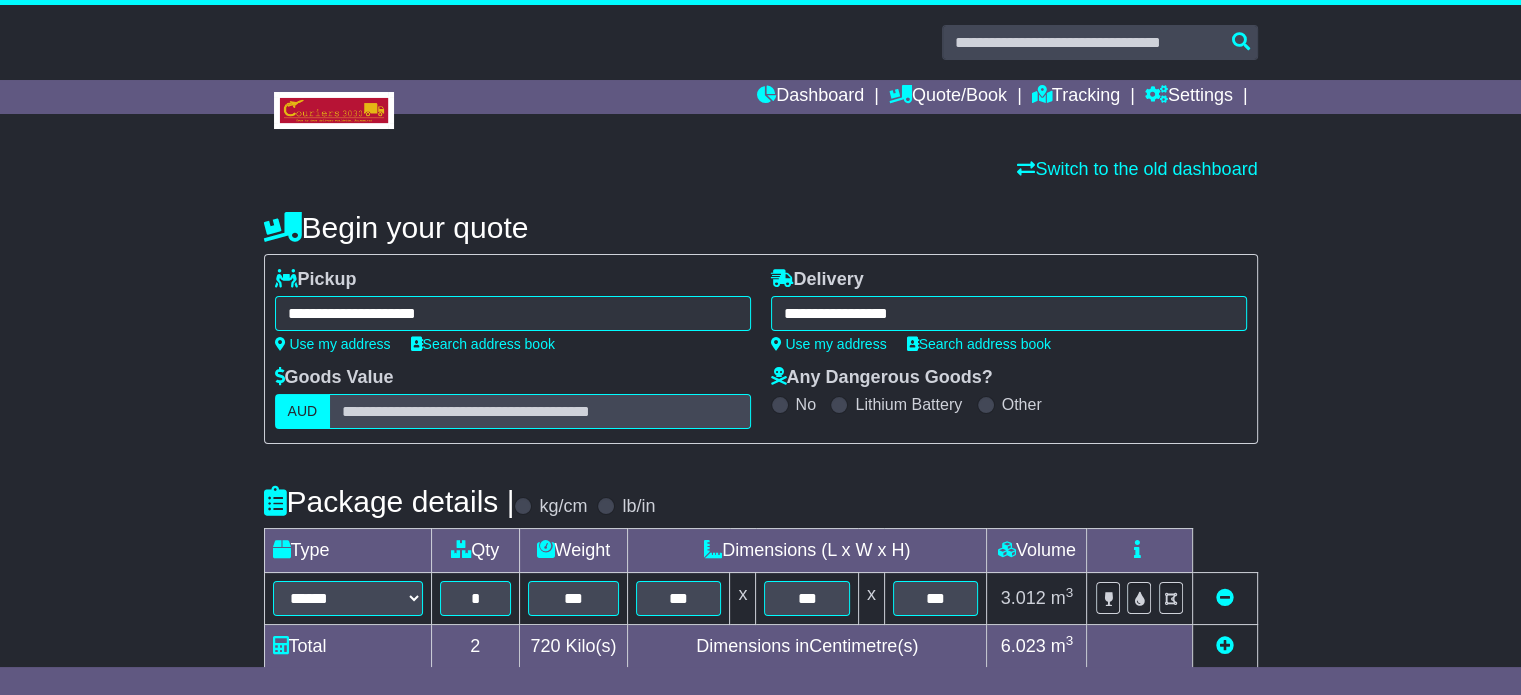 click on "**********" at bounding box center (513, 313) 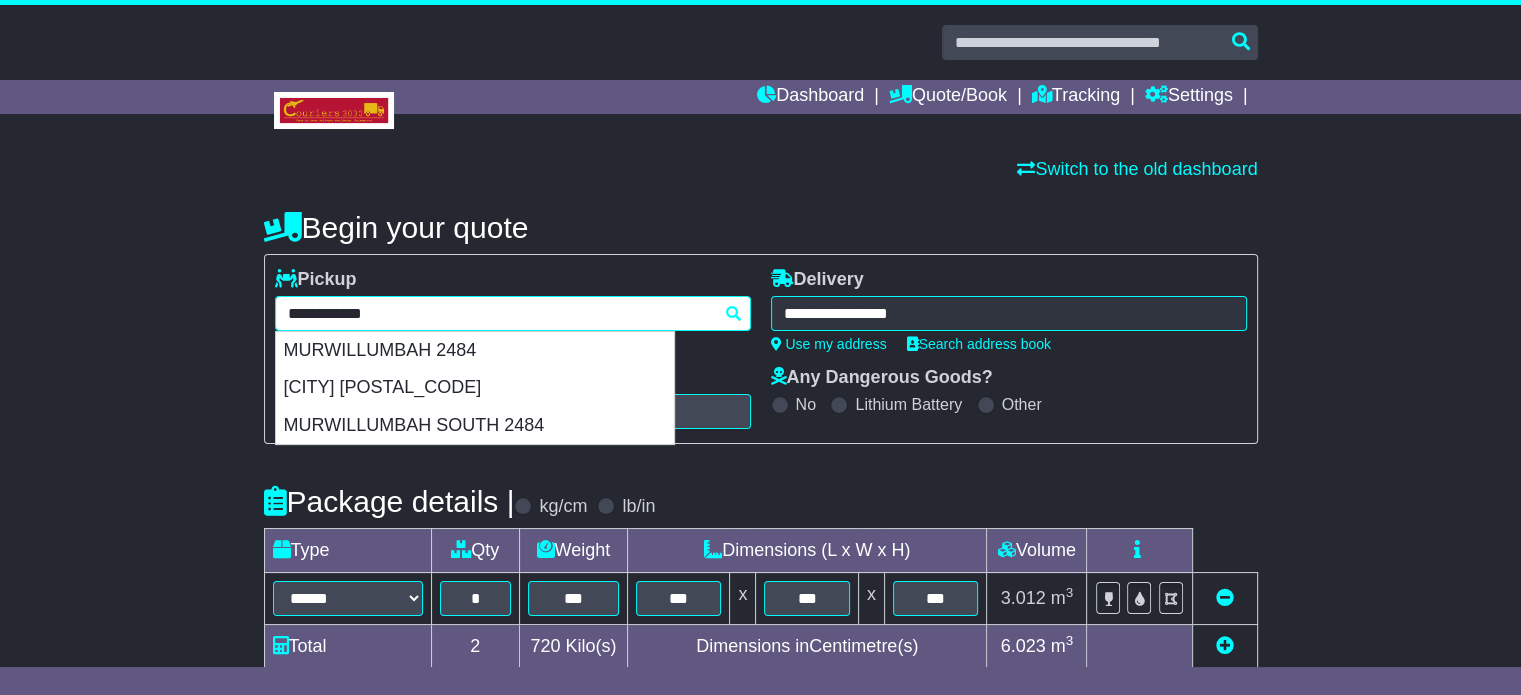 click on "**********" at bounding box center [513, 313] 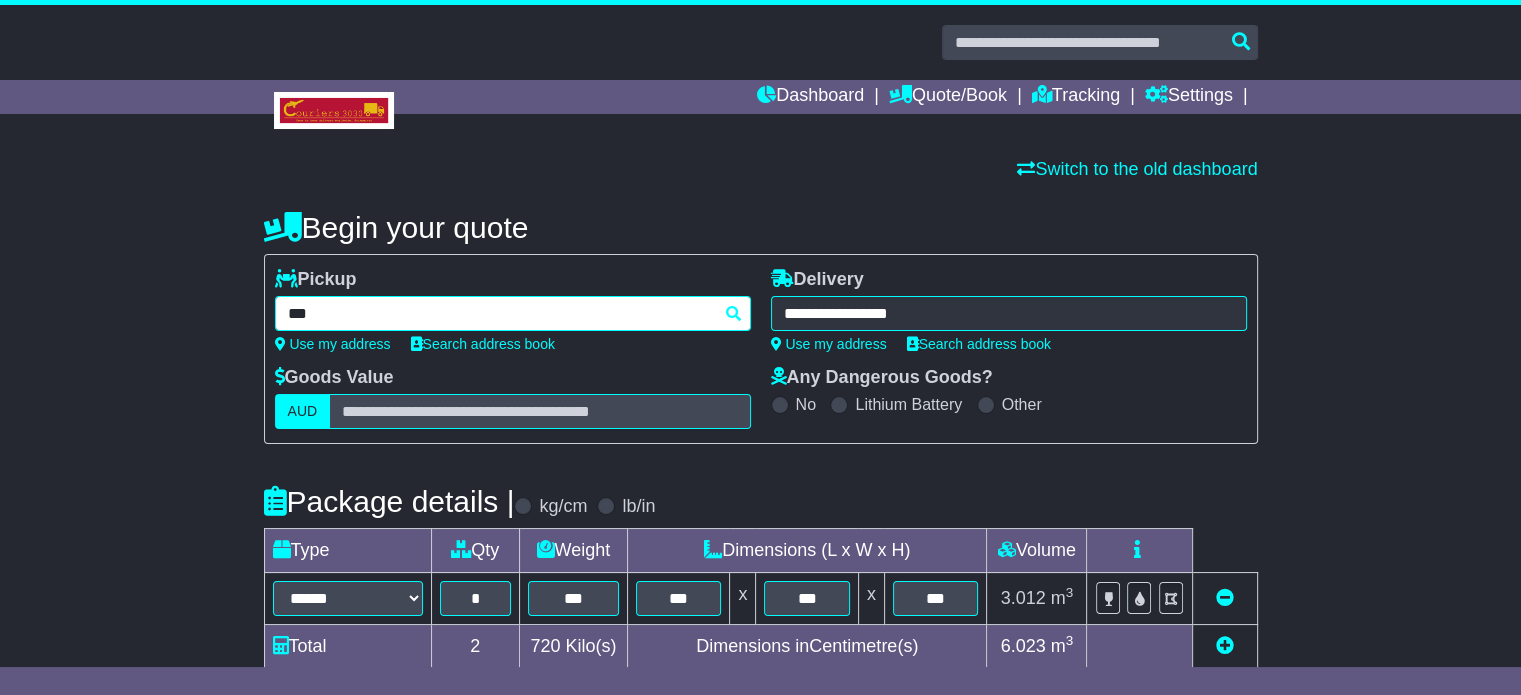 type on "****" 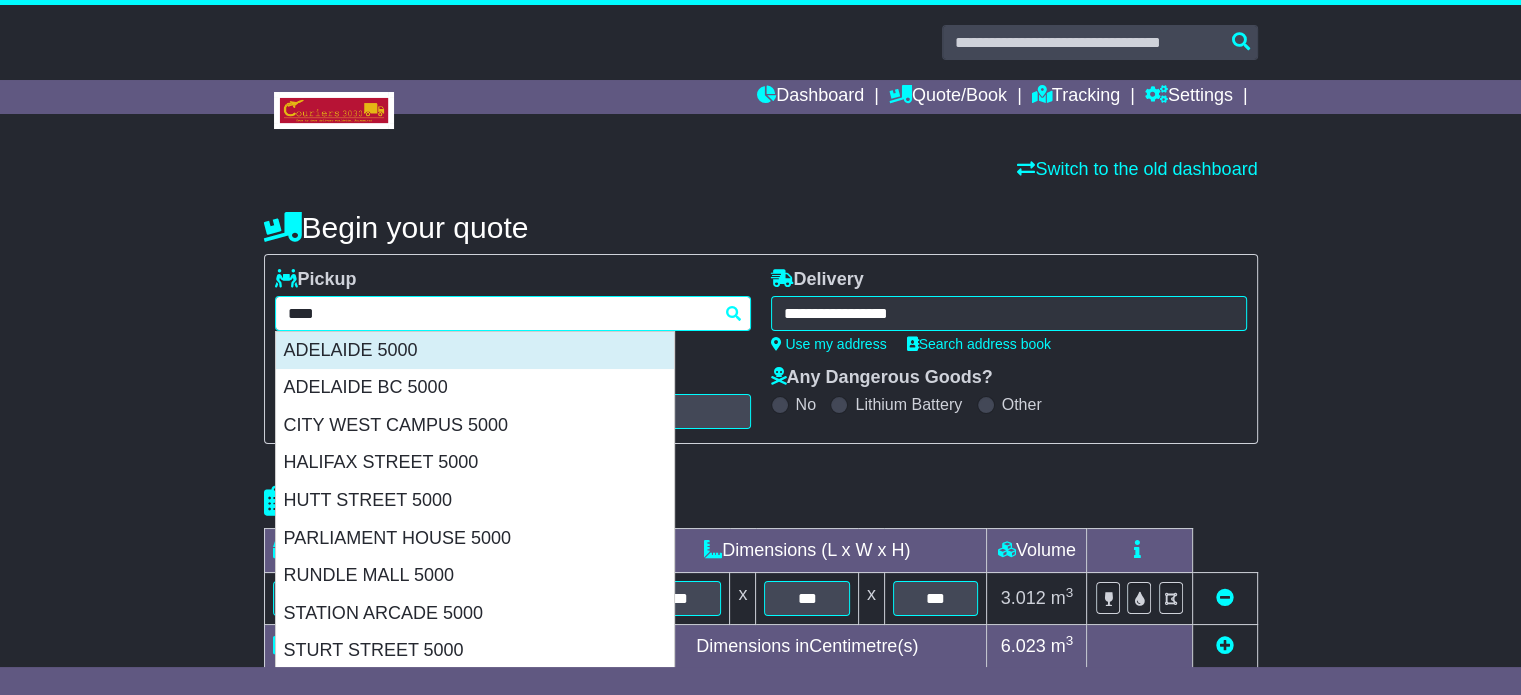 click on "ADELAIDE 5000" at bounding box center (475, 351) 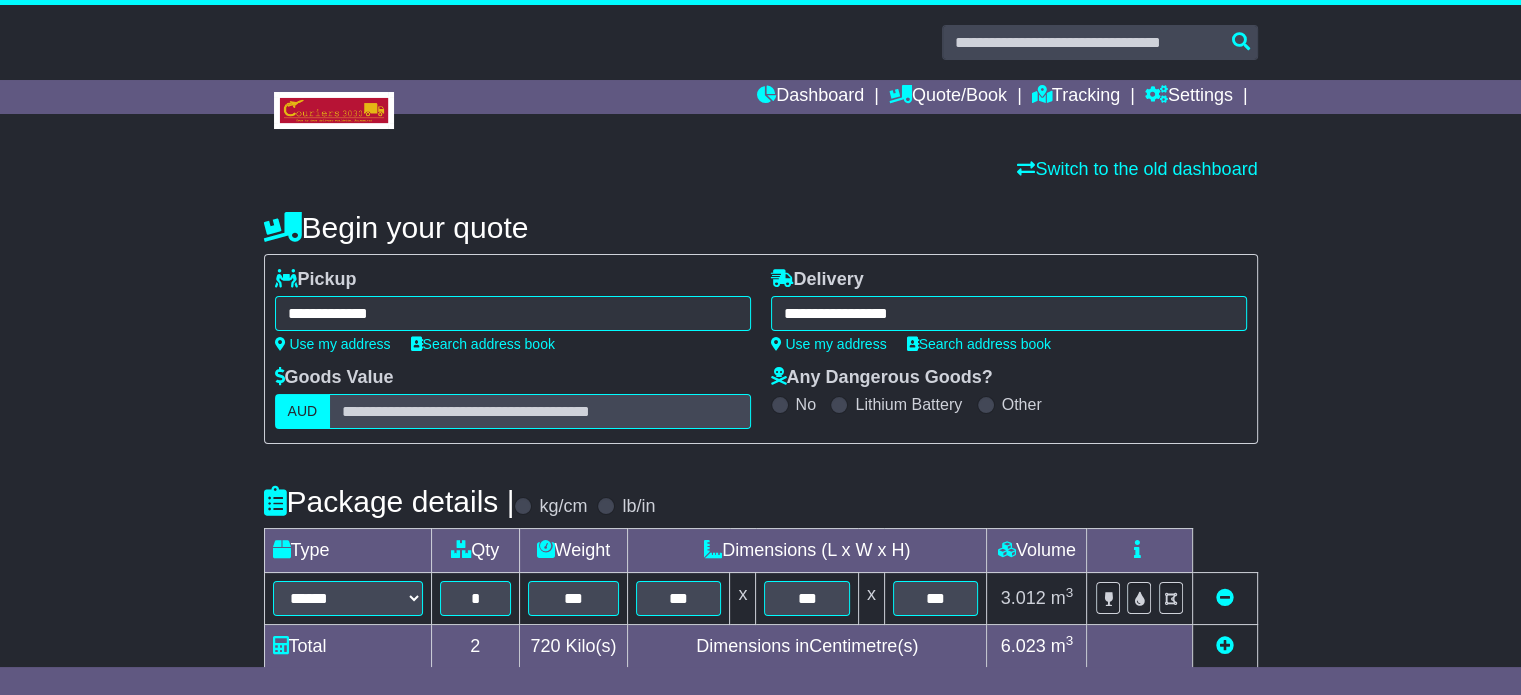 click on "**********" at bounding box center [1009, 313] 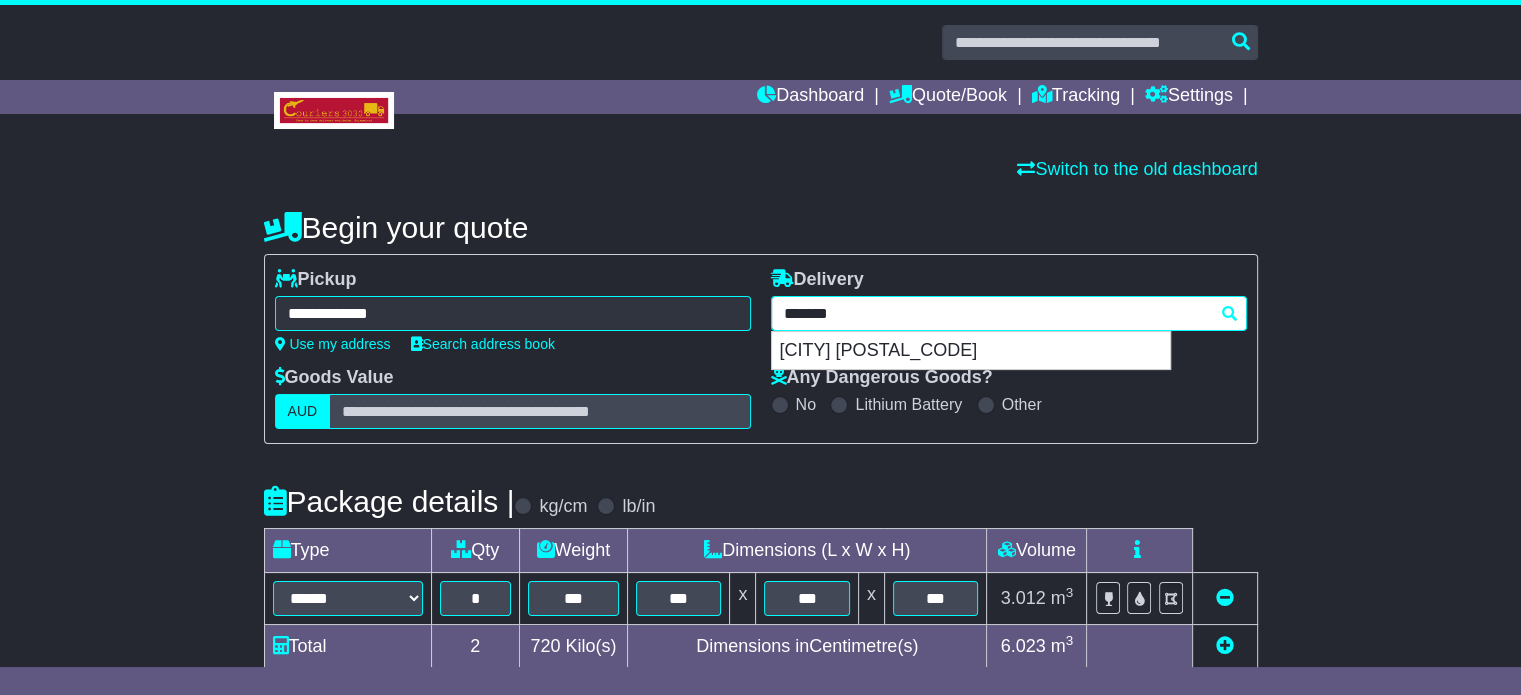 type on "**********" 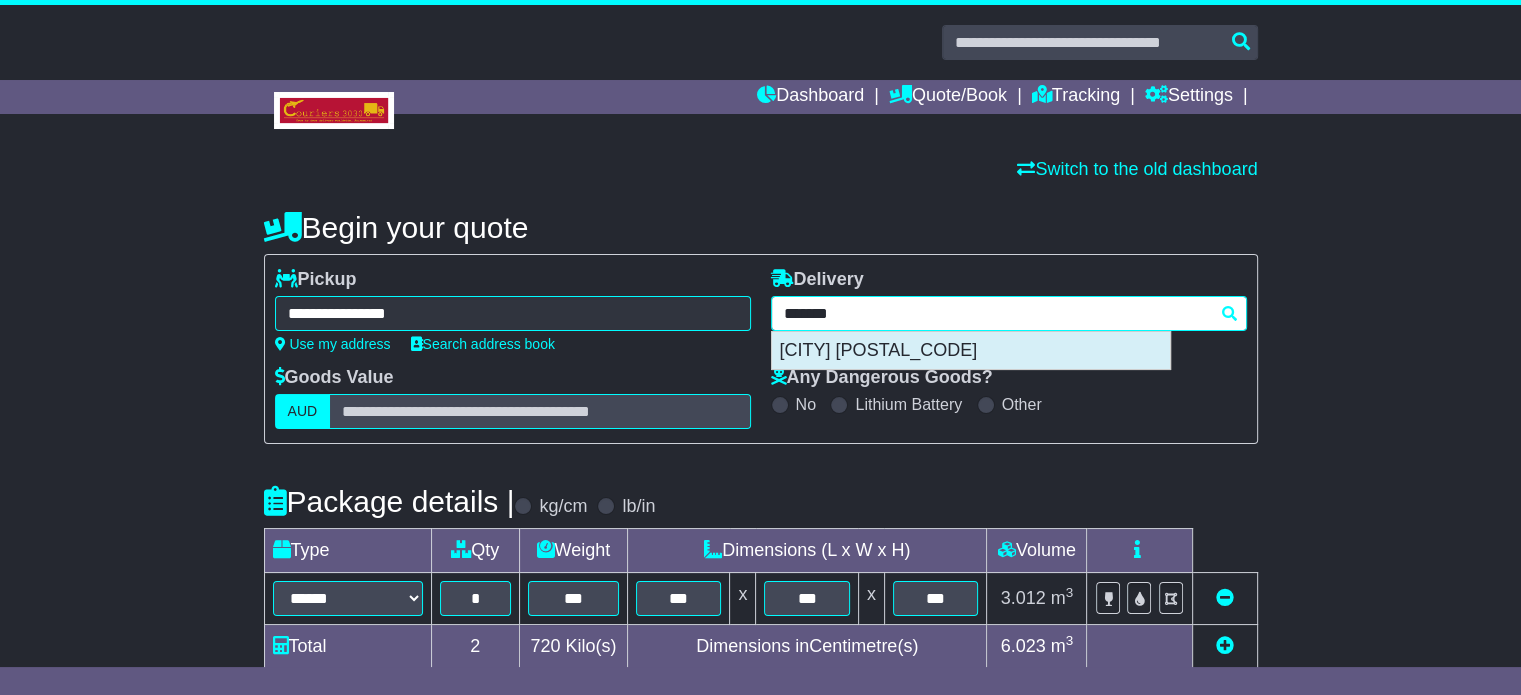click on "[CITY] [POSTAL_CODE]" at bounding box center [971, 351] 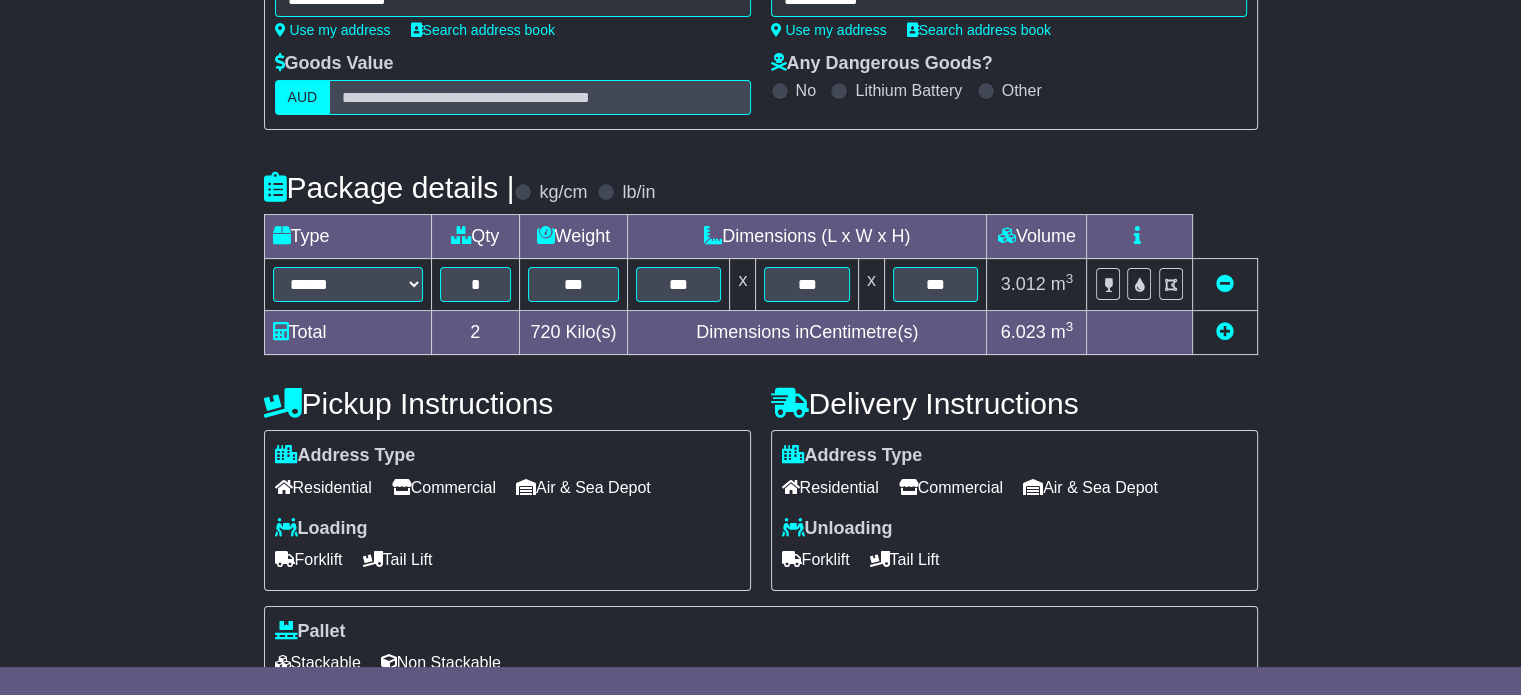 scroll, scrollTop: 540, scrollLeft: 0, axis: vertical 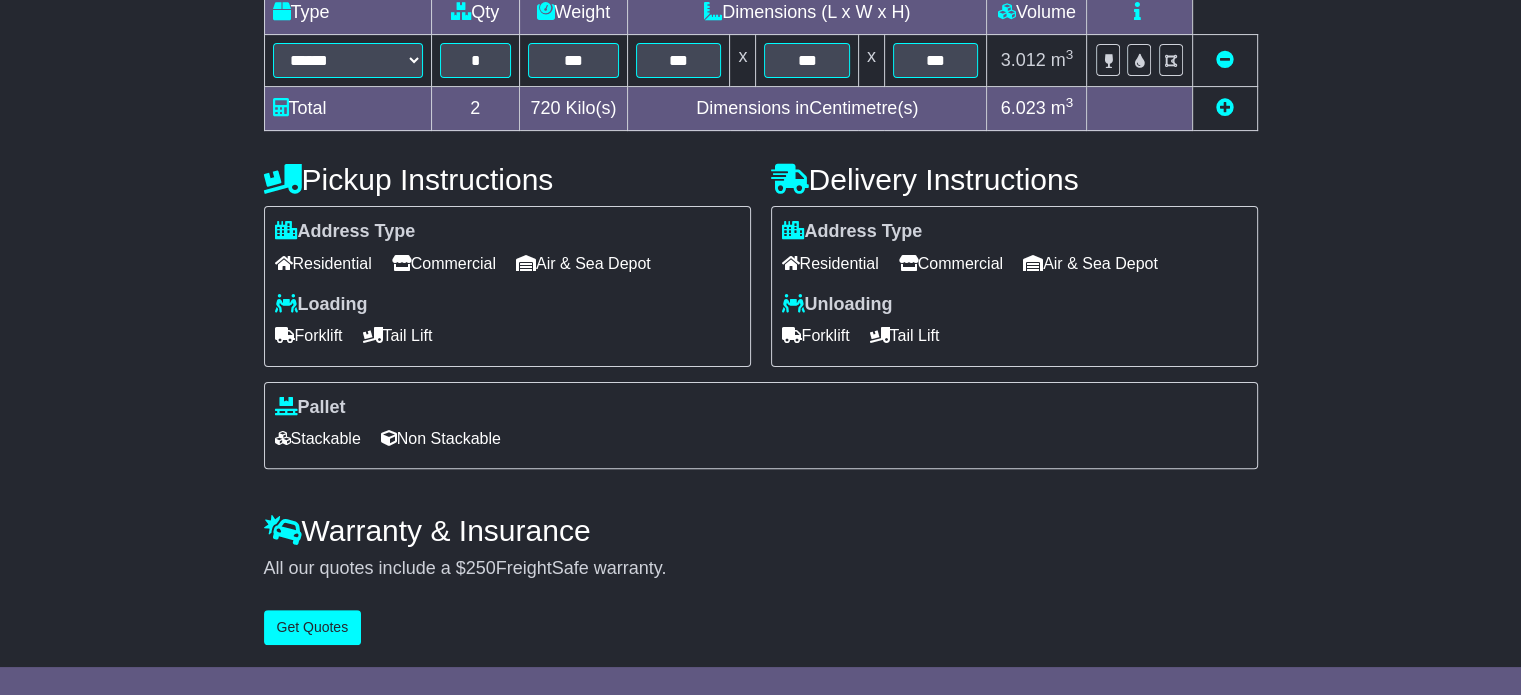 type on "**********" 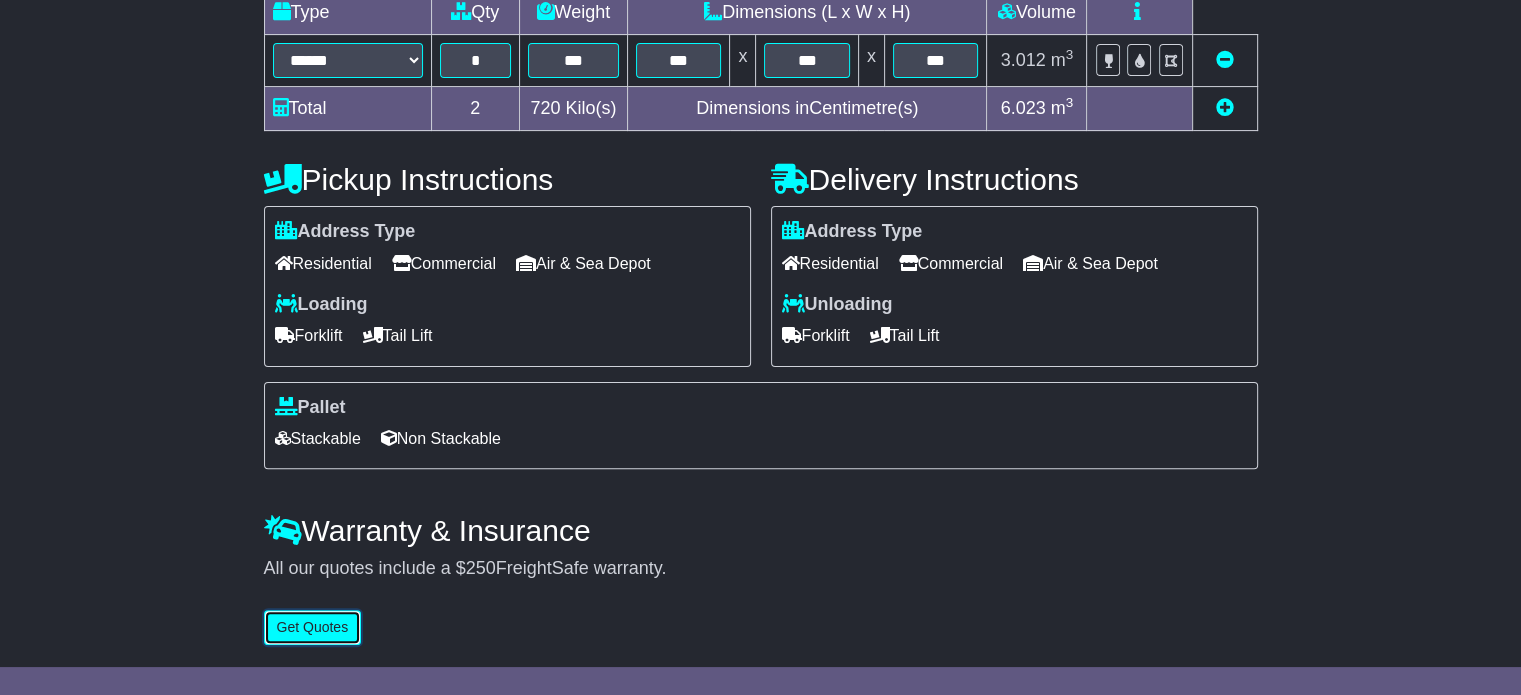 click on "Get Quotes" at bounding box center [313, 627] 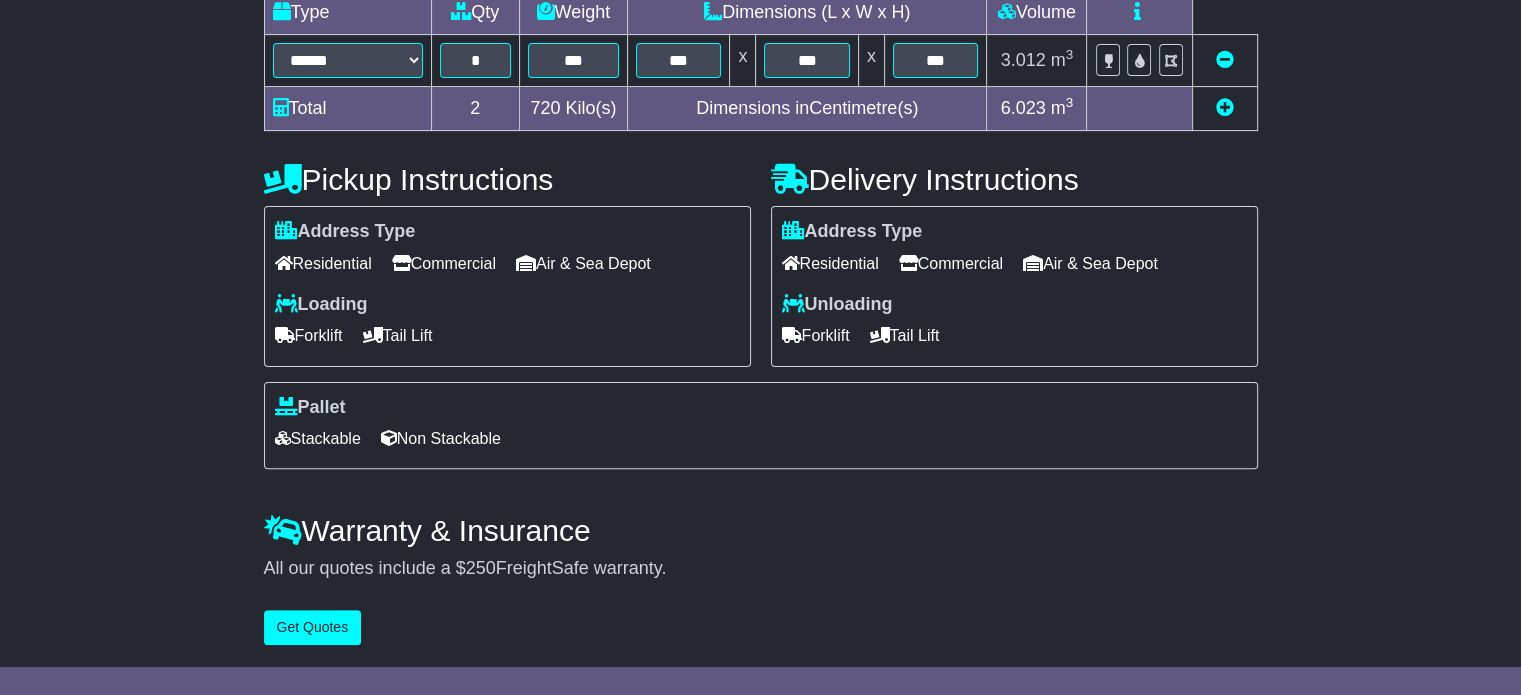scroll, scrollTop: 0, scrollLeft: 0, axis: both 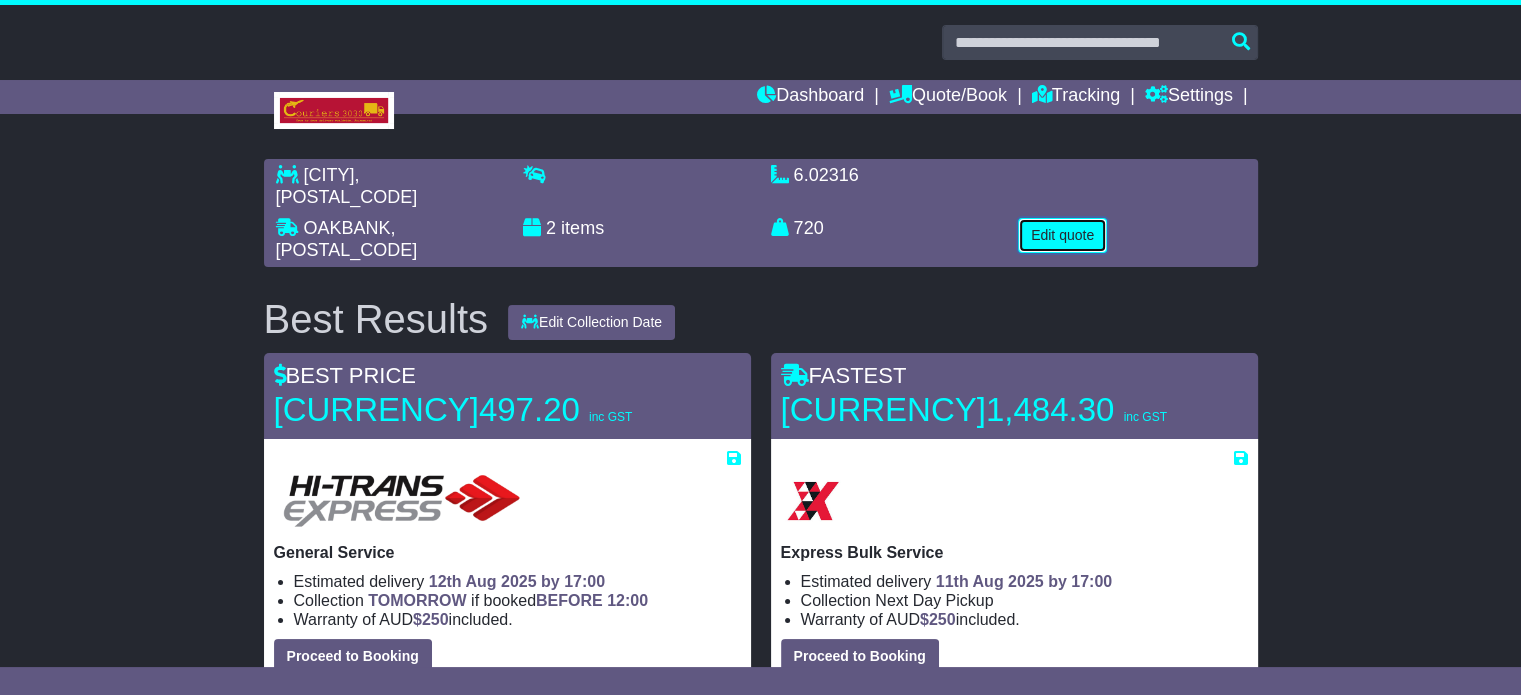 click on "Edit quote" at bounding box center [1062, 235] 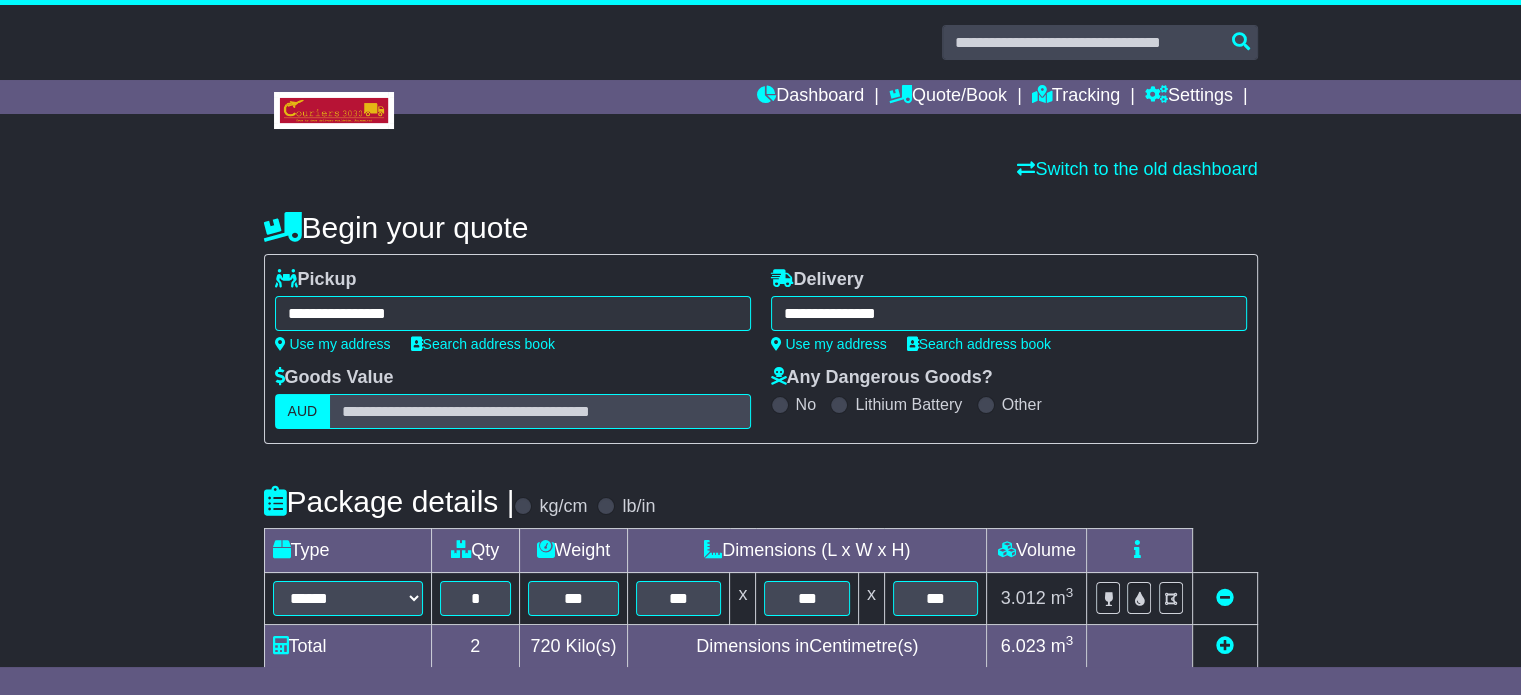click on "**********" at bounding box center [513, 313] 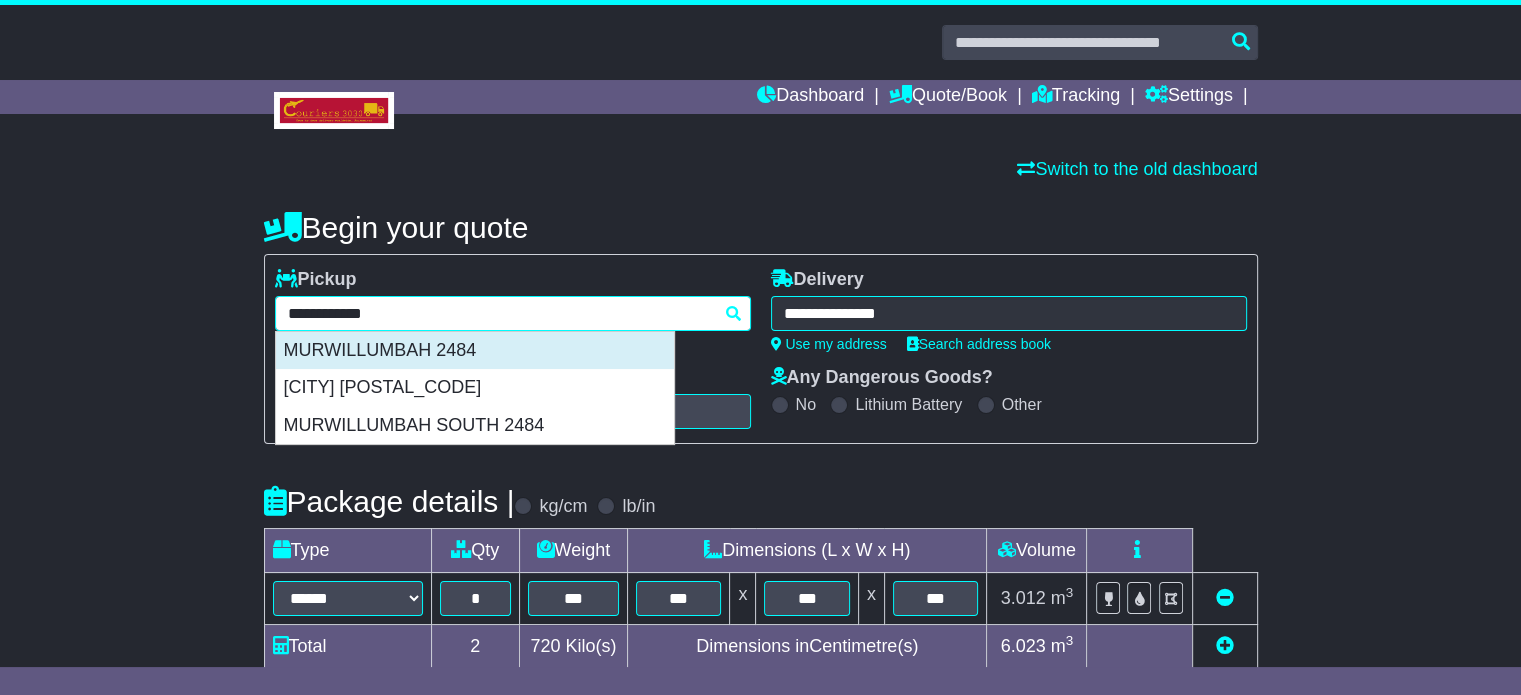 click on "MURWILLUMBAH 2484" at bounding box center (475, 351) 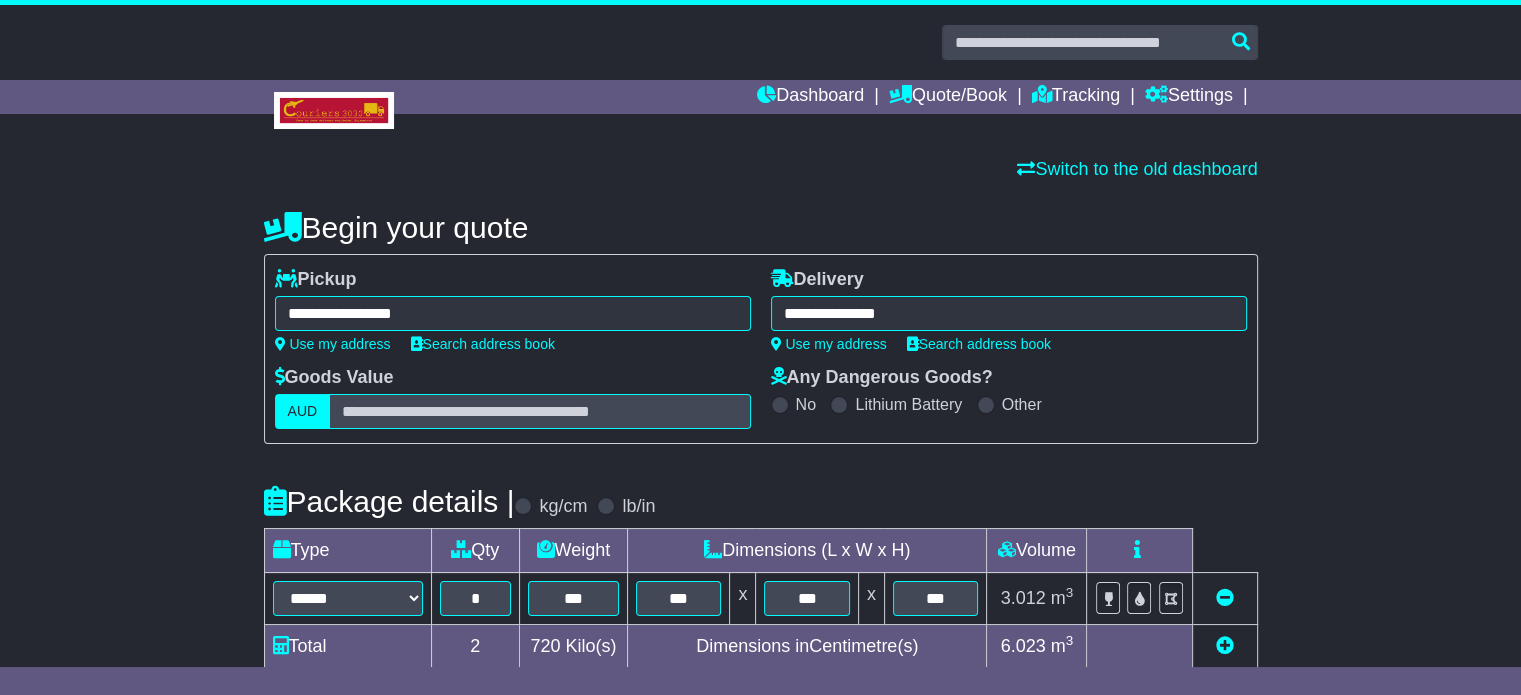scroll, scrollTop: 540, scrollLeft: 0, axis: vertical 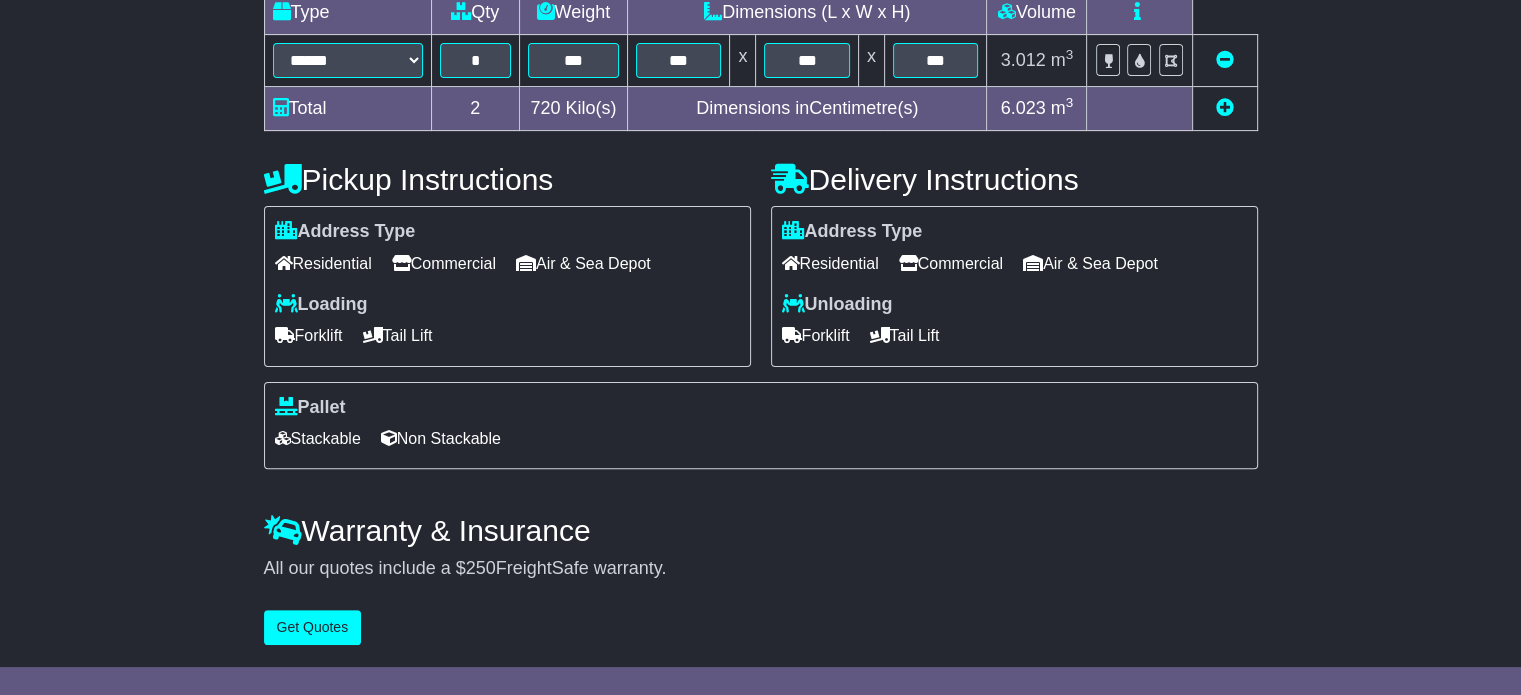 type on "**********" 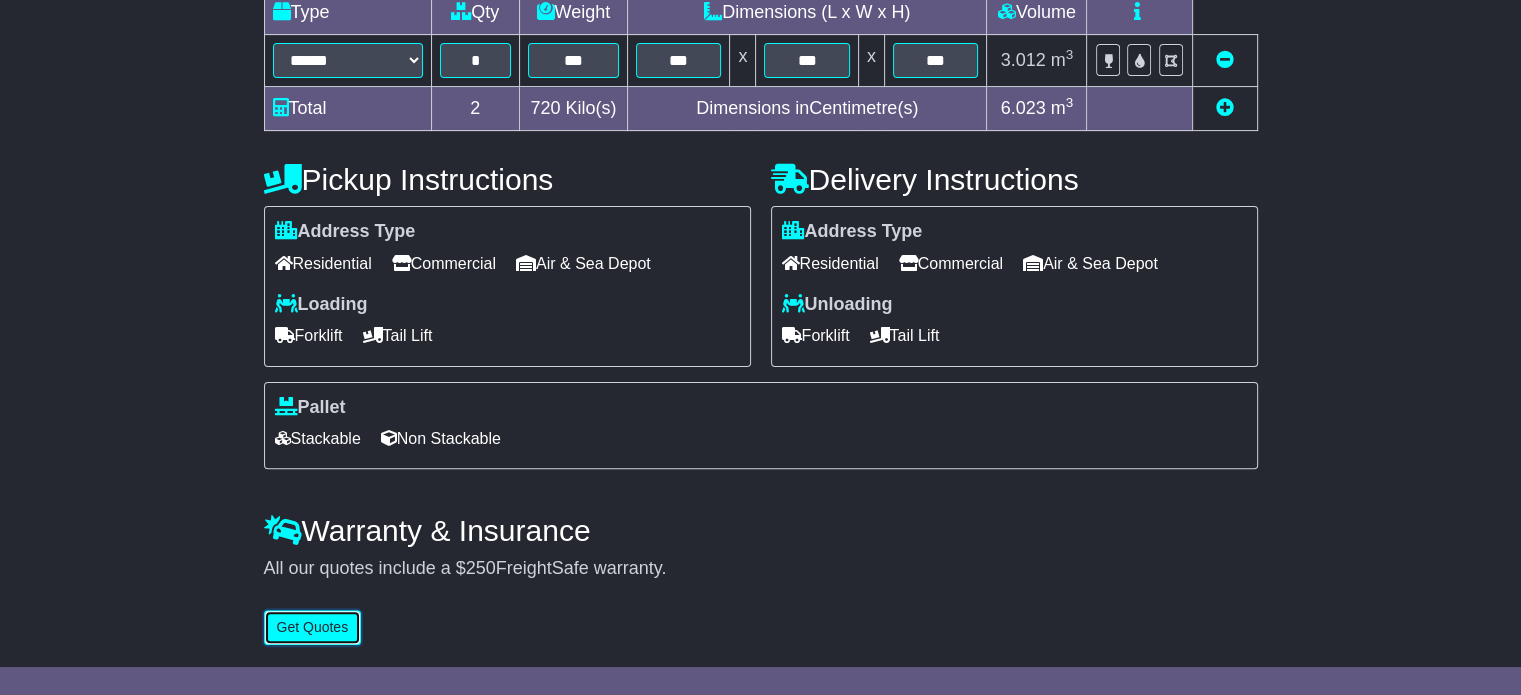 click on "Get Quotes" at bounding box center (313, 627) 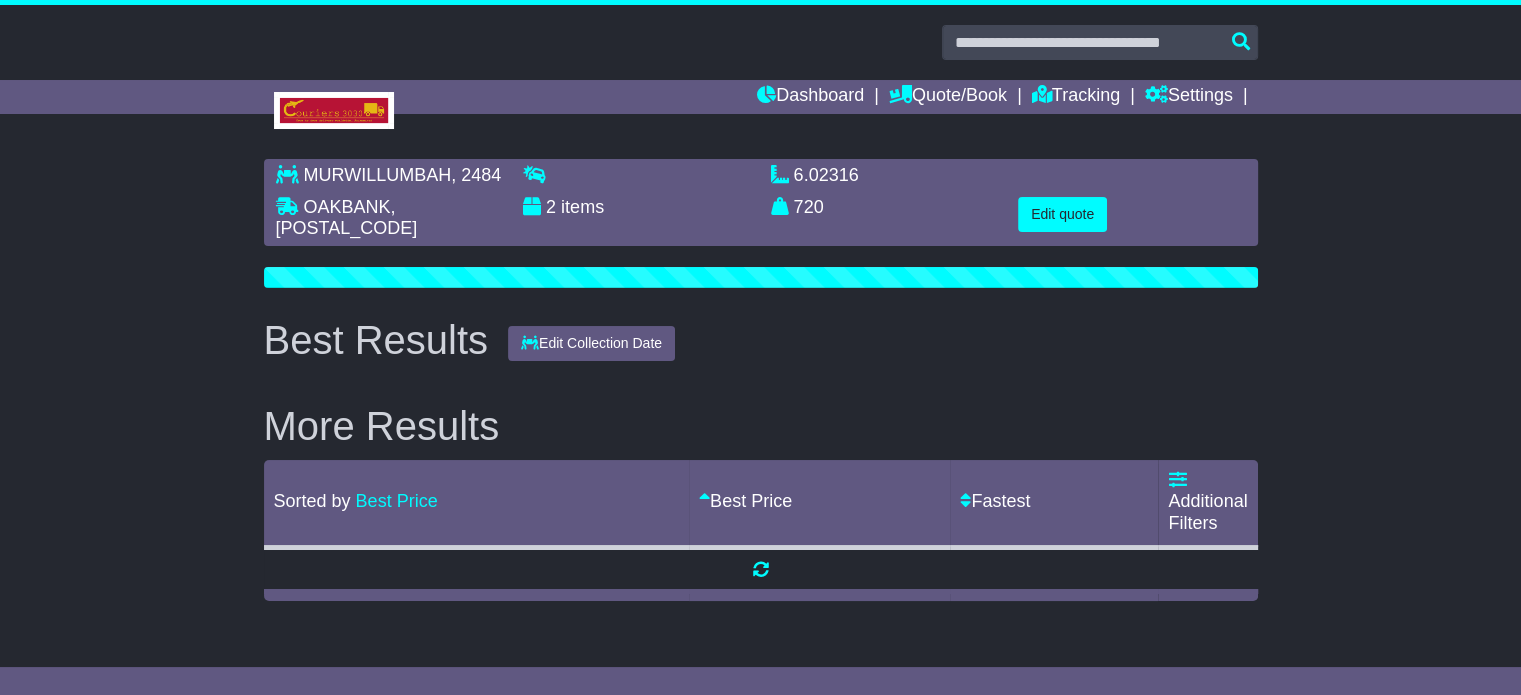 scroll, scrollTop: 0, scrollLeft: 0, axis: both 